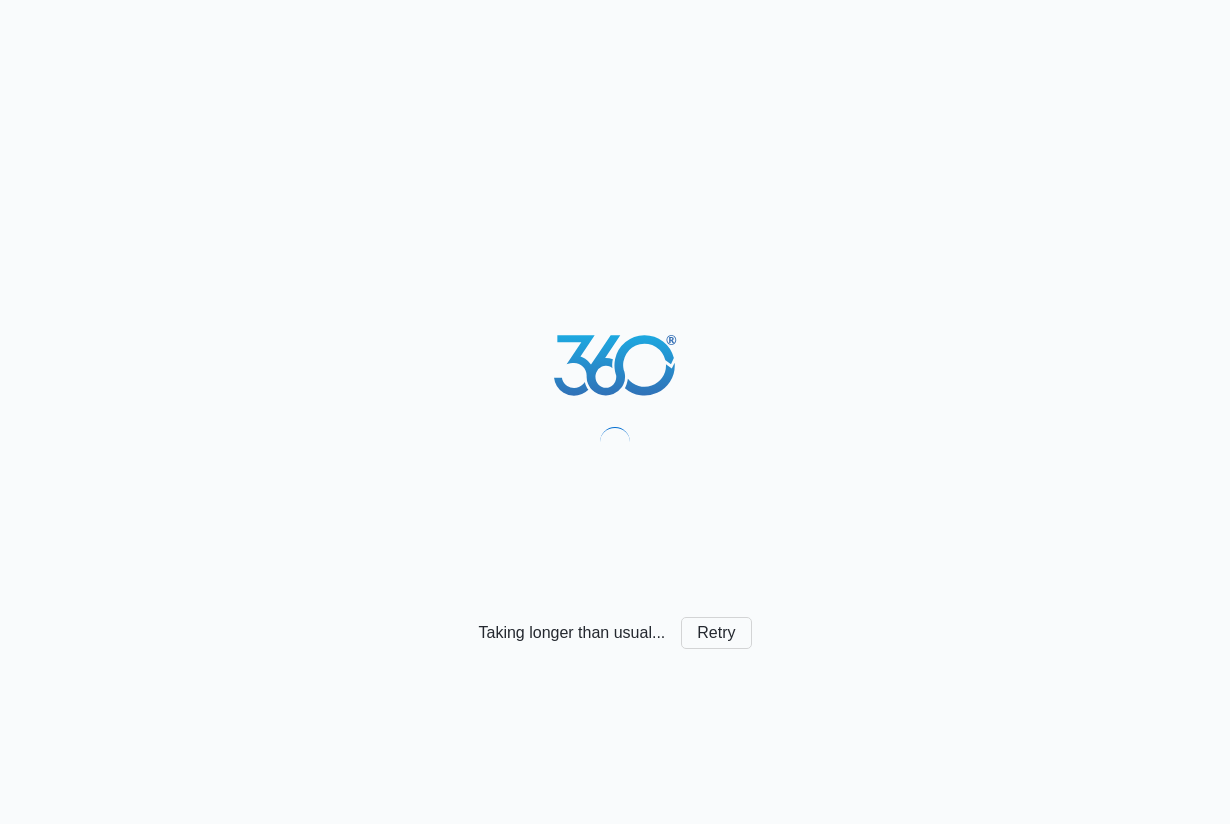 scroll, scrollTop: 0, scrollLeft: 0, axis: both 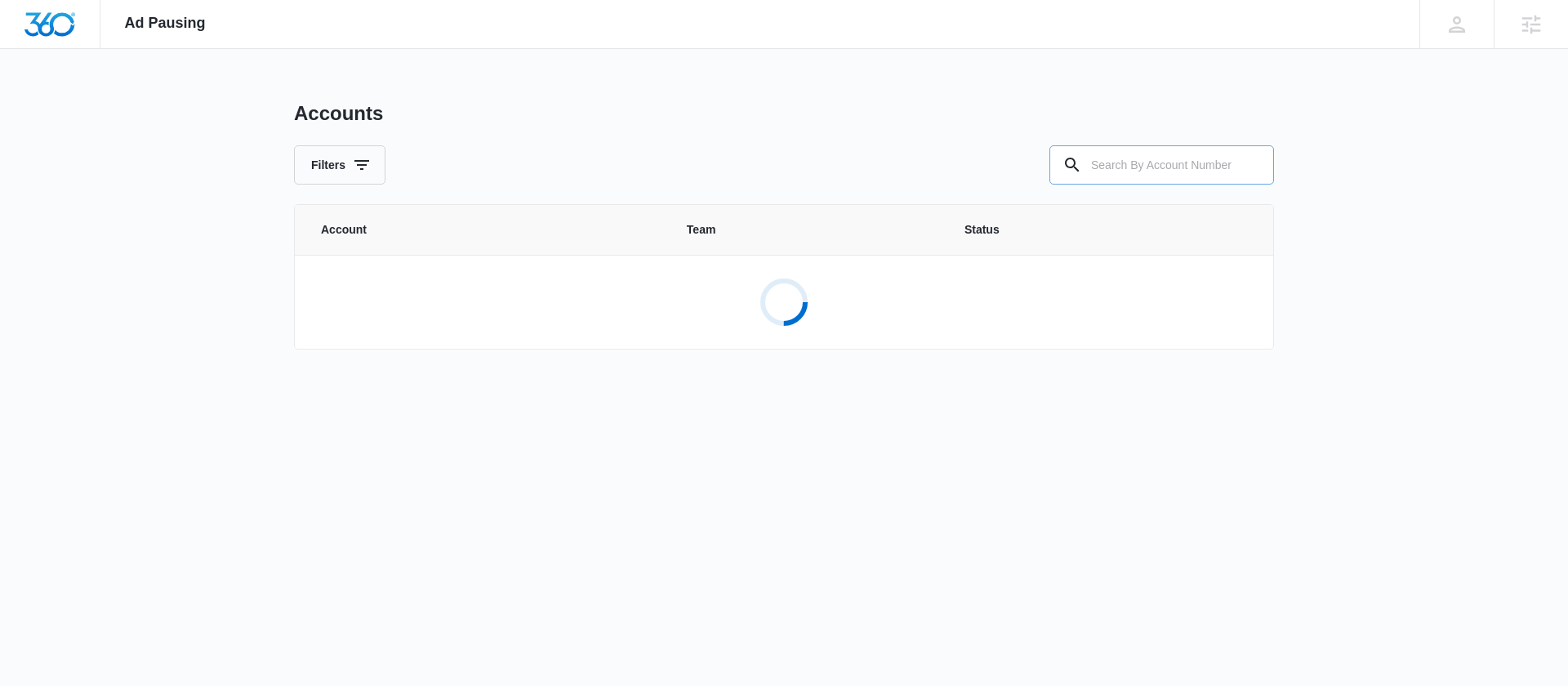 click at bounding box center (1161, 165) 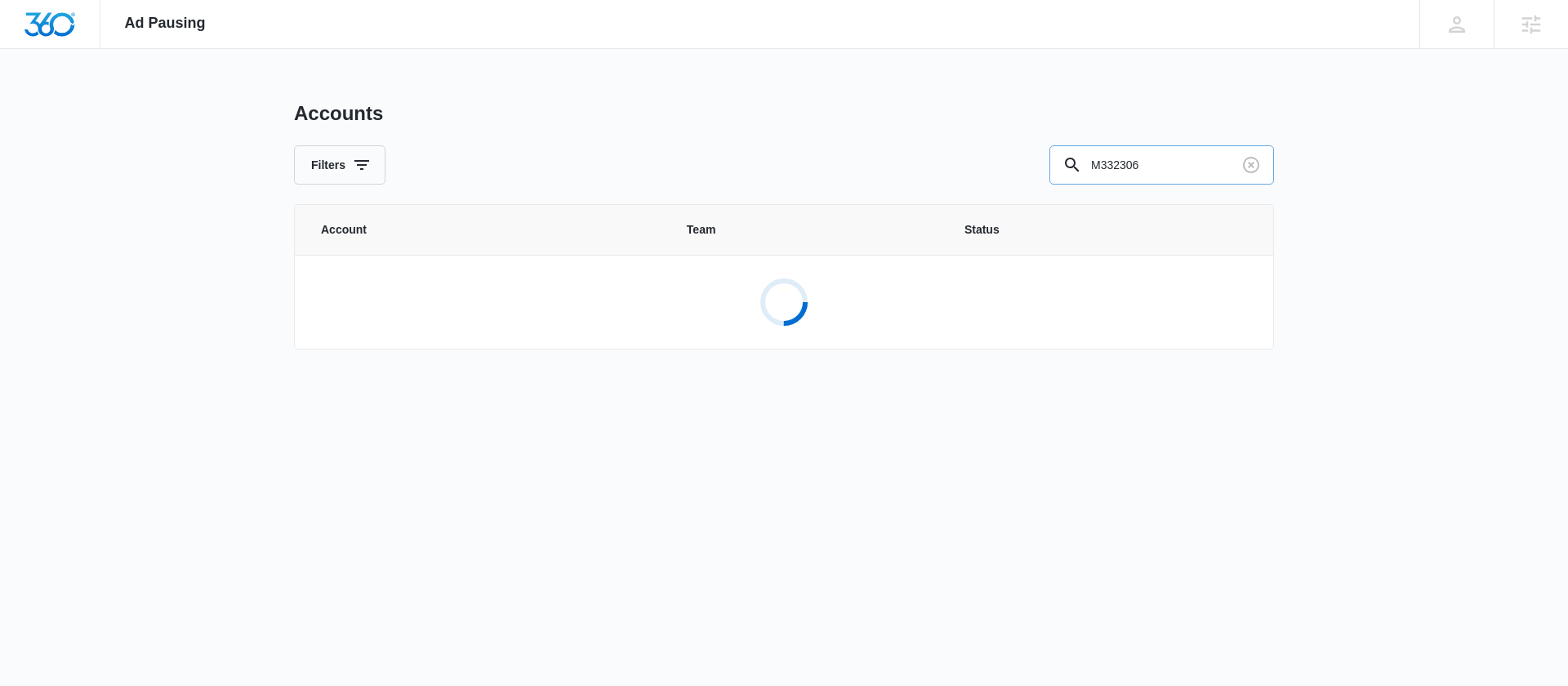 type on "M332306" 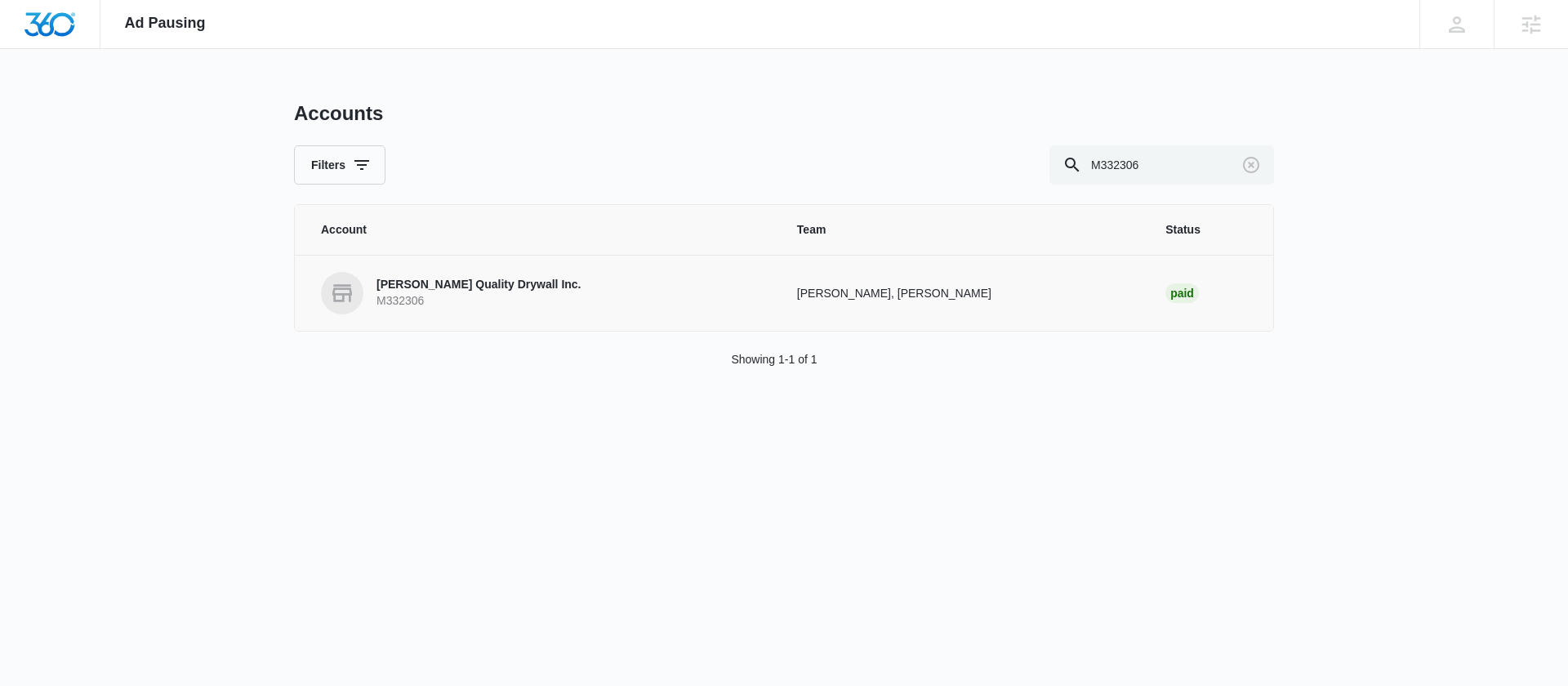 click on "Sanchez Quality Drywall Inc." at bounding box center [479, 285] 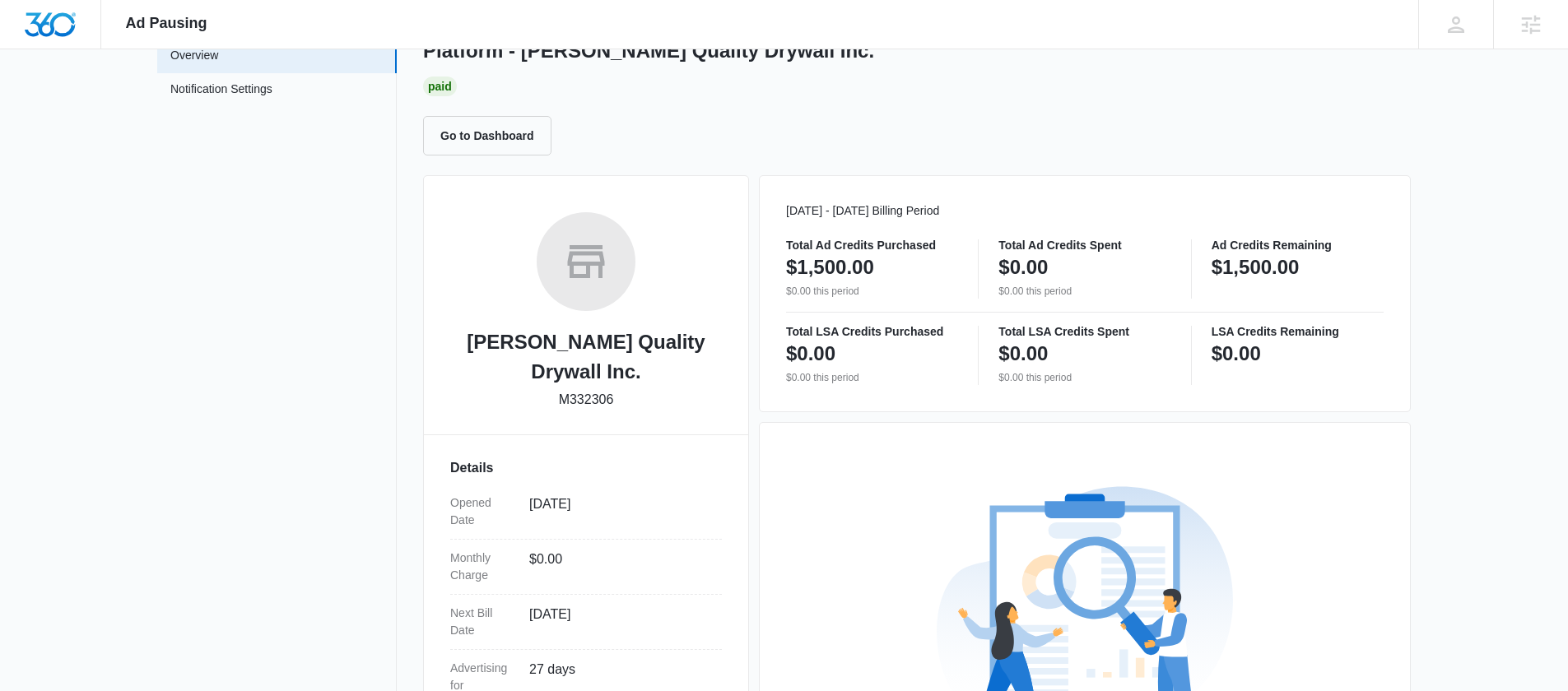 scroll, scrollTop: 0, scrollLeft: 0, axis: both 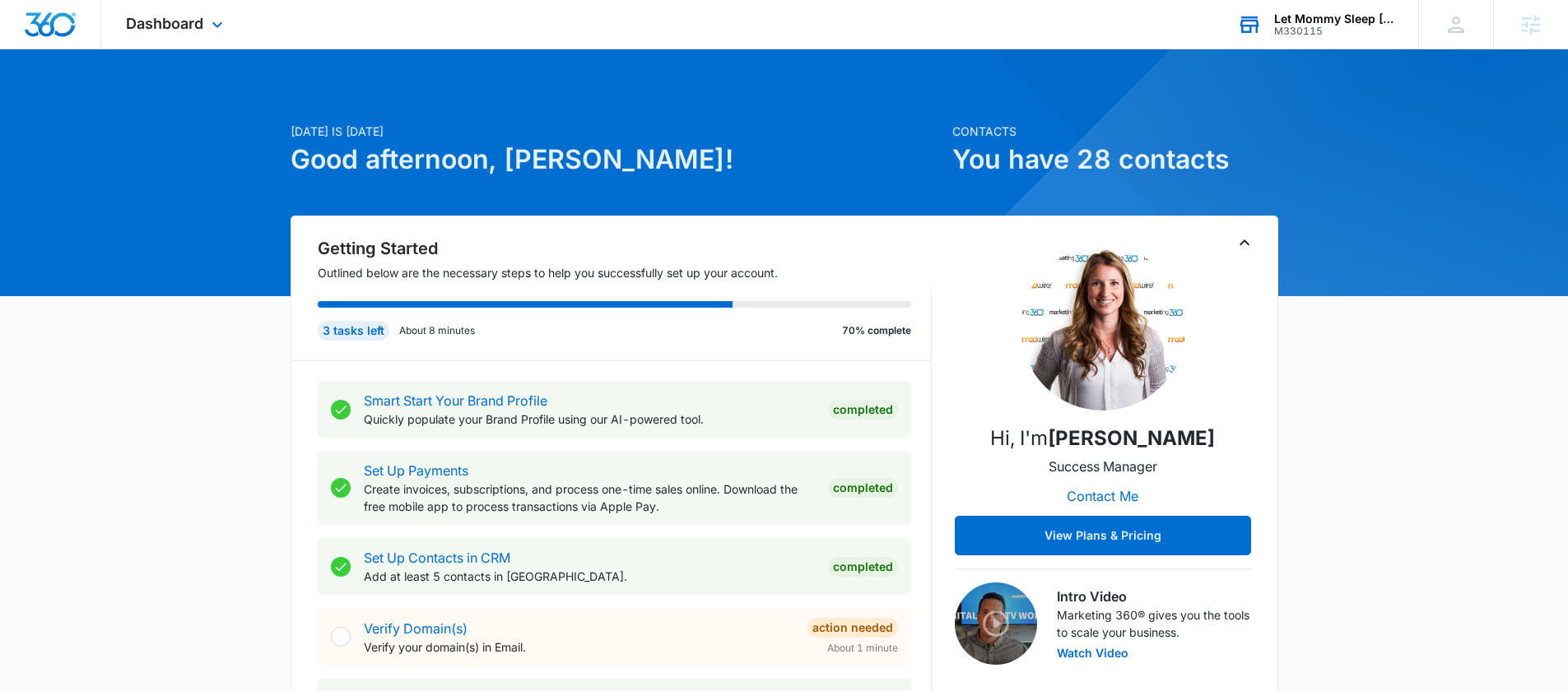 click on "Let Mommy Sleep Texas" at bounding box center [1334, 19] 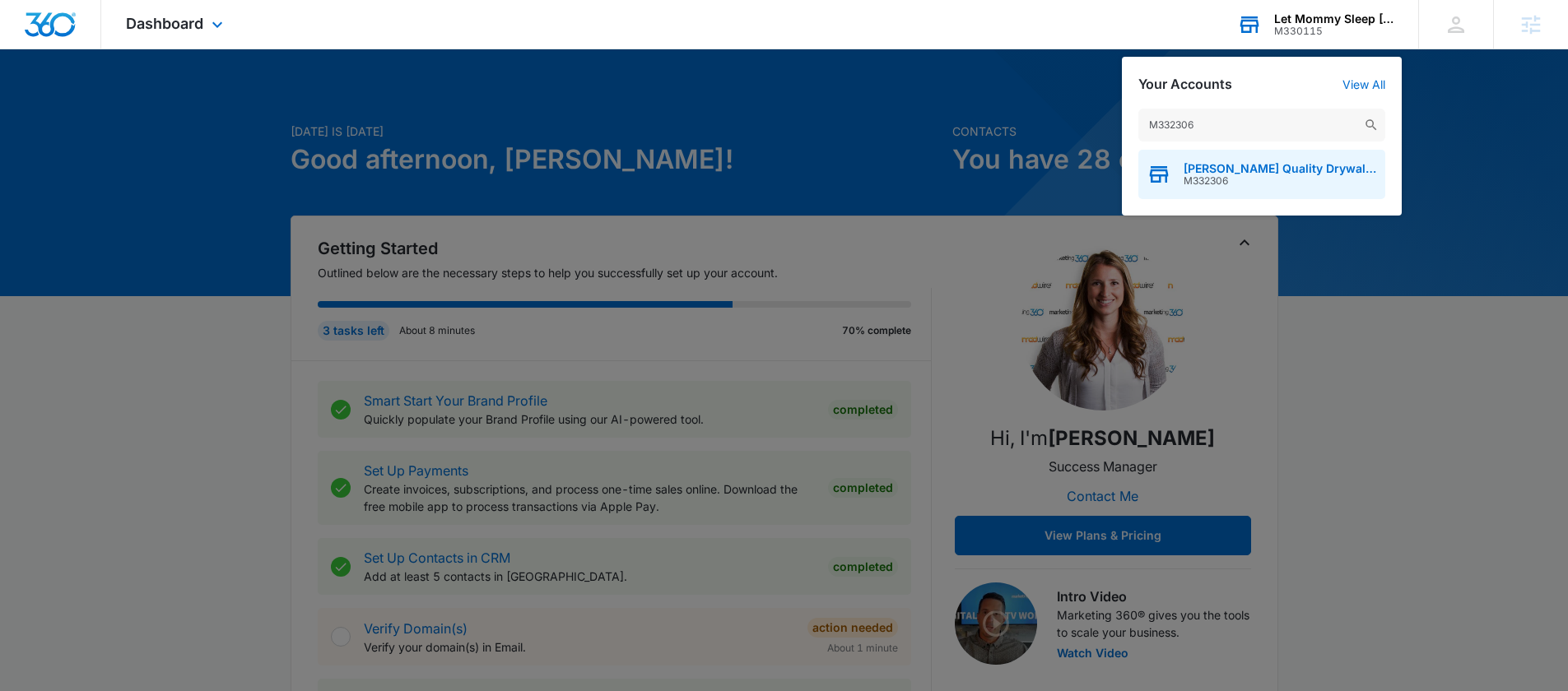 type on "M332306" 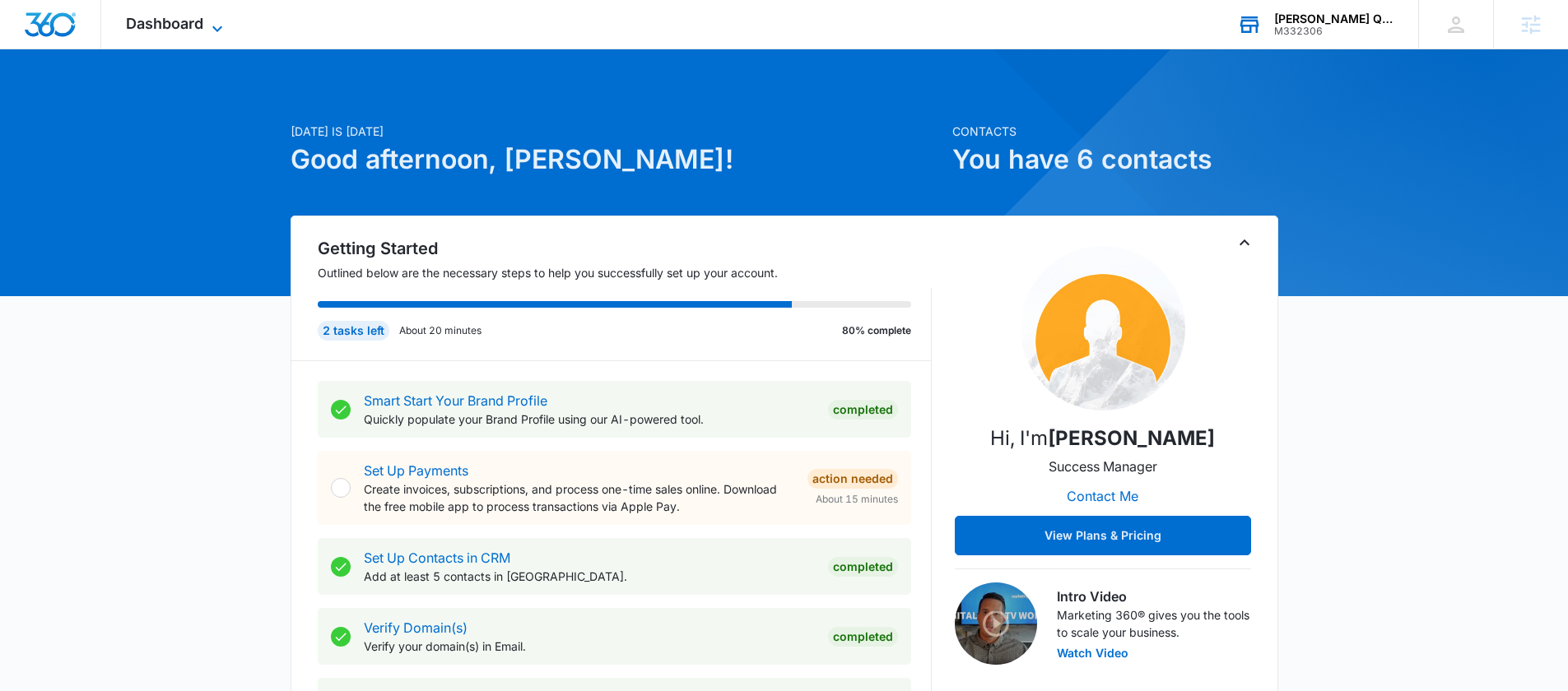 click on "Dashboard" at bounding box center (165, 23) 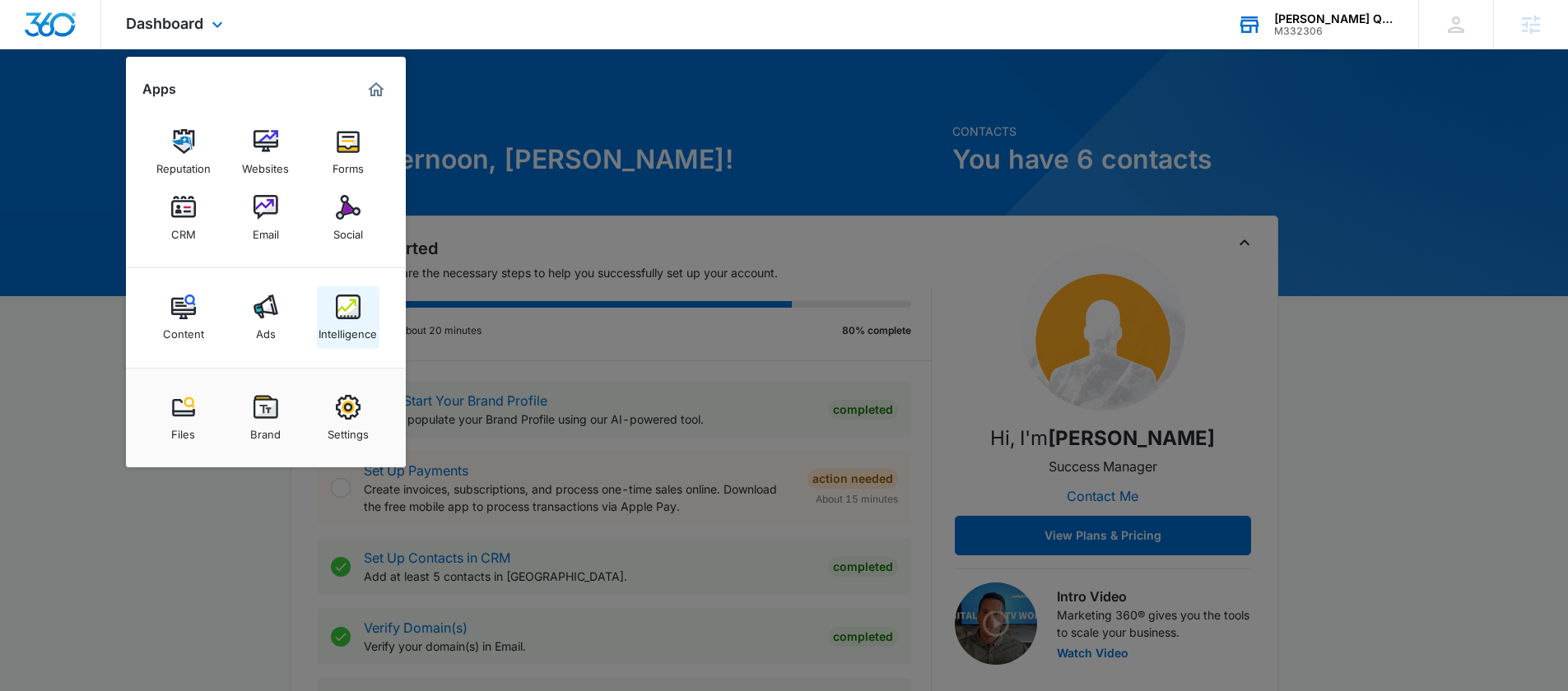 click at bounding box center (348, 307) 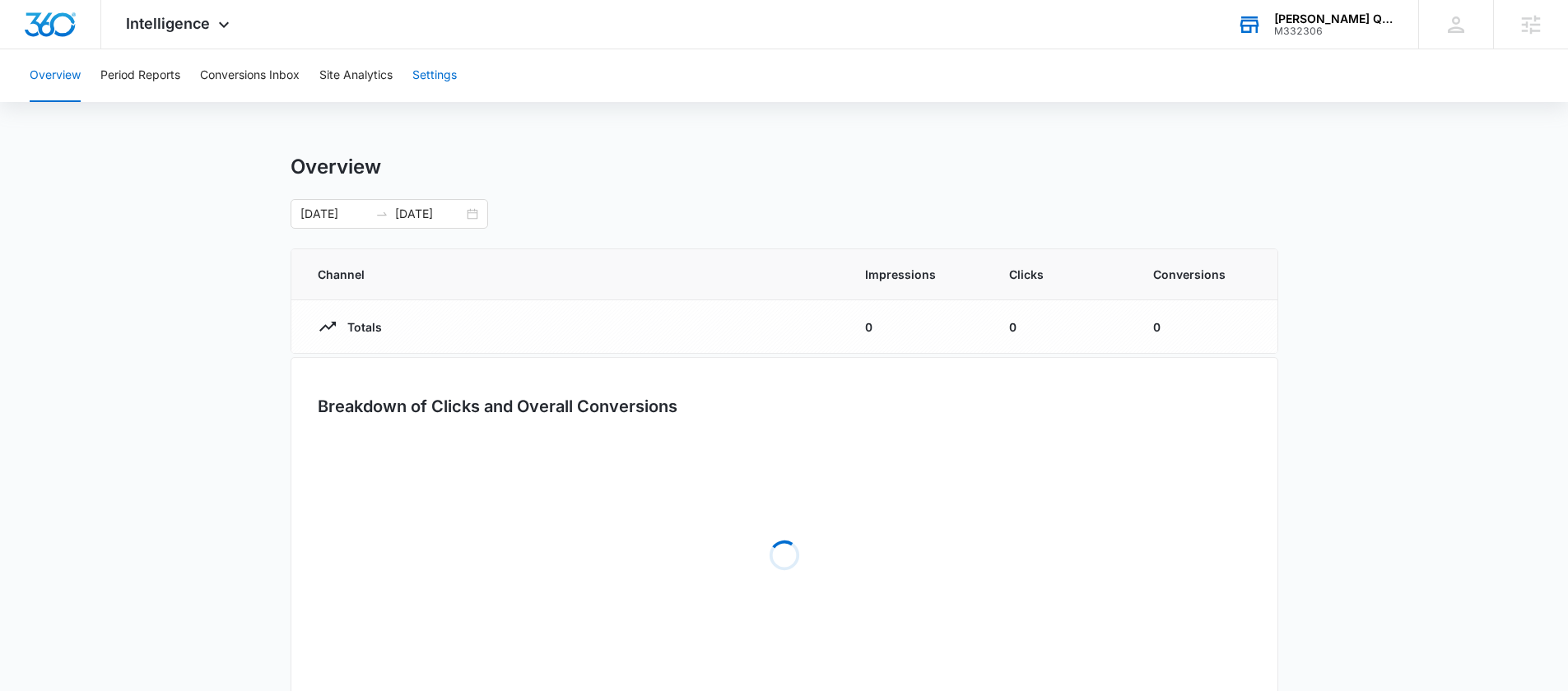 click on "Settings" at bounding box center (435, 76) 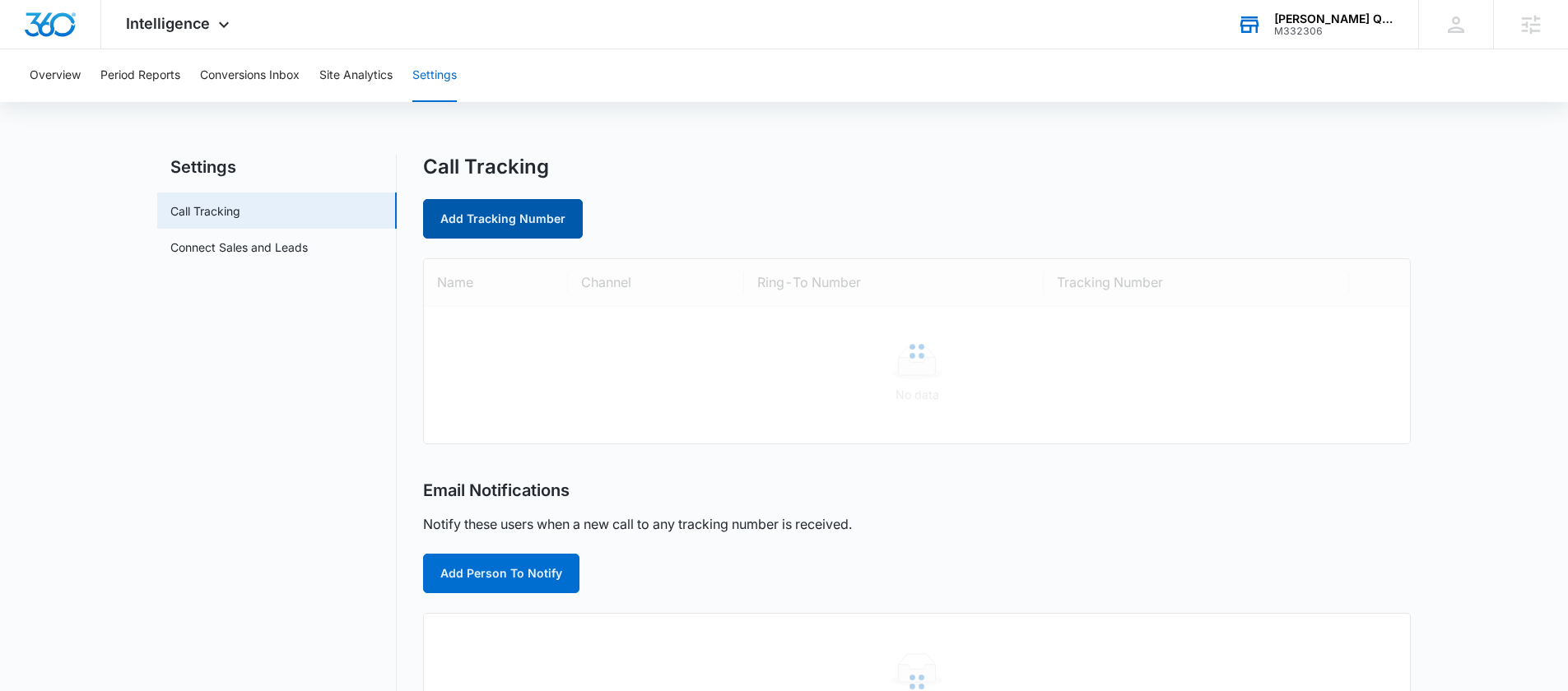 click on "Add Tracking Number" at bounding box center (503, 219) 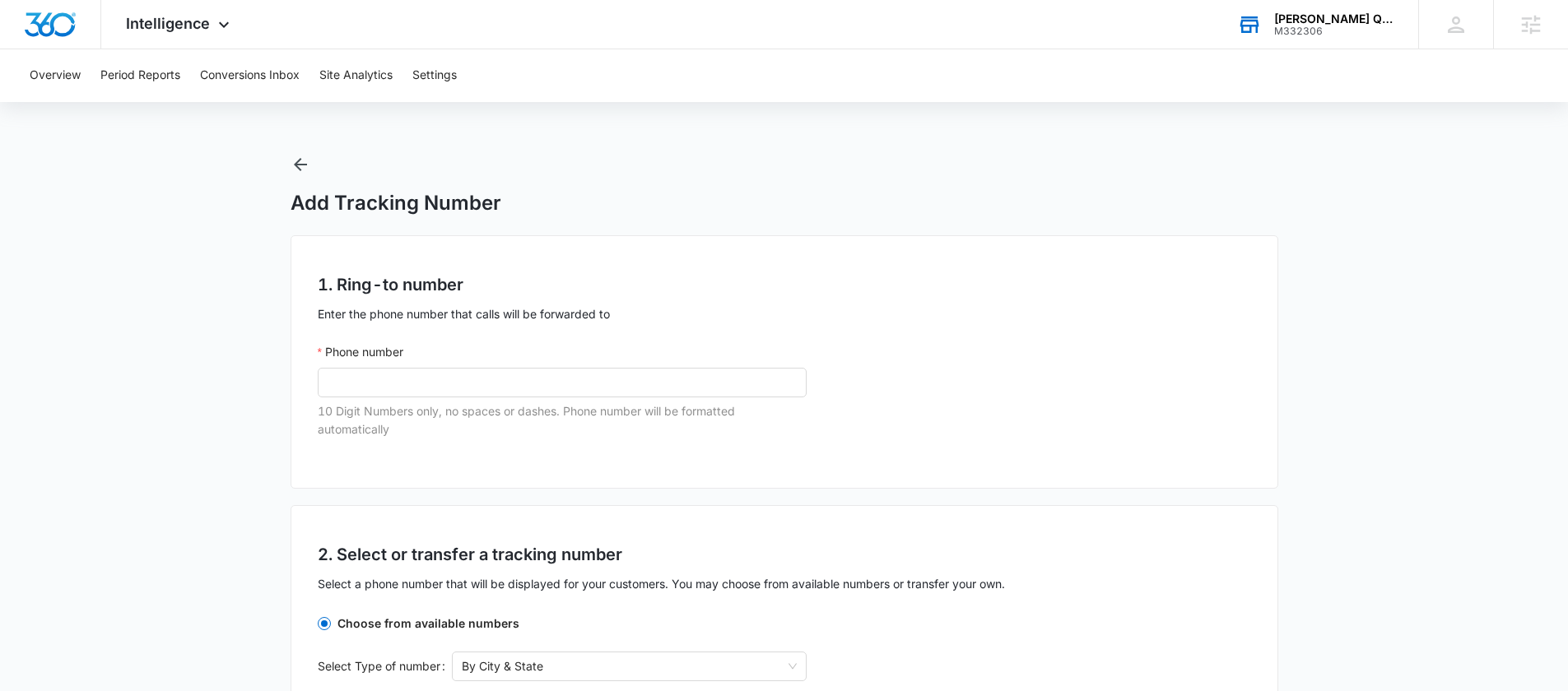 drag, startPoint x: 213, startPoint y: 304, endPoint x: 1059, endPoint y: 177, distance: 855.479 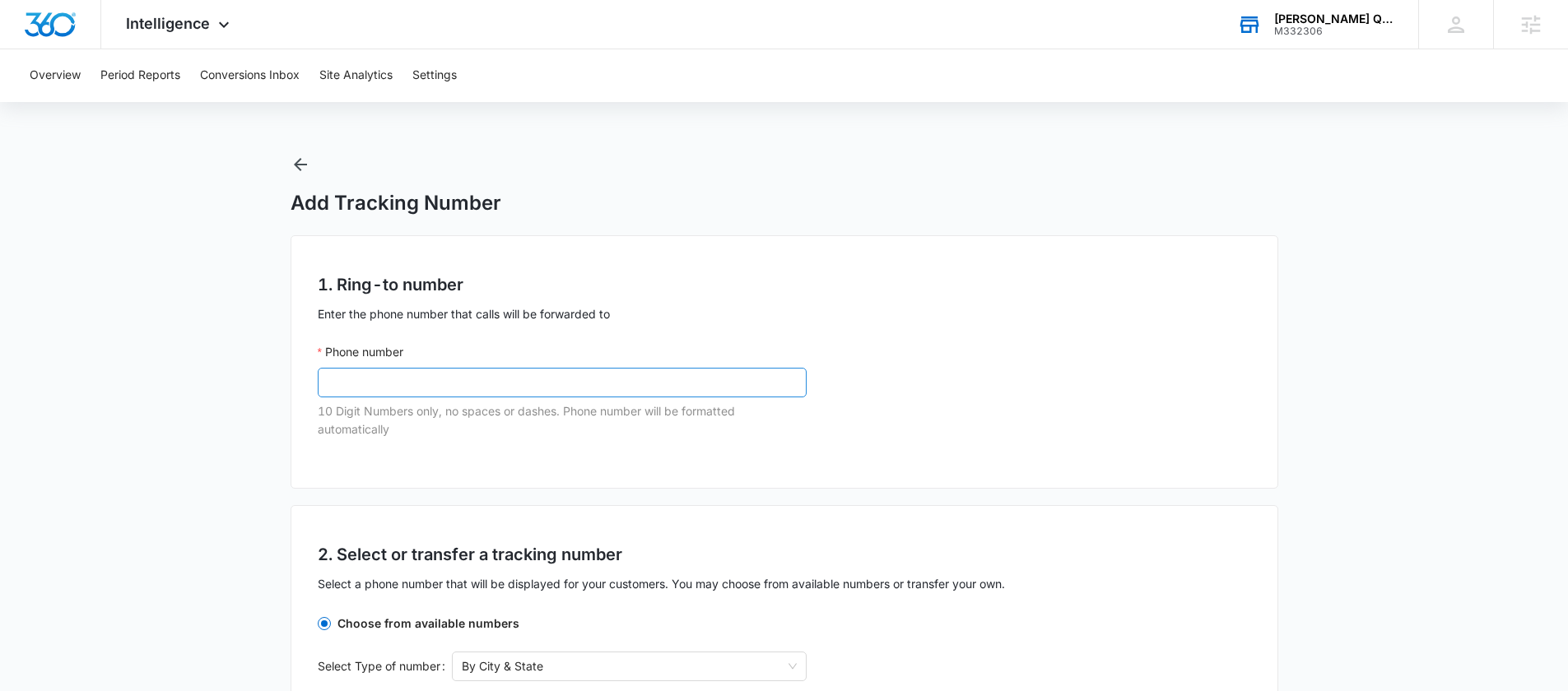 click on "Phone number" at bounding box center (562, 383) 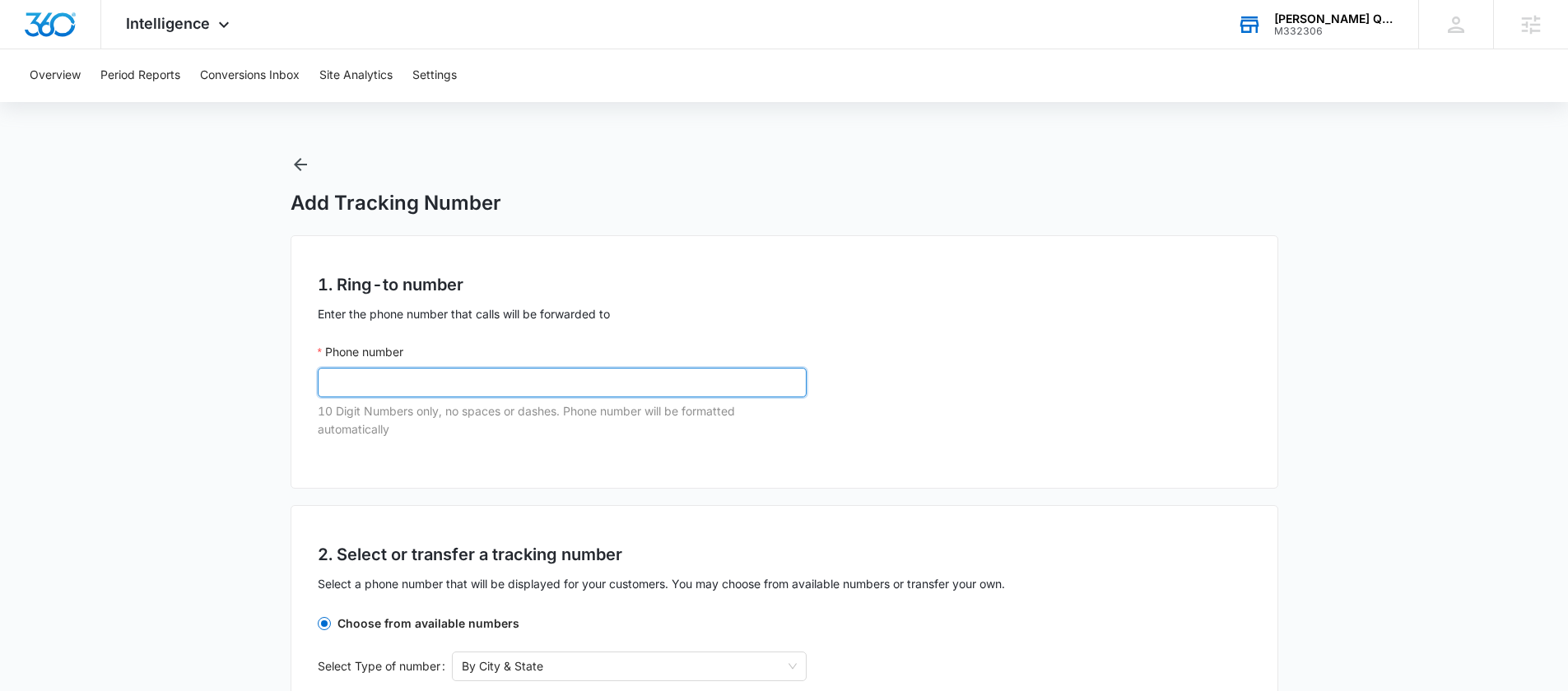 paste on "(303) 210-8118" 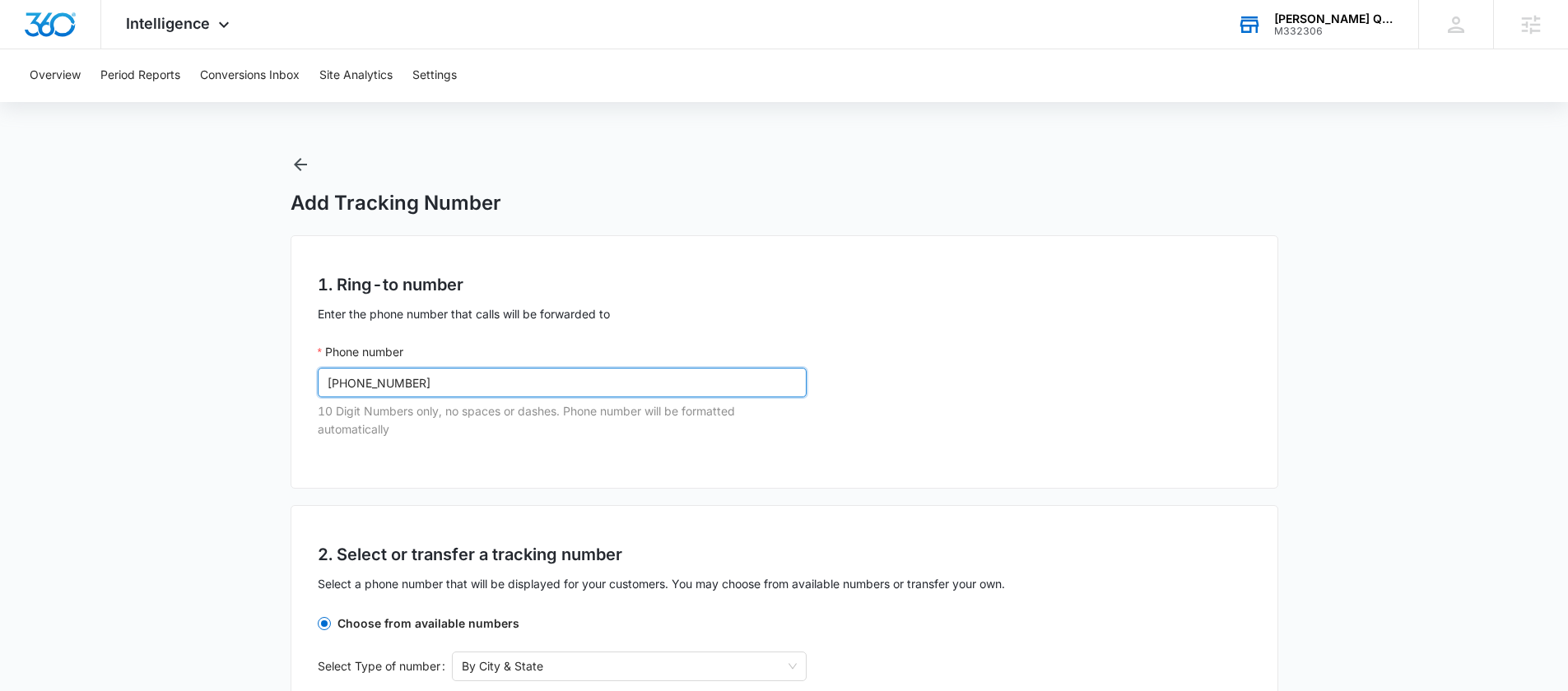 type on "(303) 210-8118" 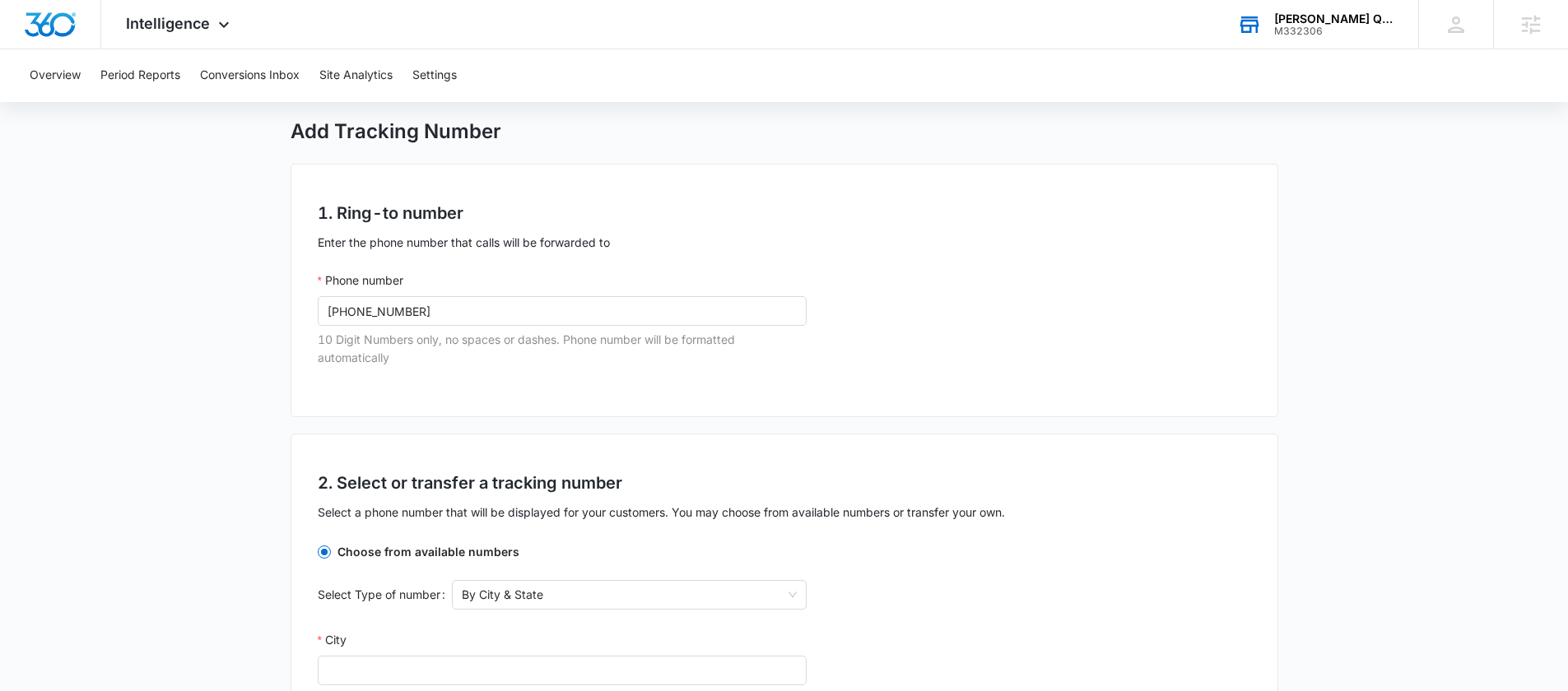 scroll, scrollTop: 254, scrollLeft: 0, axis: vertical 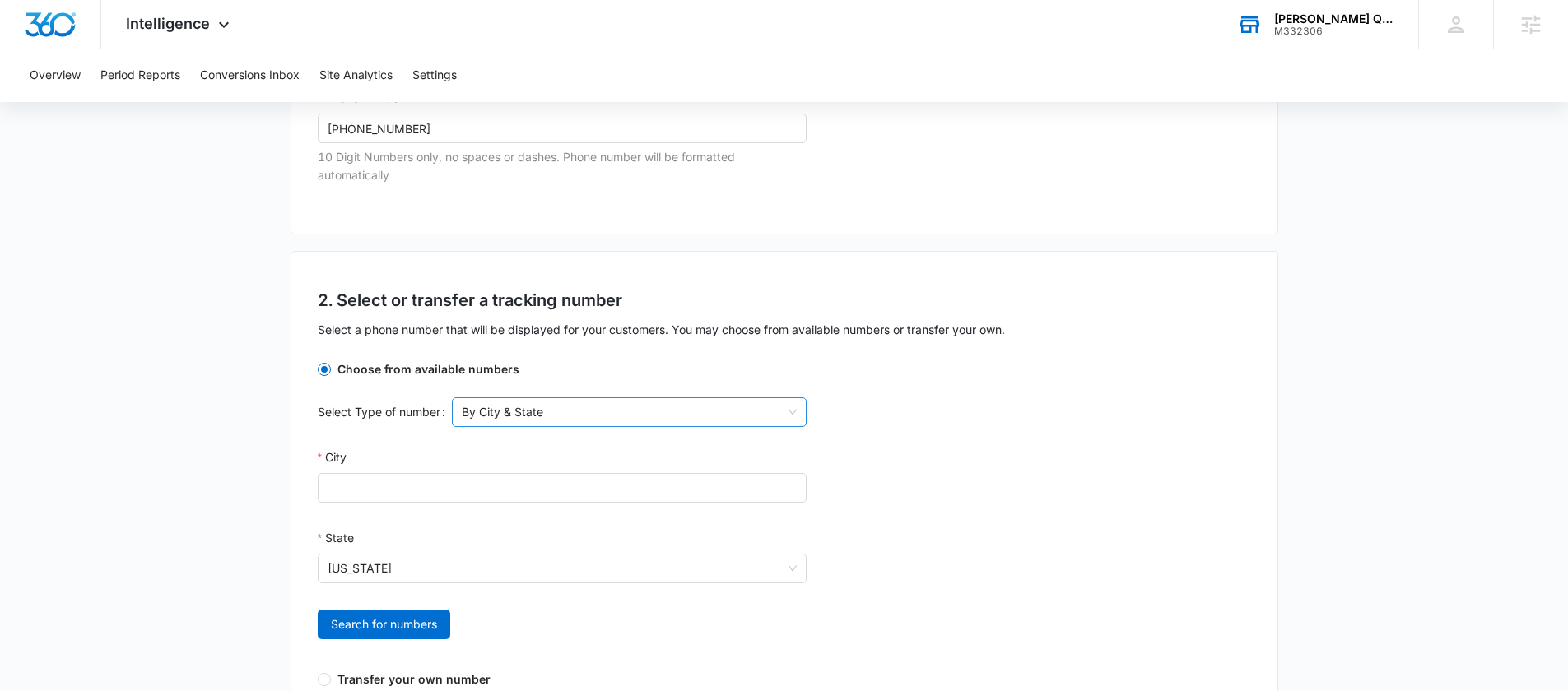 click on "By City & State" at bounding box center [629, 412] 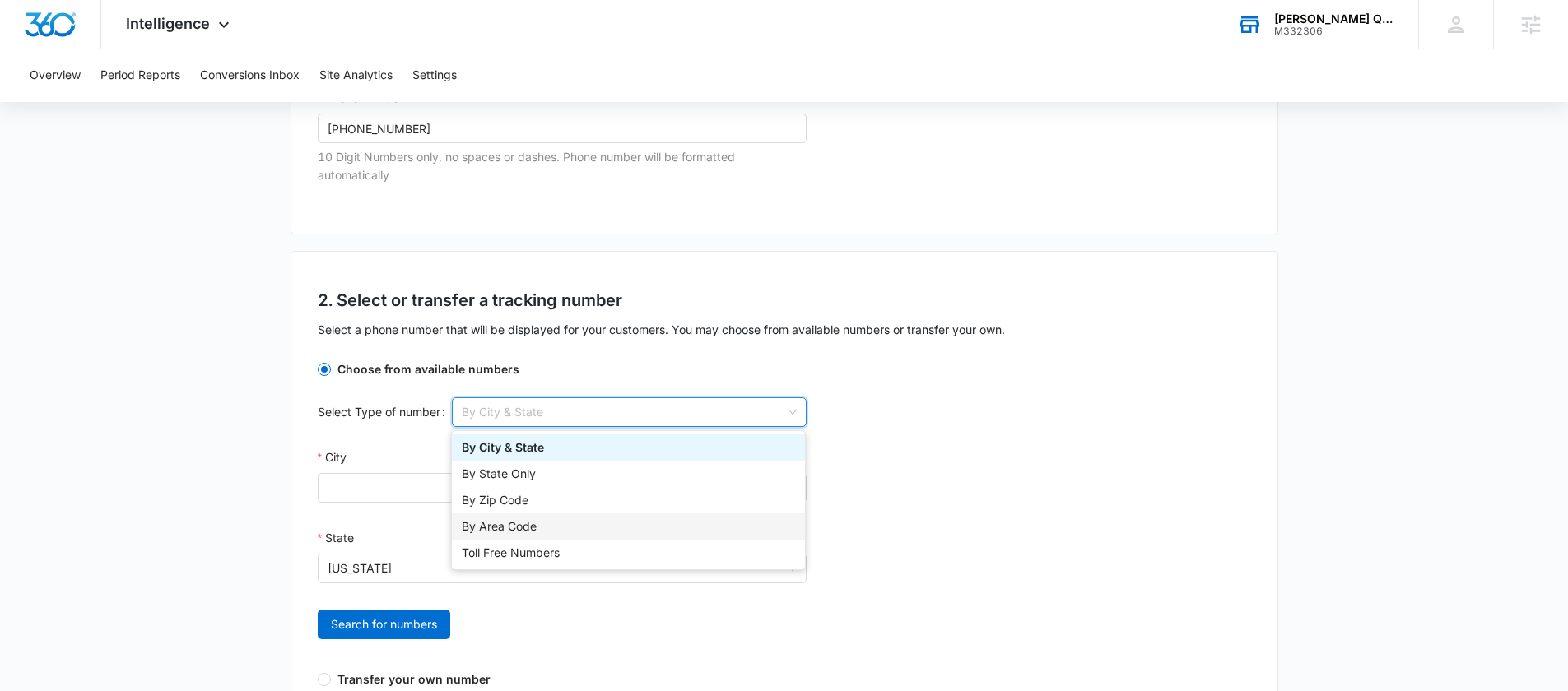 click on "By Area Code" at bounding box center [628, 526] 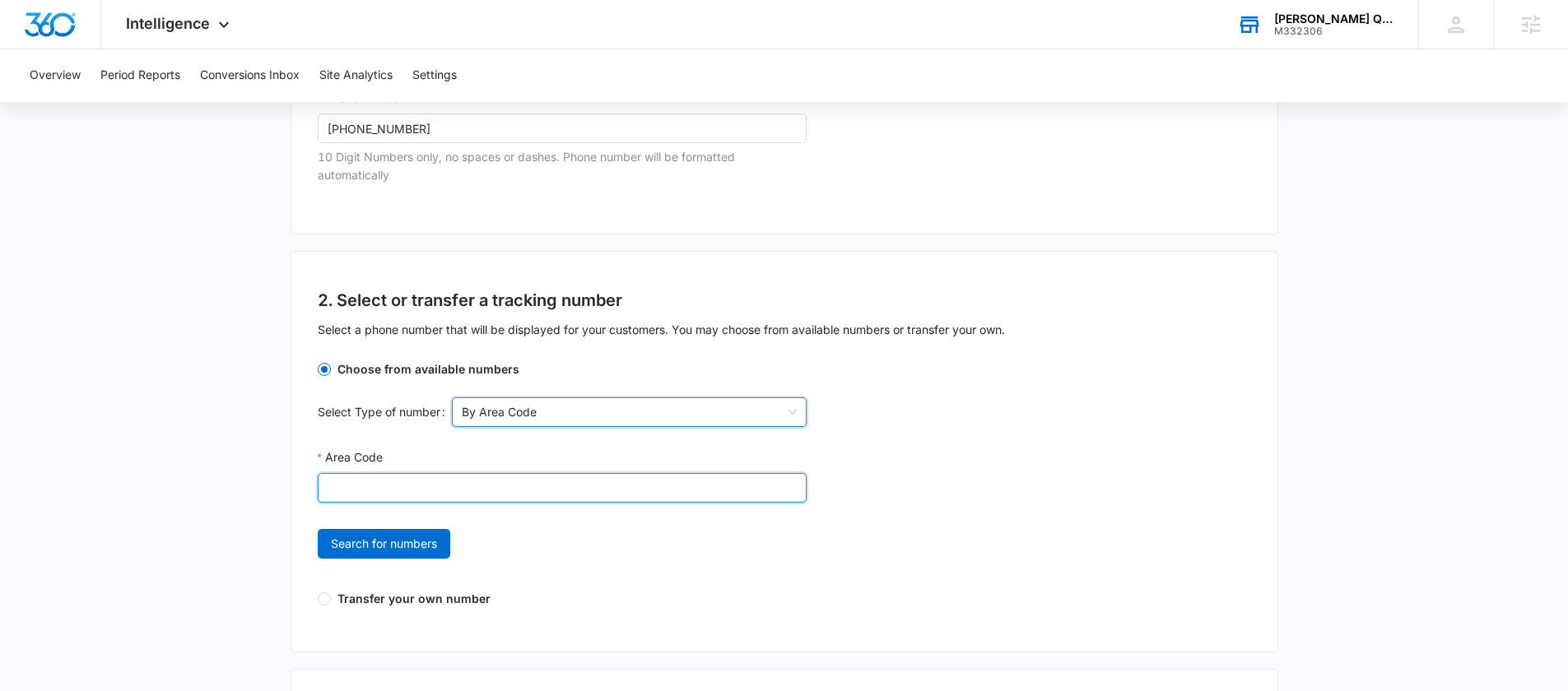 click on "Area Code" at bounding box center (562, 488) 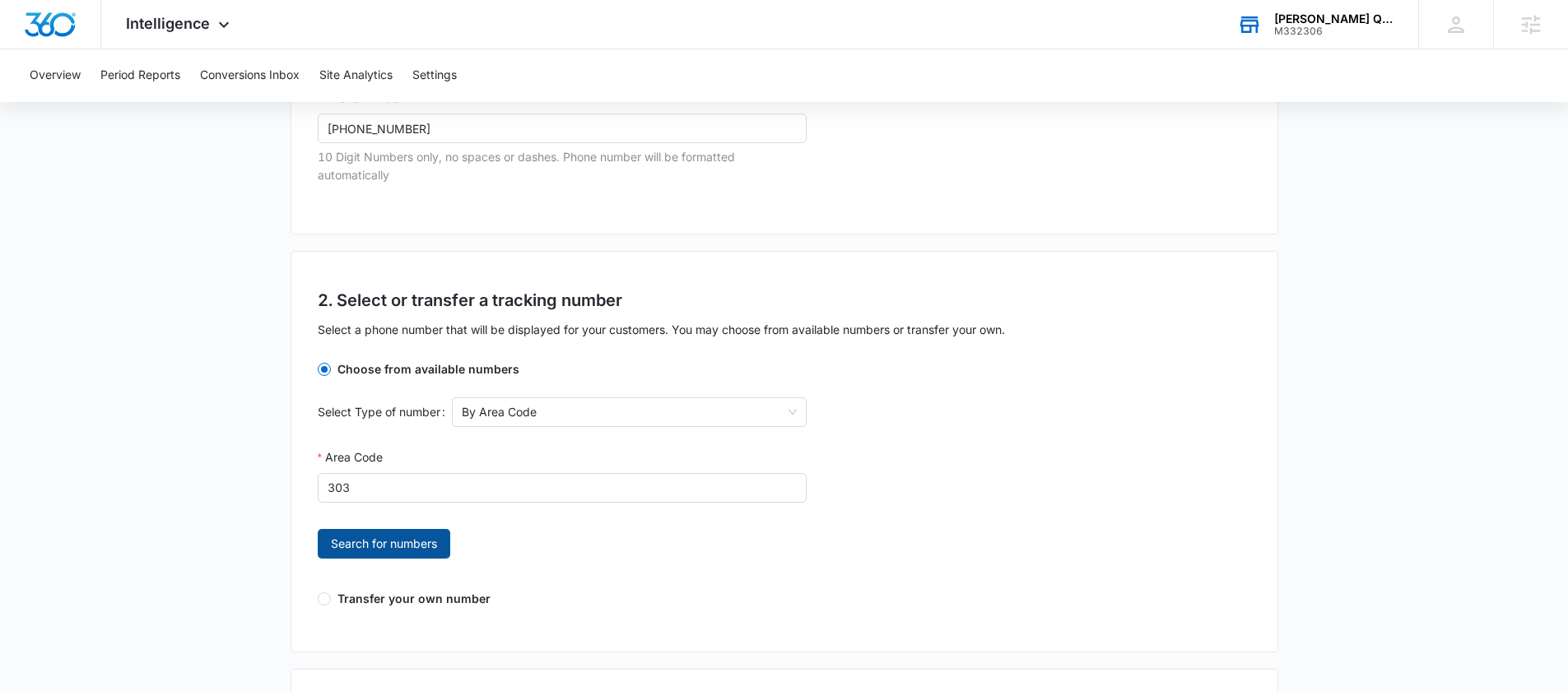 click on "Search for numbers" at bounding box center [384, 544] 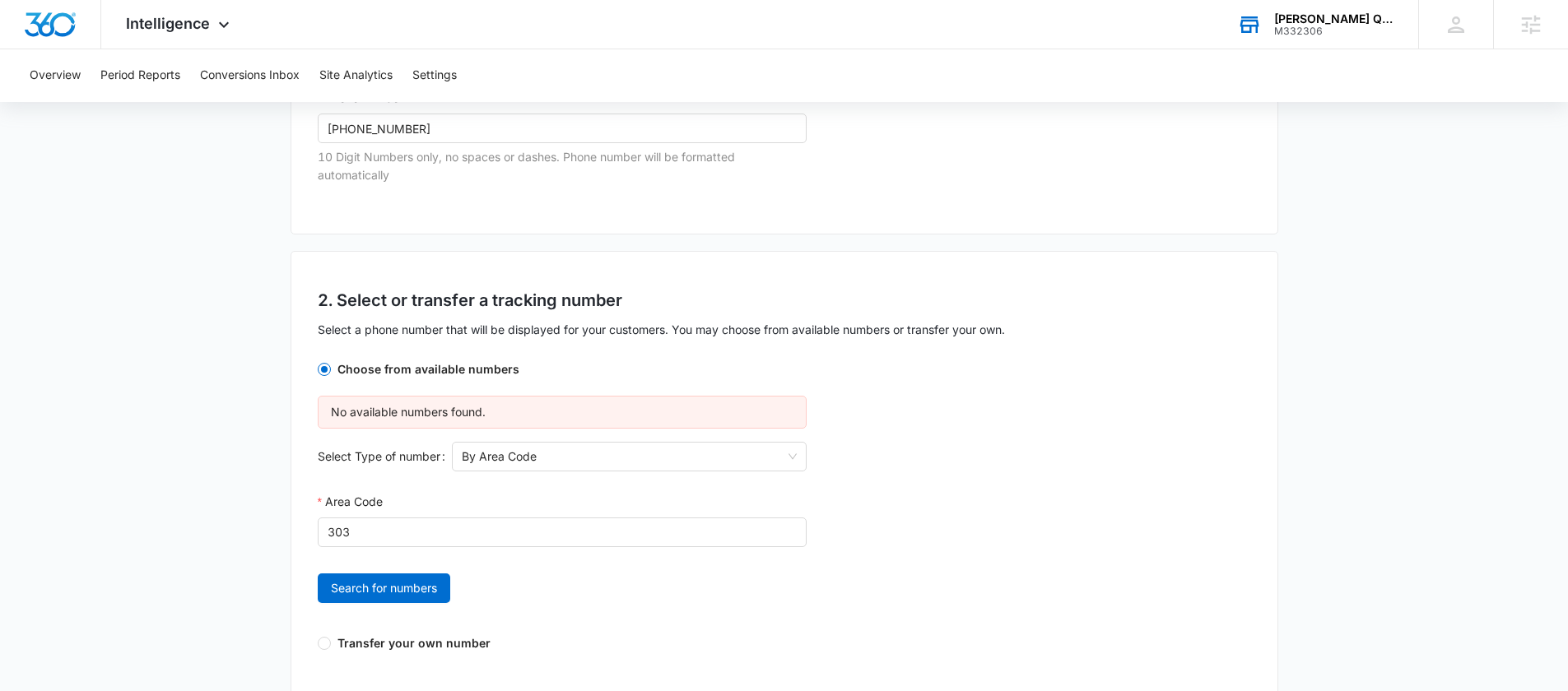 click on "Add Tracking Number 1.   Ring-to number Enter the phone number that calls will be forwarded to Phone number (303) 210-8118 10 Digit Numbers only, no spaces or dashes. Phone number will be formatted automatically 2.   Select or transfer a tracking number Select a phone number that will be displayed for your customers. You may choose from available numbers or transfer your own. Choose from available numbers No available numbers found. Select Type of number By Area Code Area Code 303 Search for numbers Transfer your own number 3.   Configure Name Channel Attribution Ads Greeting This call is being recorded. This greeting message will play for a caller when they call. If left blank, no message will play. Maximum length of 500 characters. Whisper Message The whisper message will play for the receiver of a call when they first pick up and will not be audible by the caller. Maximum length of 500 characters. Notify These Emails When a Call Is Received Comma-separated list of emails. Record Calls Count as a lead" at bounding box center (784, 665) 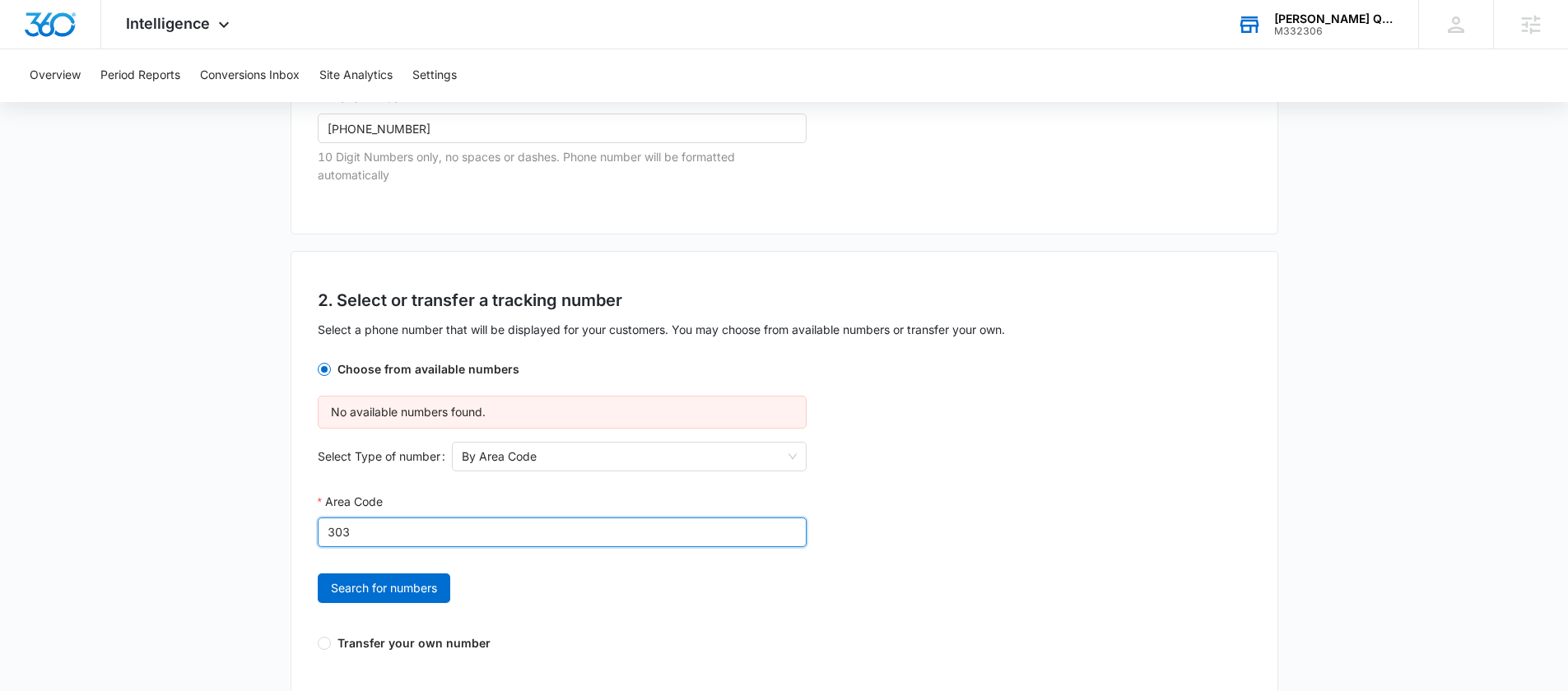 click on "303" at bounding box center (562, 532) 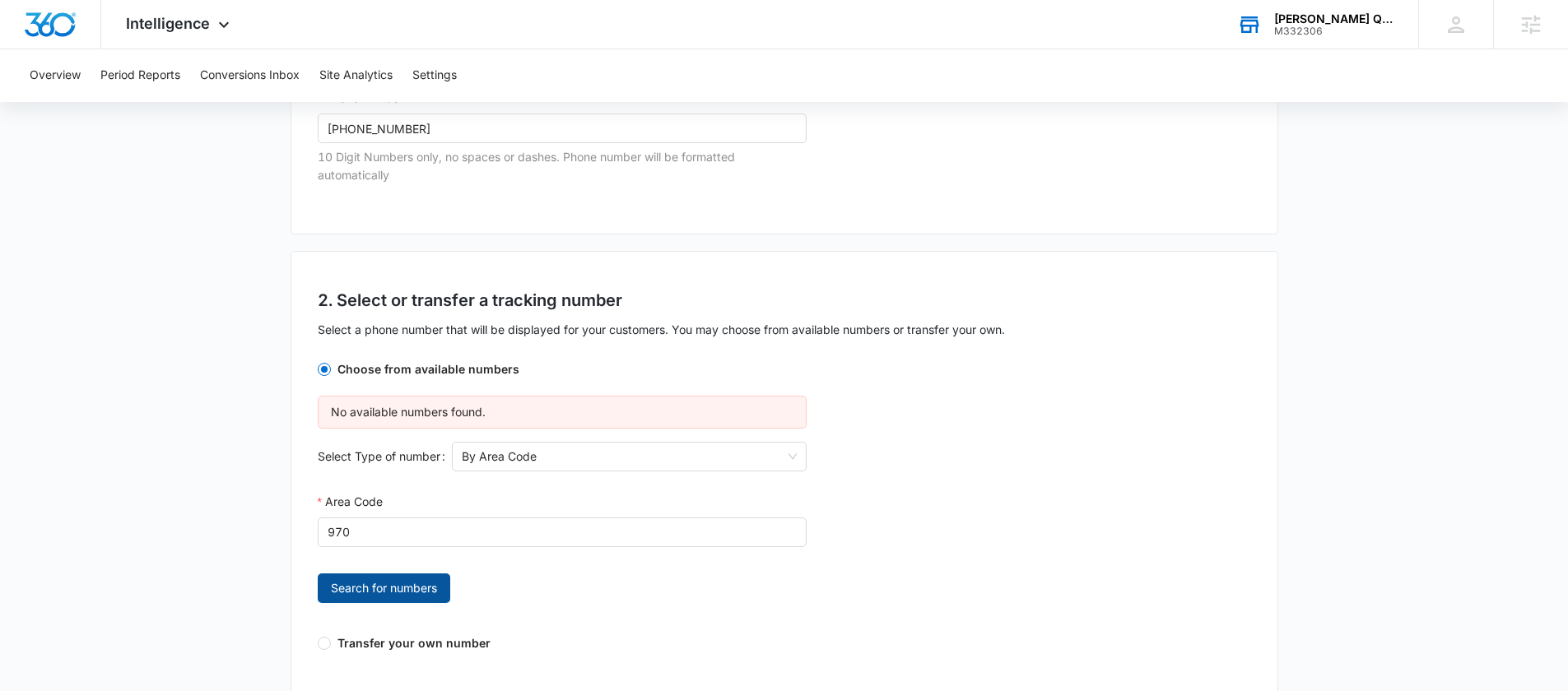 click on "Search for numbers" at bounding box center (384, 588) 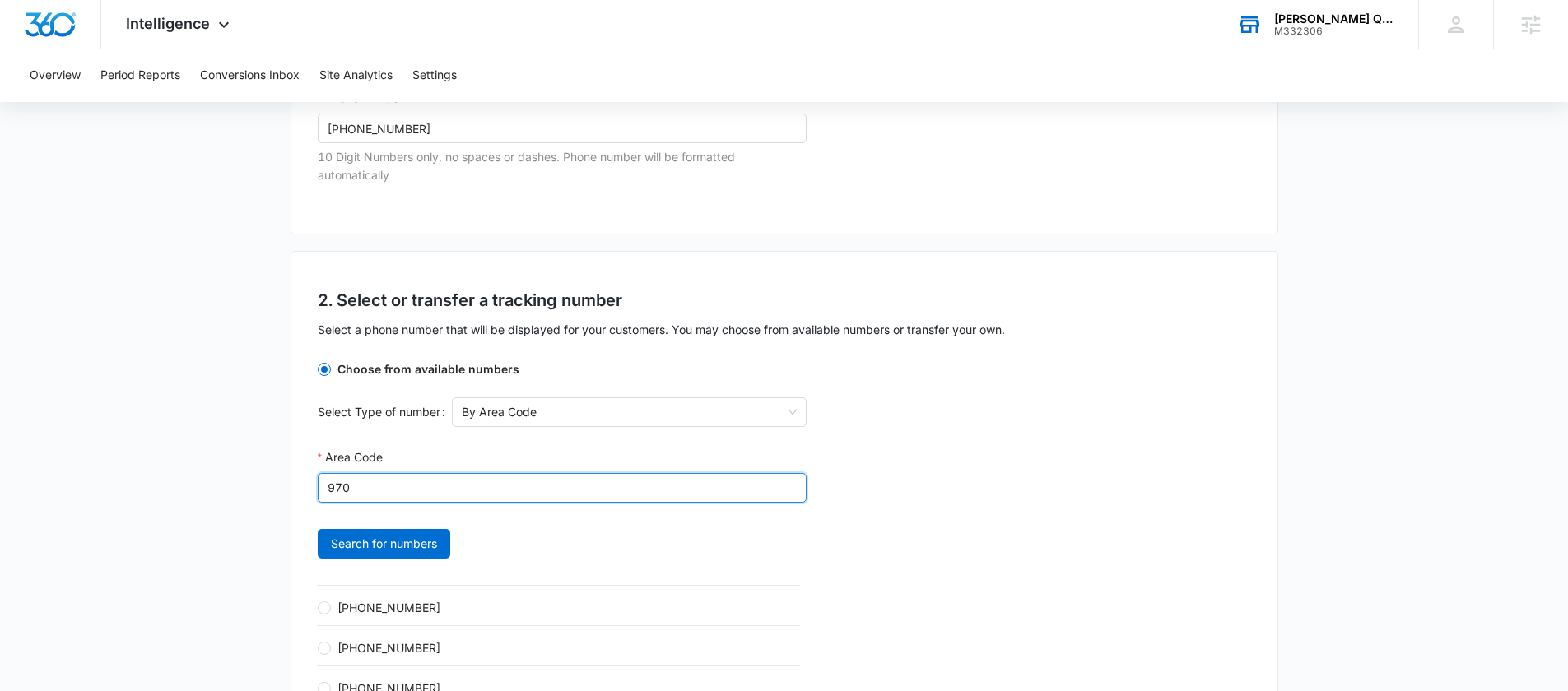 drag, startPoint x: 374, startPoint y: 485, endPoint x: 248, endPoint y: 483, distance: 126.01587 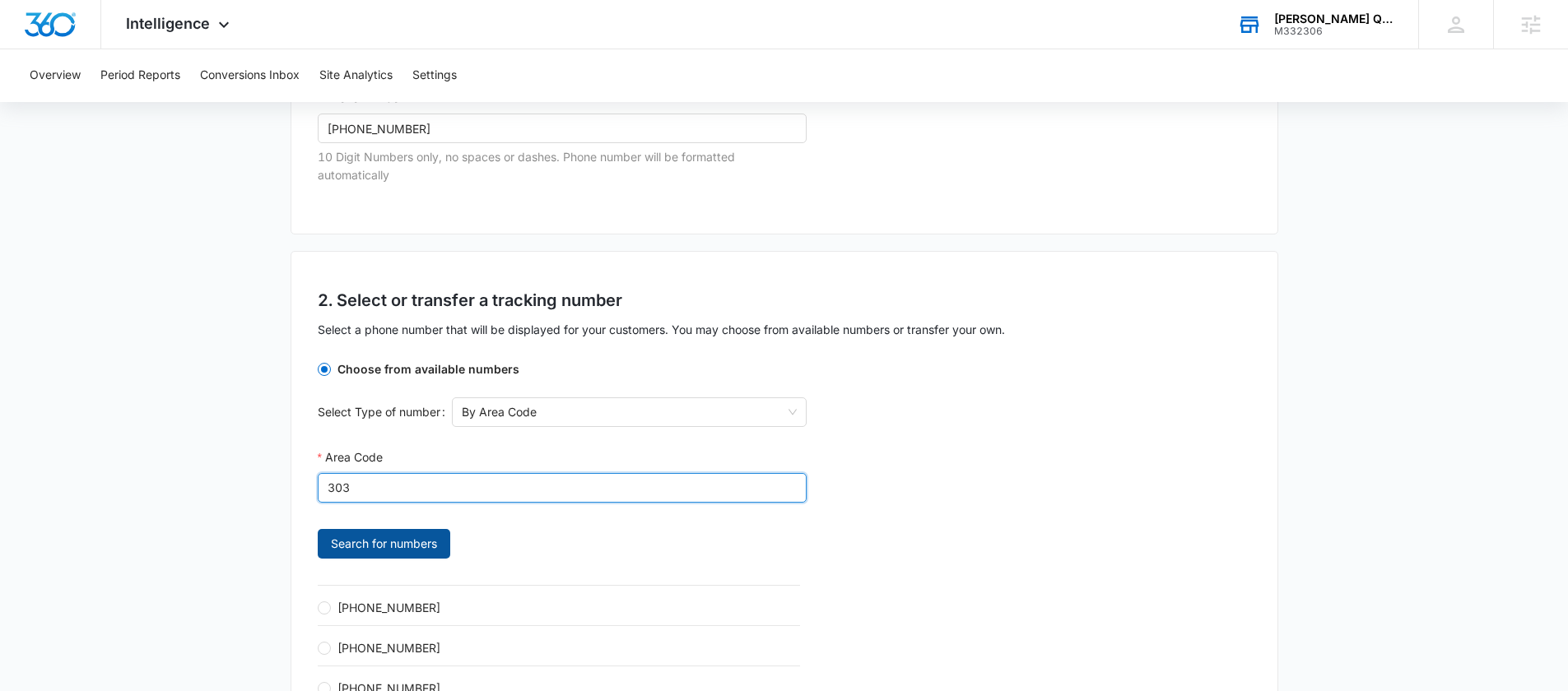 type on "303" 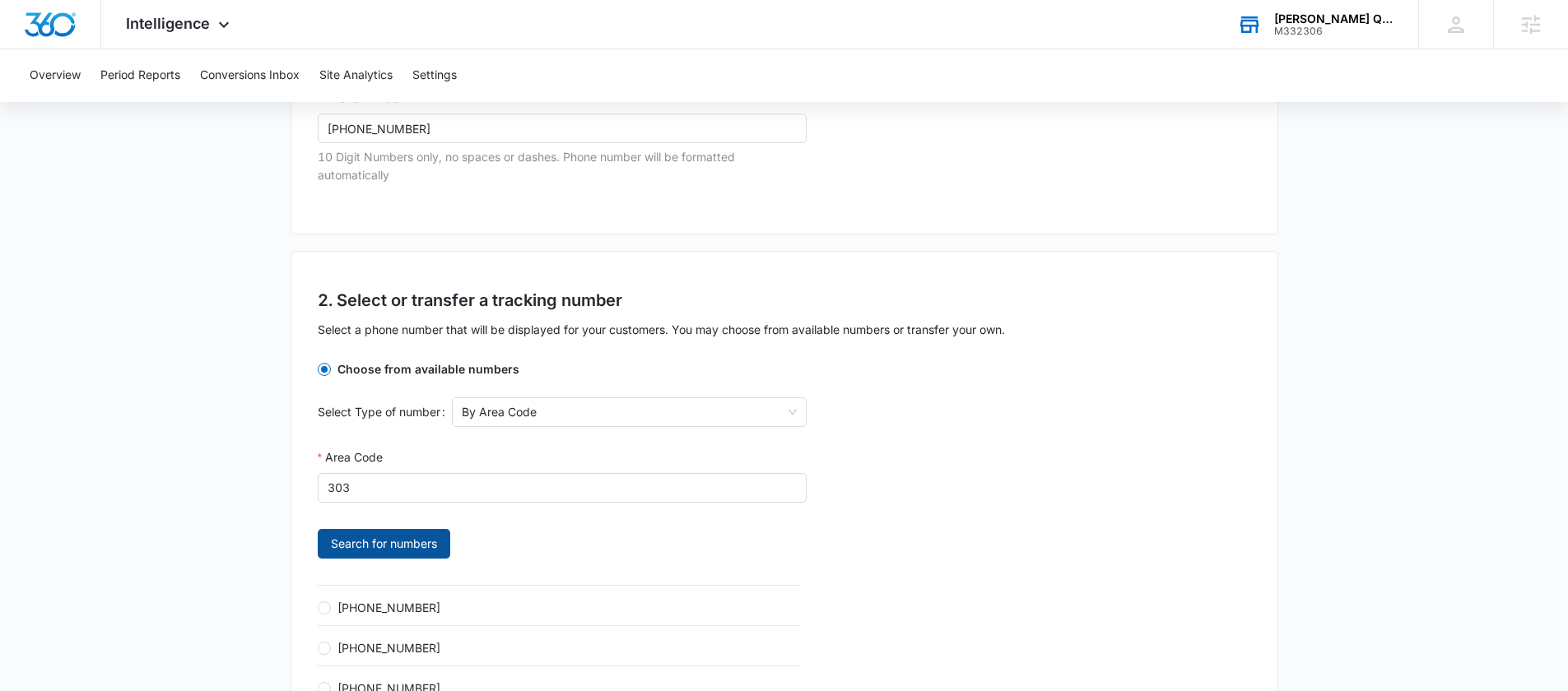 click on "Search for numbers" at bounding box center [384, 544] 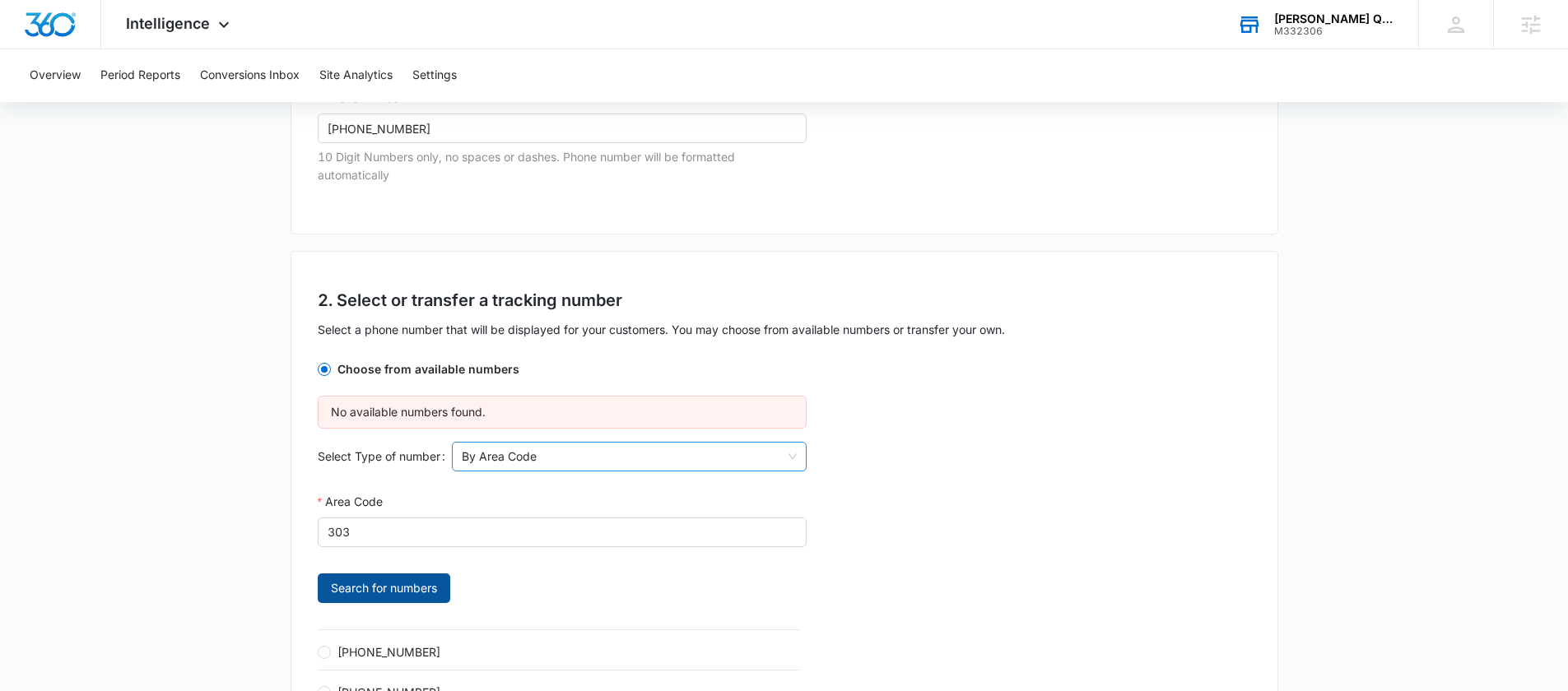 click on "By Area Code" at bounding box center [629, 457] 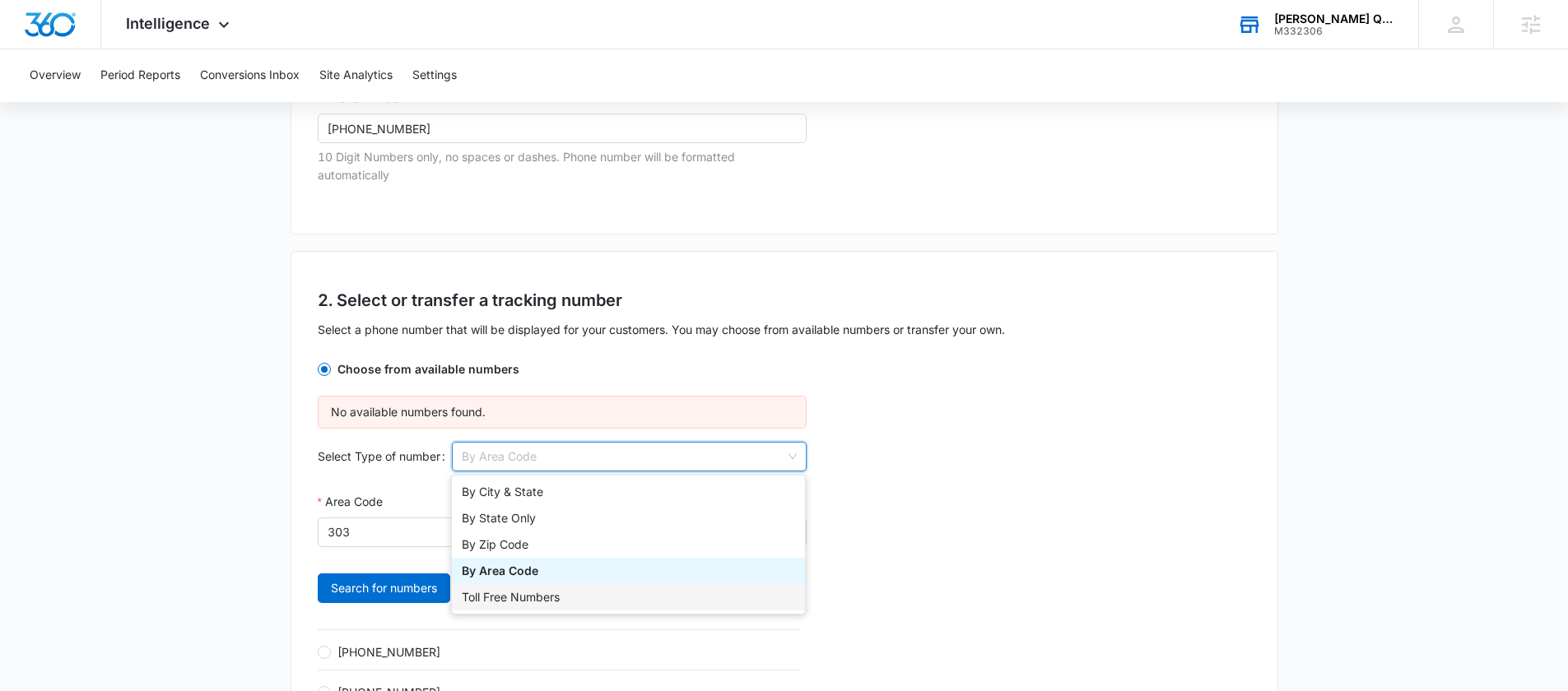 click on "Toll Free Numbers" at bounding box center (628, 597) 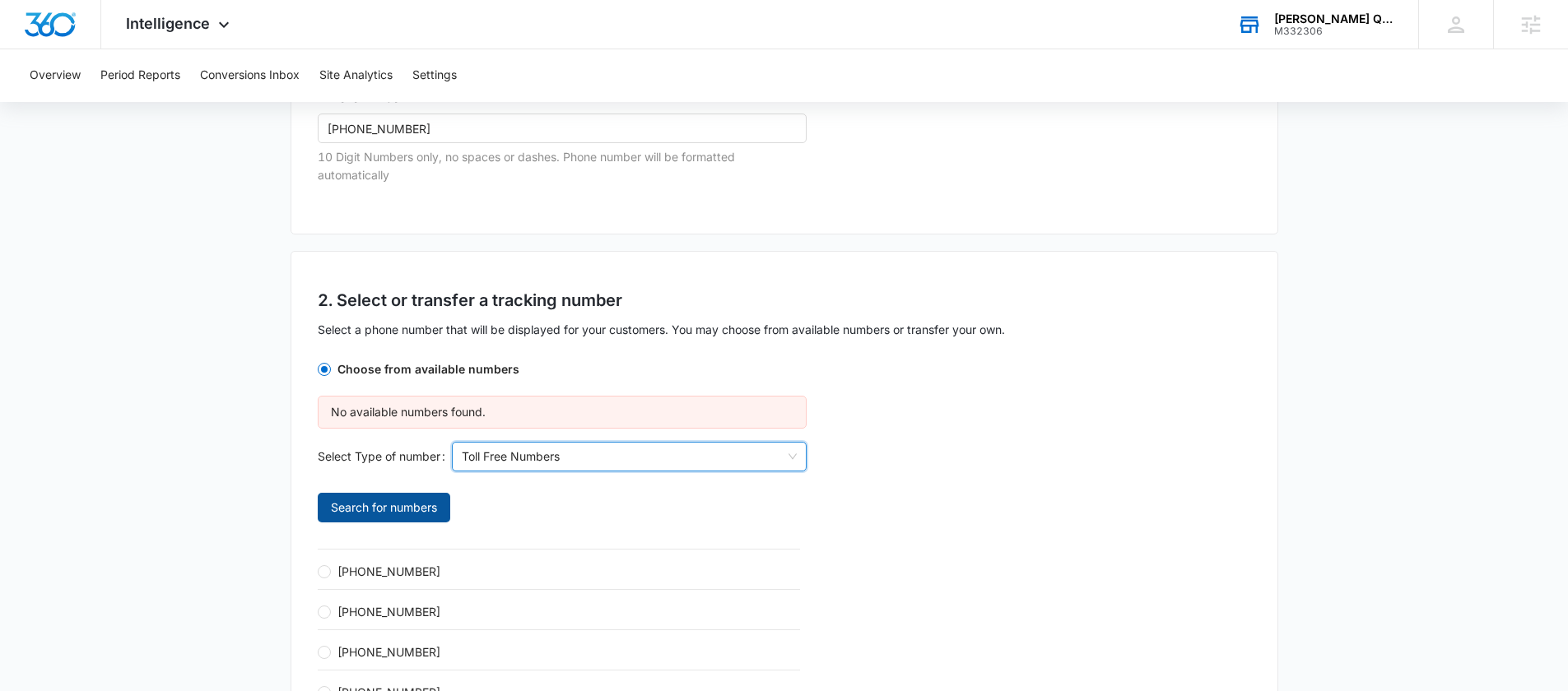 click on "Search for numbers" at bounding box center [384, 508] 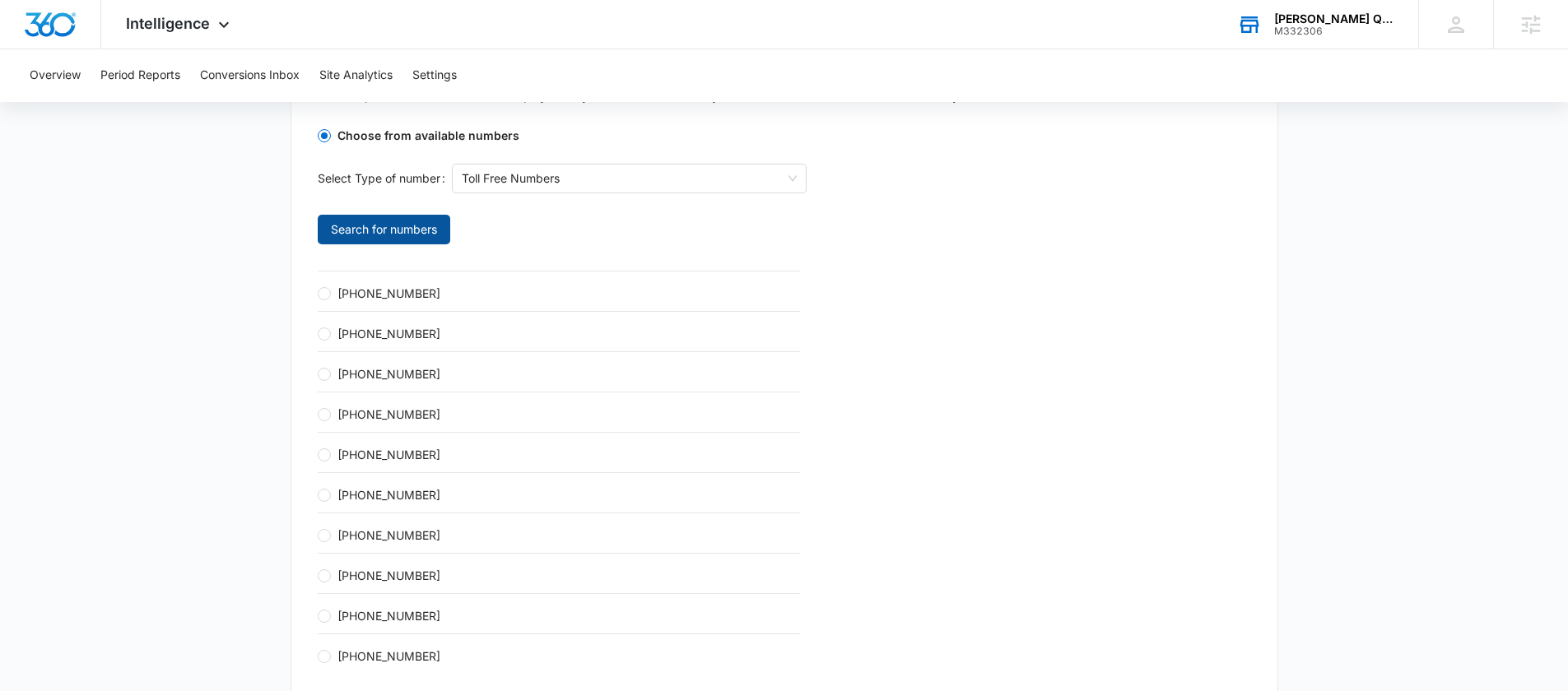scroll, scrollTop: 563, scrollLeft: 0, axis: vertical 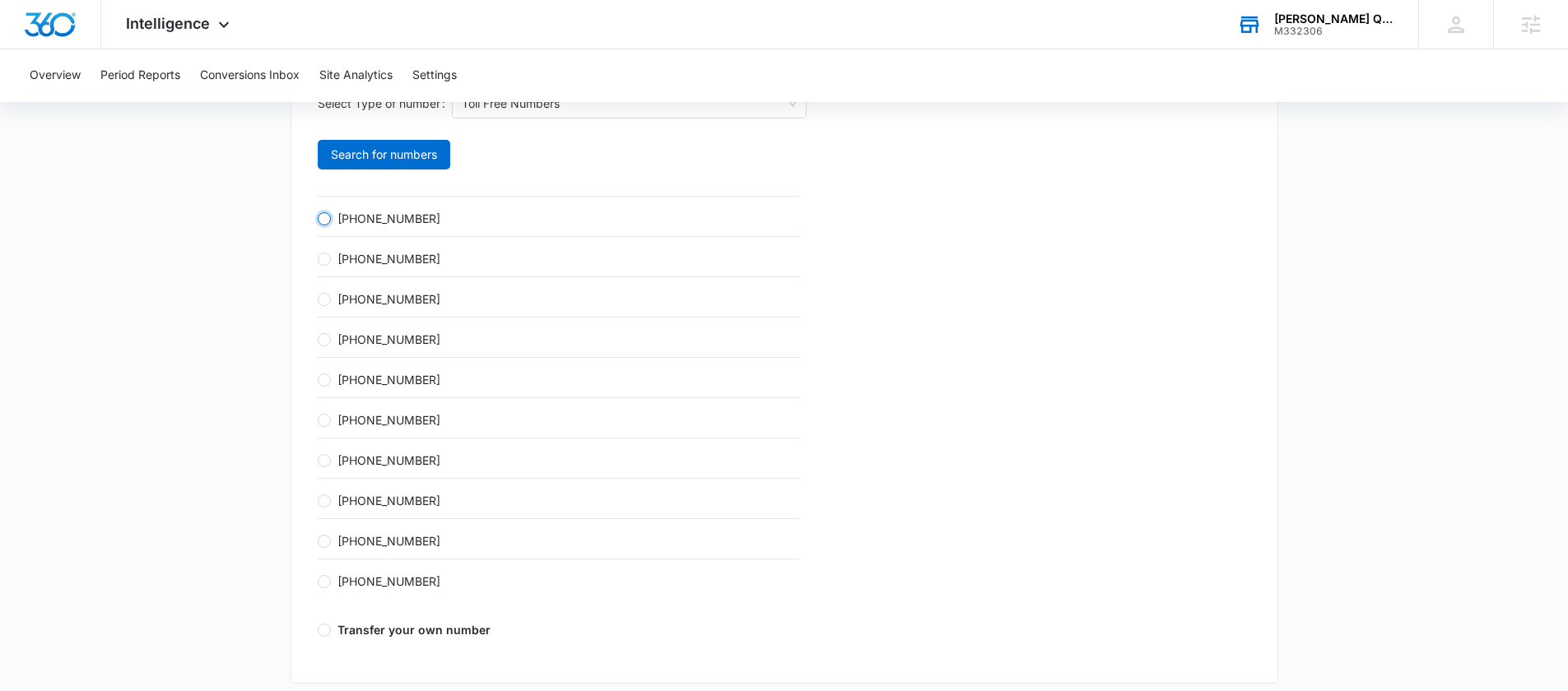 click on "+18338797619" at bounding box center (324, 219) 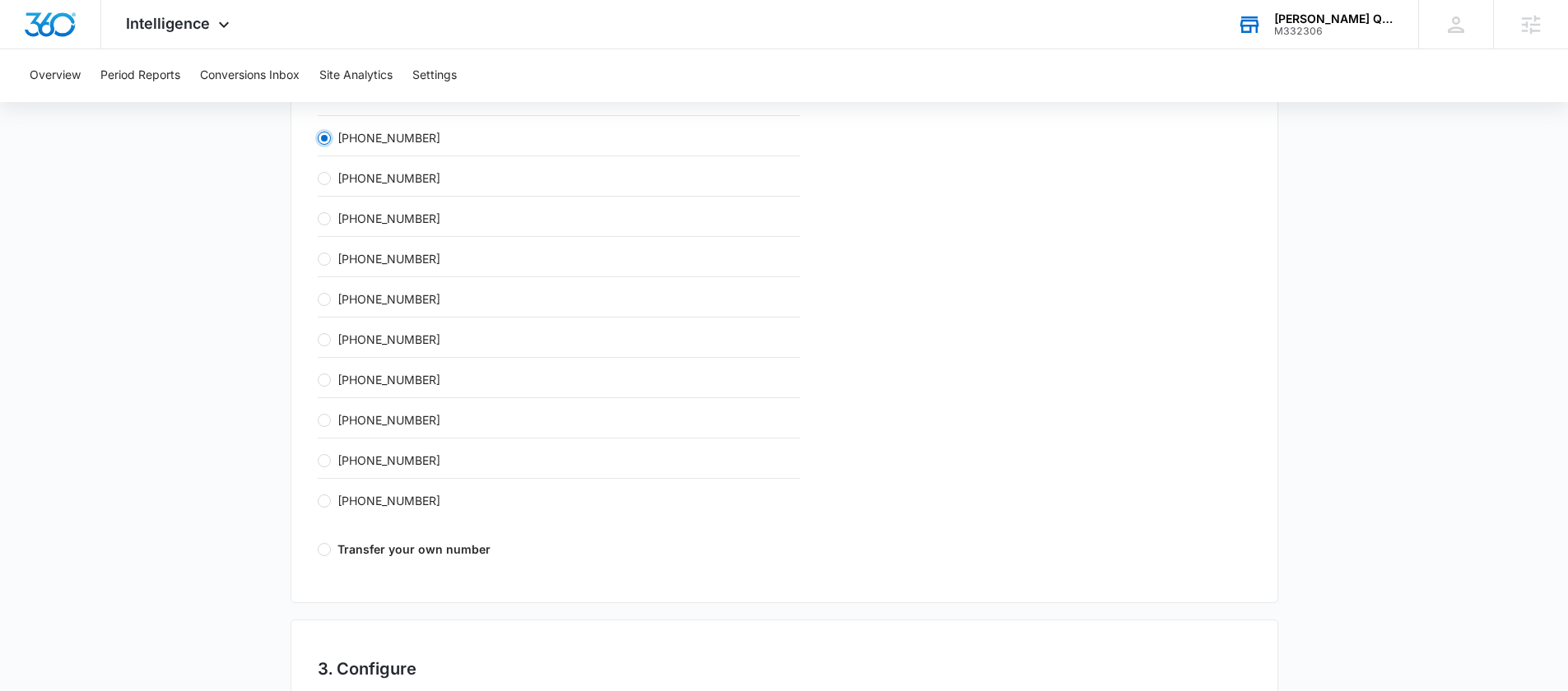 scroll, scrollTop: 1029, scrollLeft: 0, axis: vertical 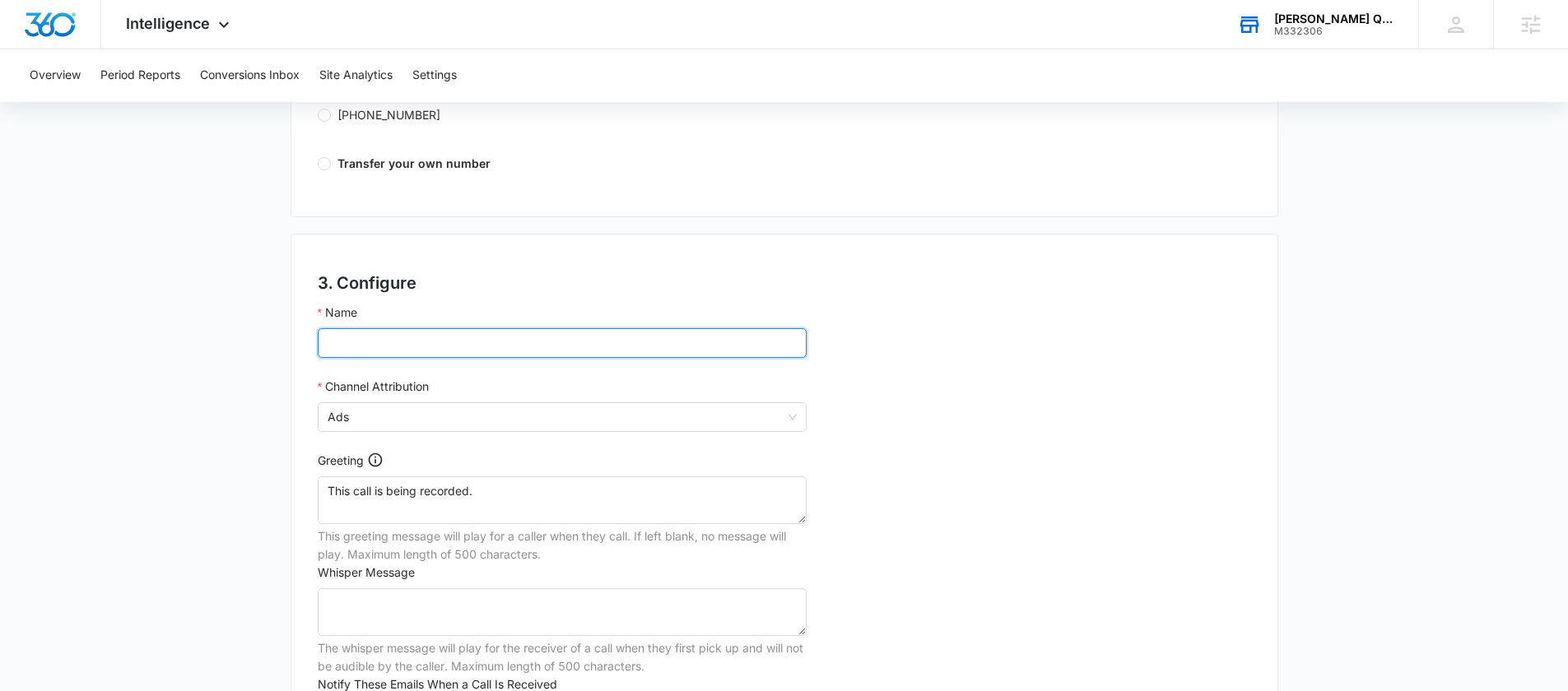 drag, startPoint x: 435, startPoint y: 346, endPoint x: 601, endPoint y: 338, distance: 166.19266 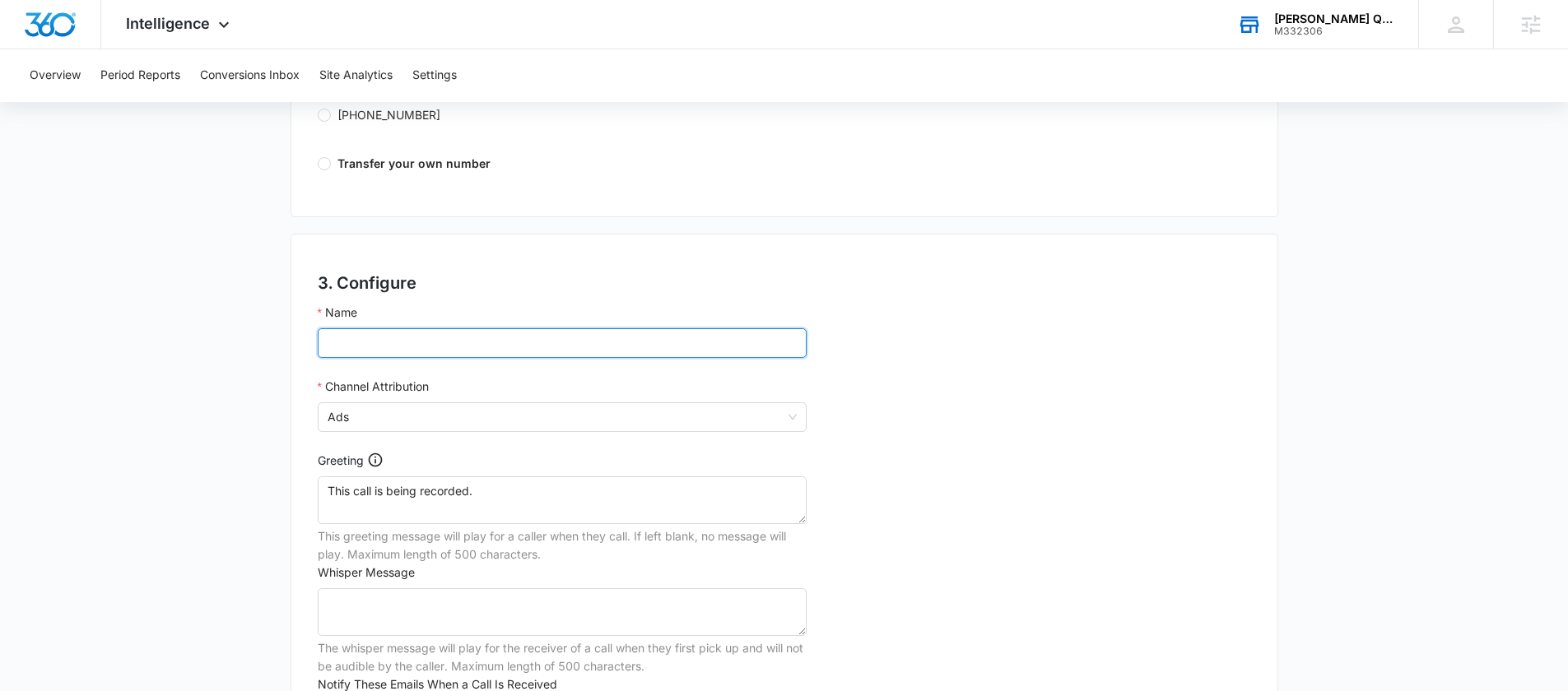 click on "Name" at bounding box center [562, 343] 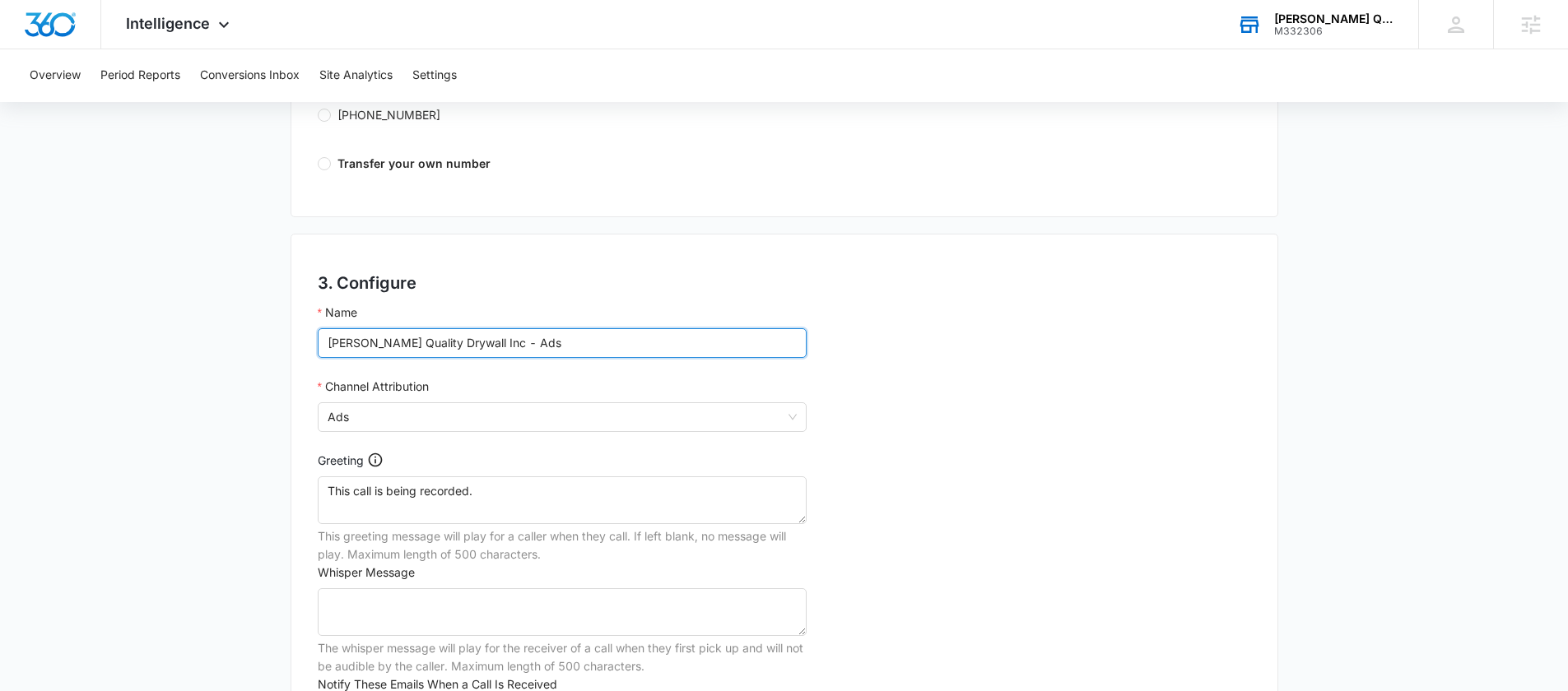 type on "Sanchez Quality Drywall Inc - Ads" 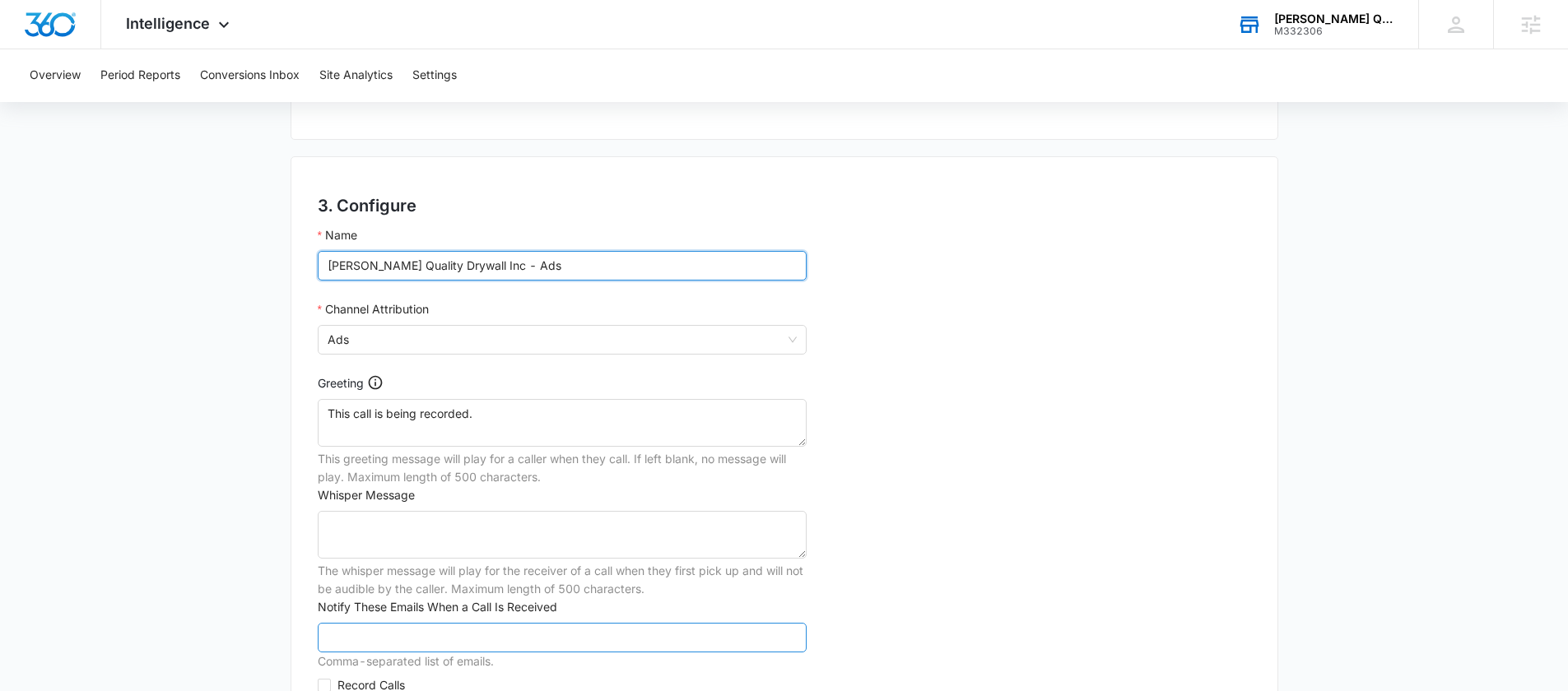 scroll, scrollTop: 1278, scrollLeft: 0, axis: vertical 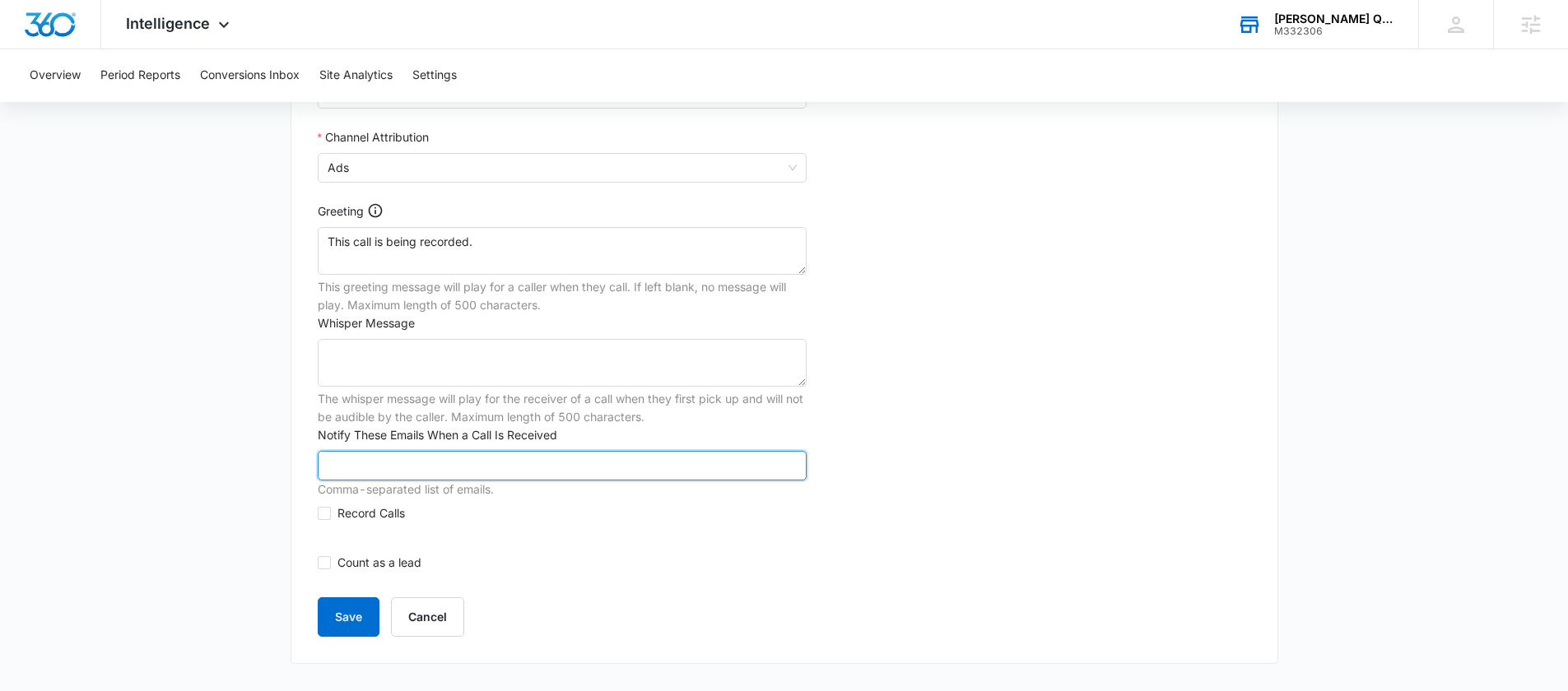 click on "Notify These Emails When a Call Is Received" at bounding box center [562, 466] 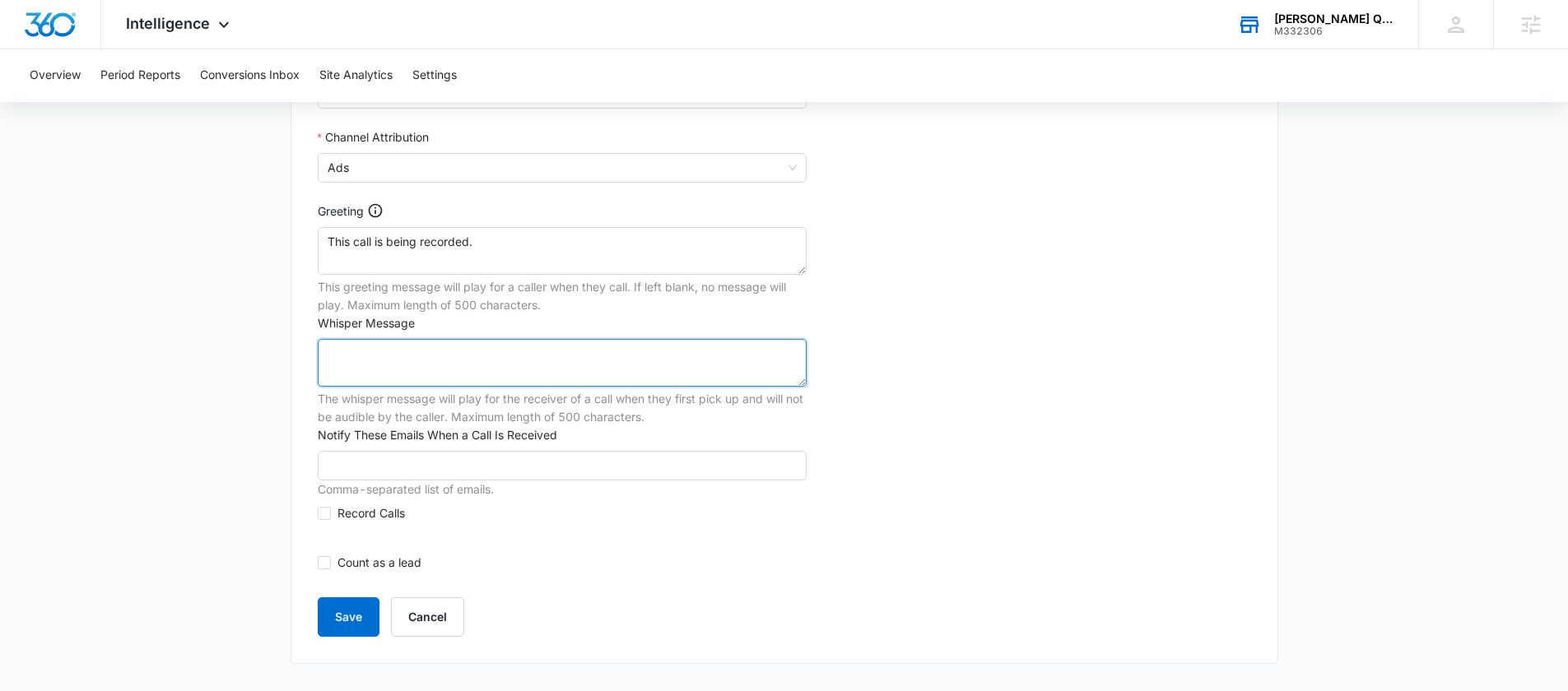 click on "Whisper Message" at bounding box center (562, 363) 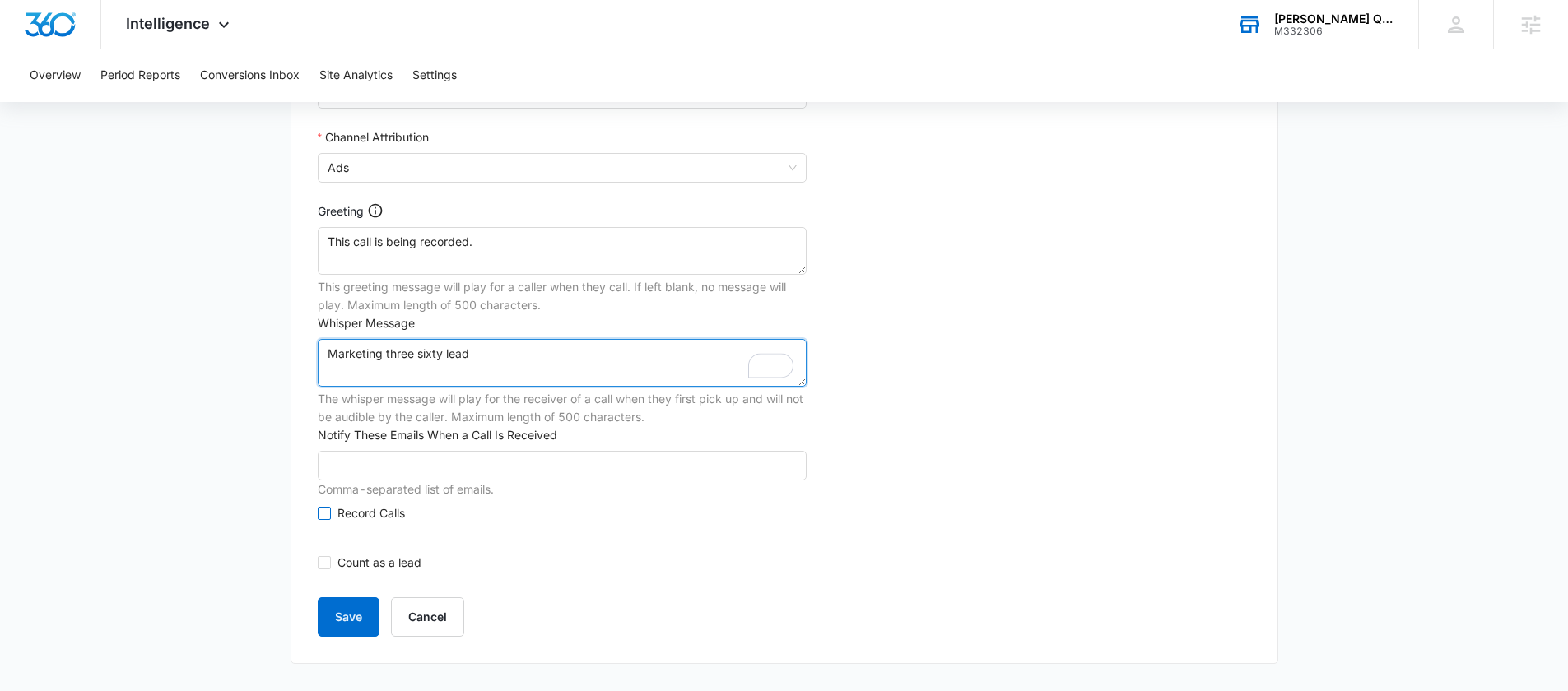 type on "Marketing three sixty lead" 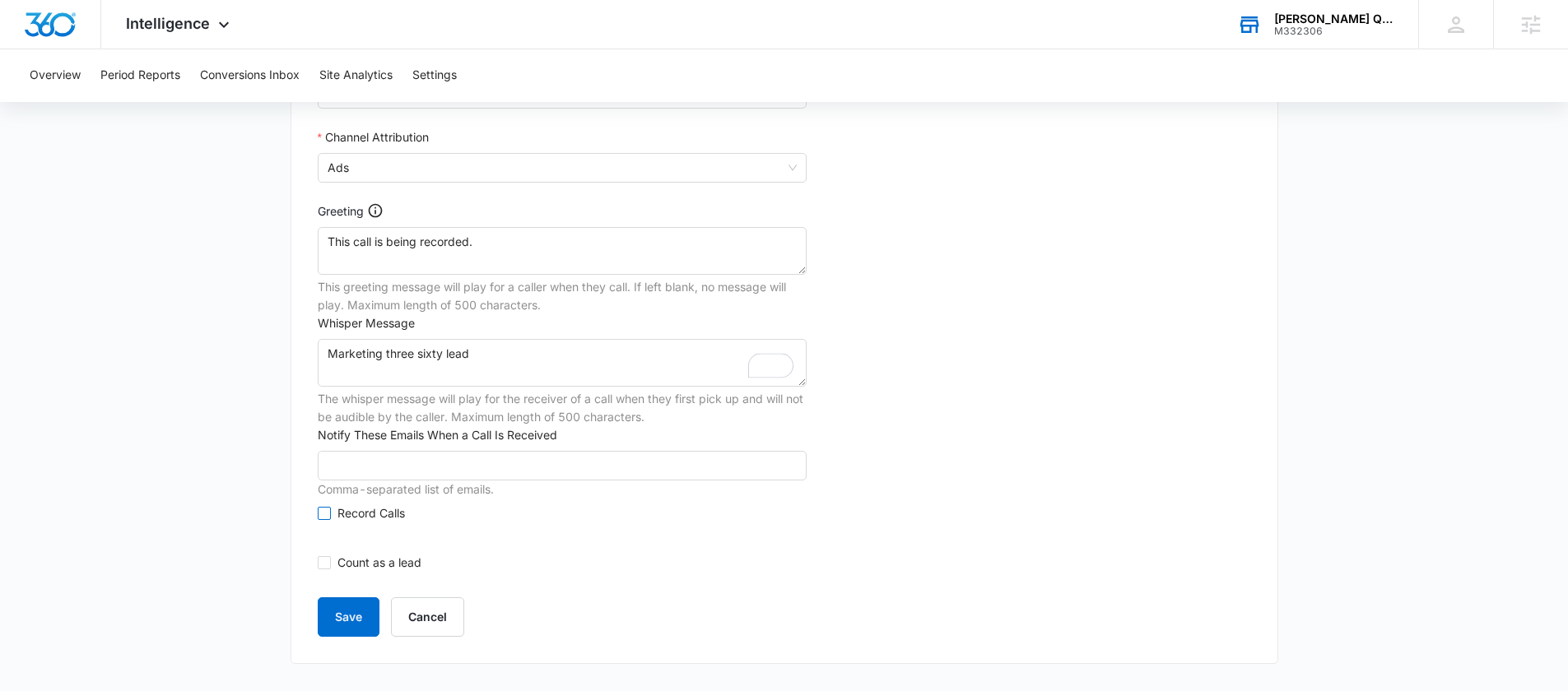 drag, startPoint x: 328, startPoint y: 511, endPoint x: 326, endPoint y: 523, distance: 12.165525 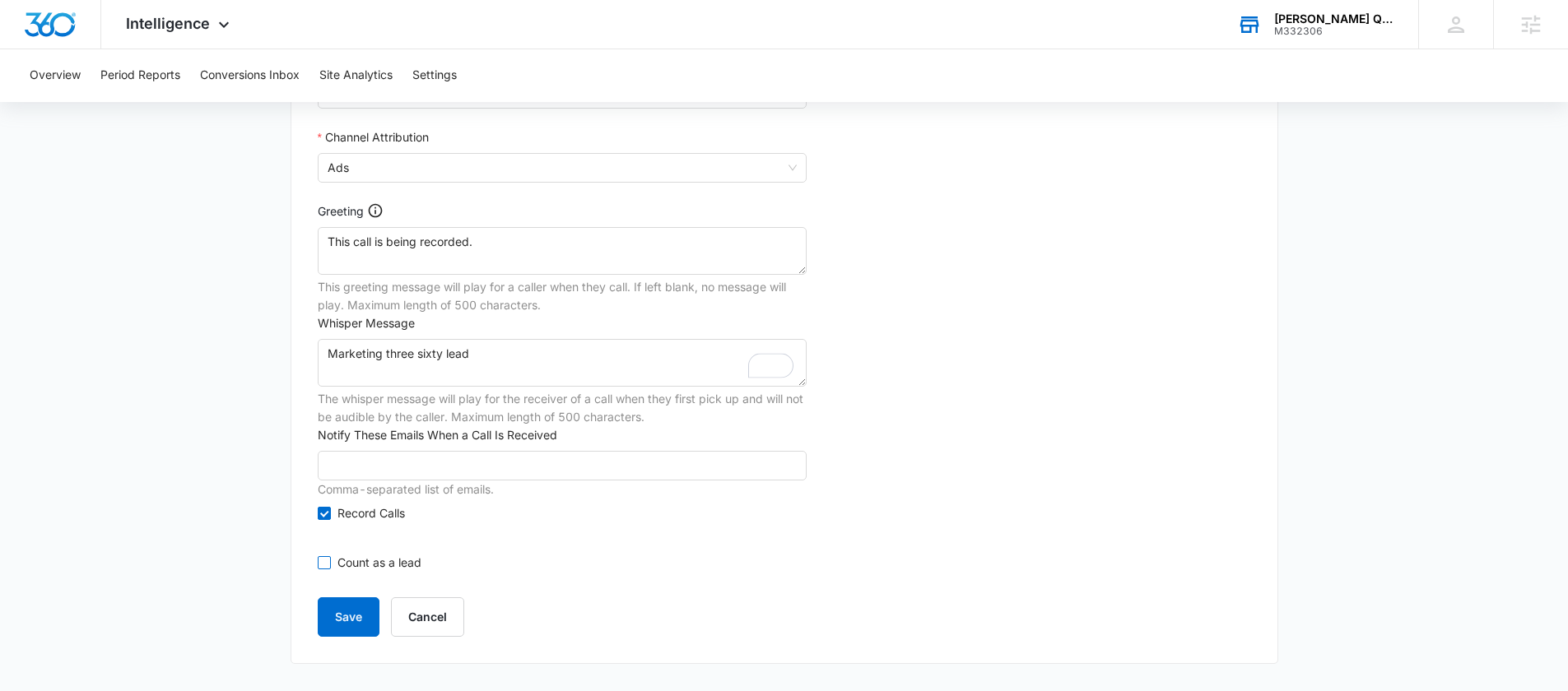 click on "Count as a lead" at bounding box center [323, 562] 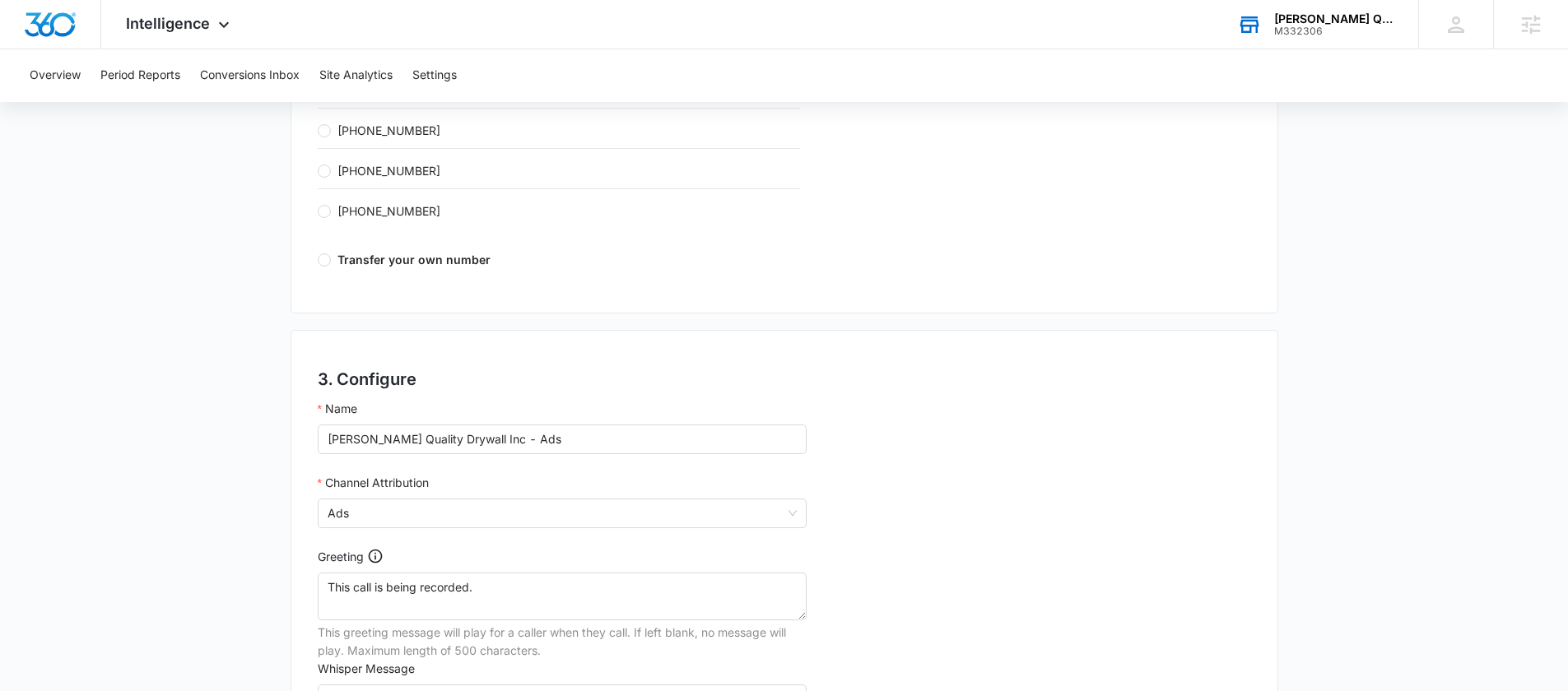 click on "3.   Configure" at bounding box center (784, 379) 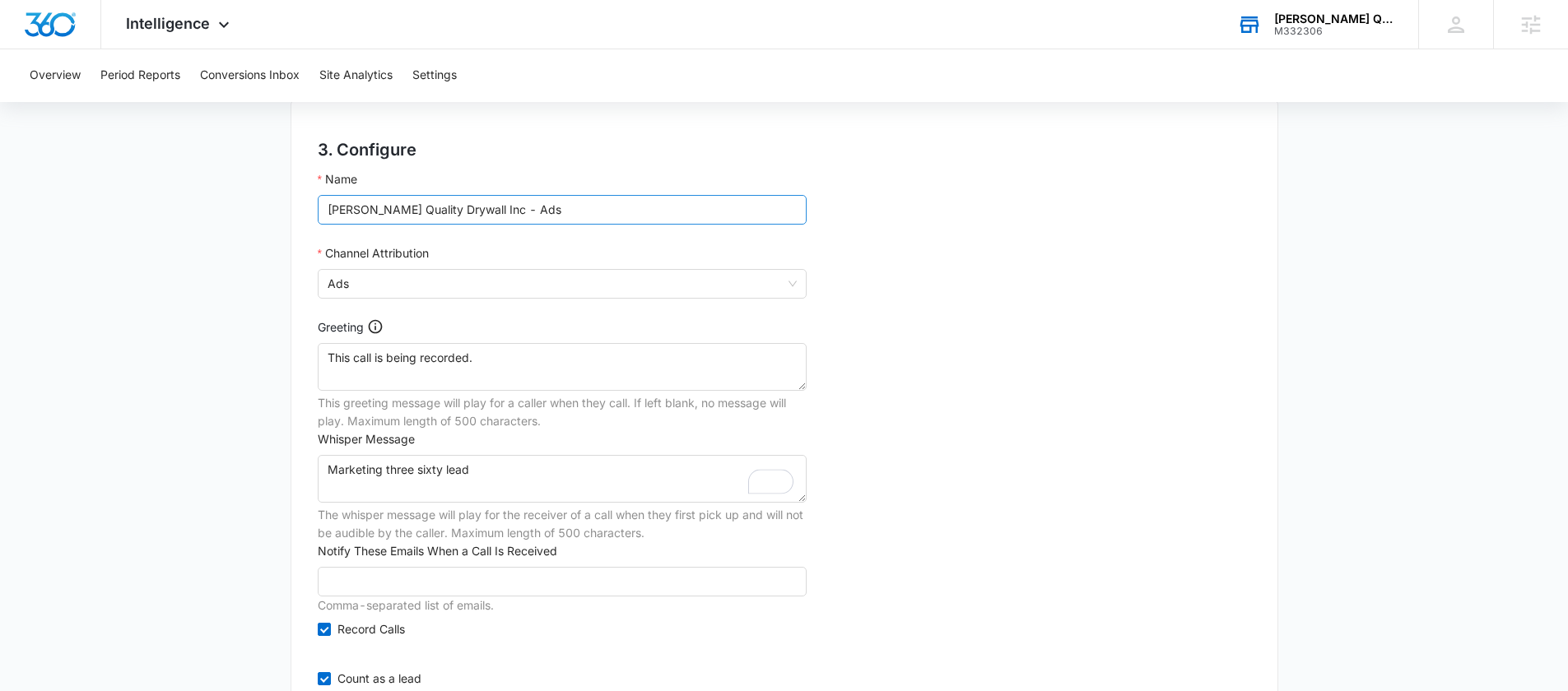 scroll, scrollTop: 1287, scrollLeft: 0, axis: vertical 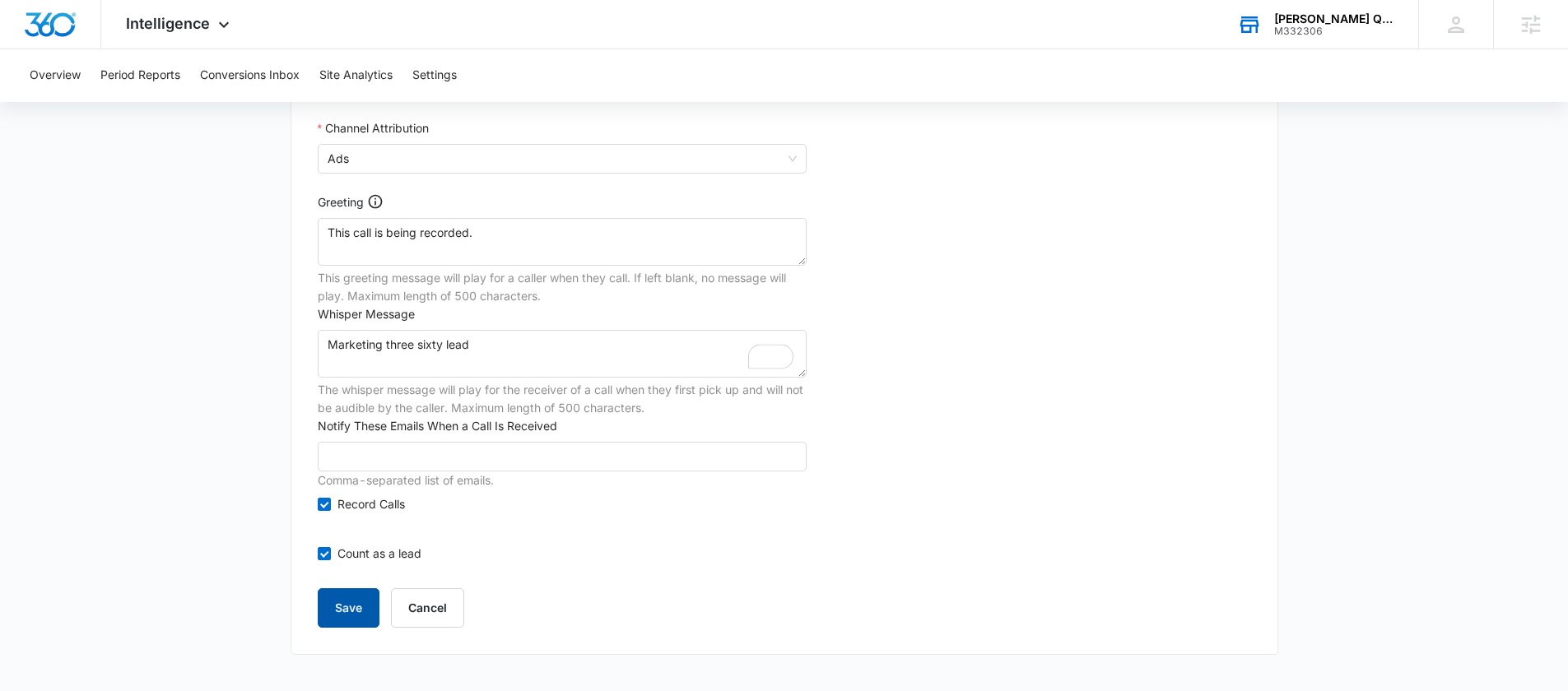 click on "Save" at bounding box center [348, 608] 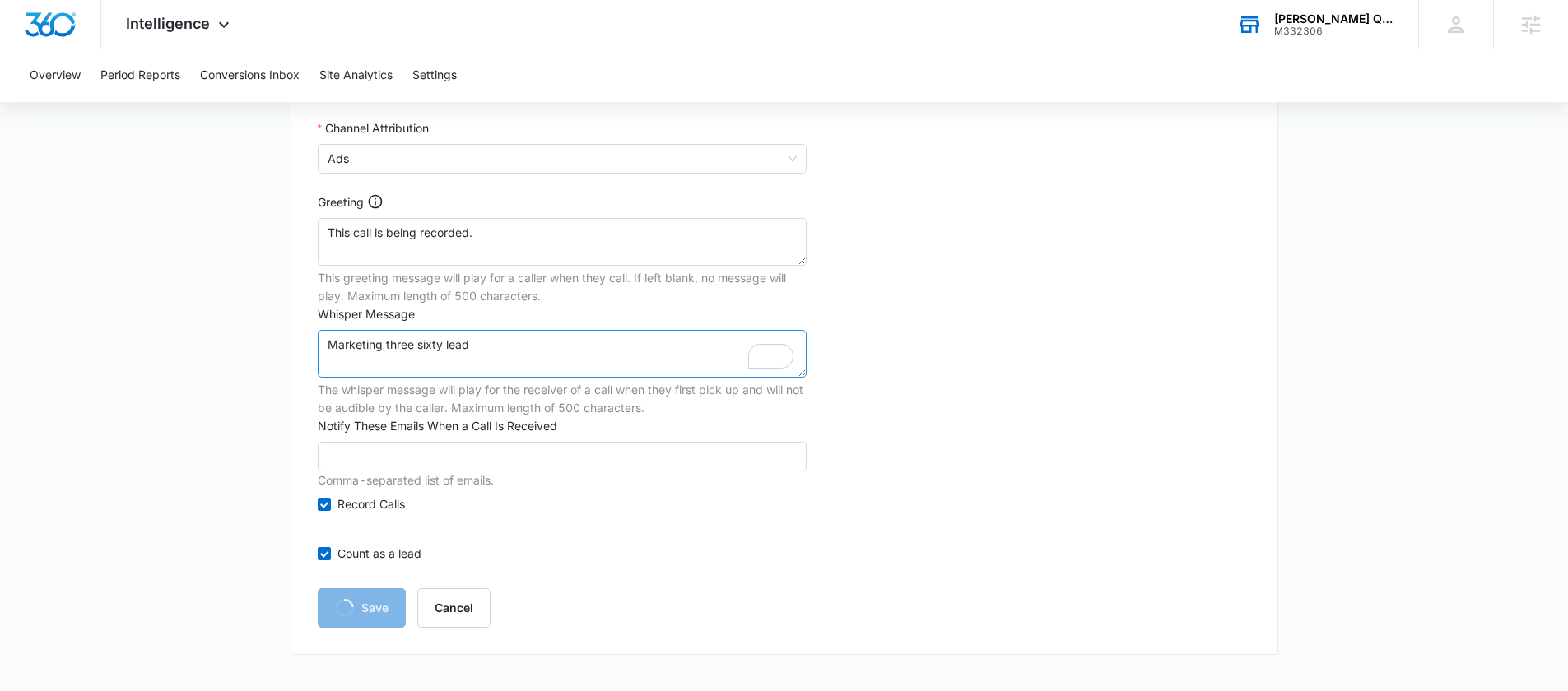 scroll, scrollTop: 0, scrollLeft: 0, axis: both 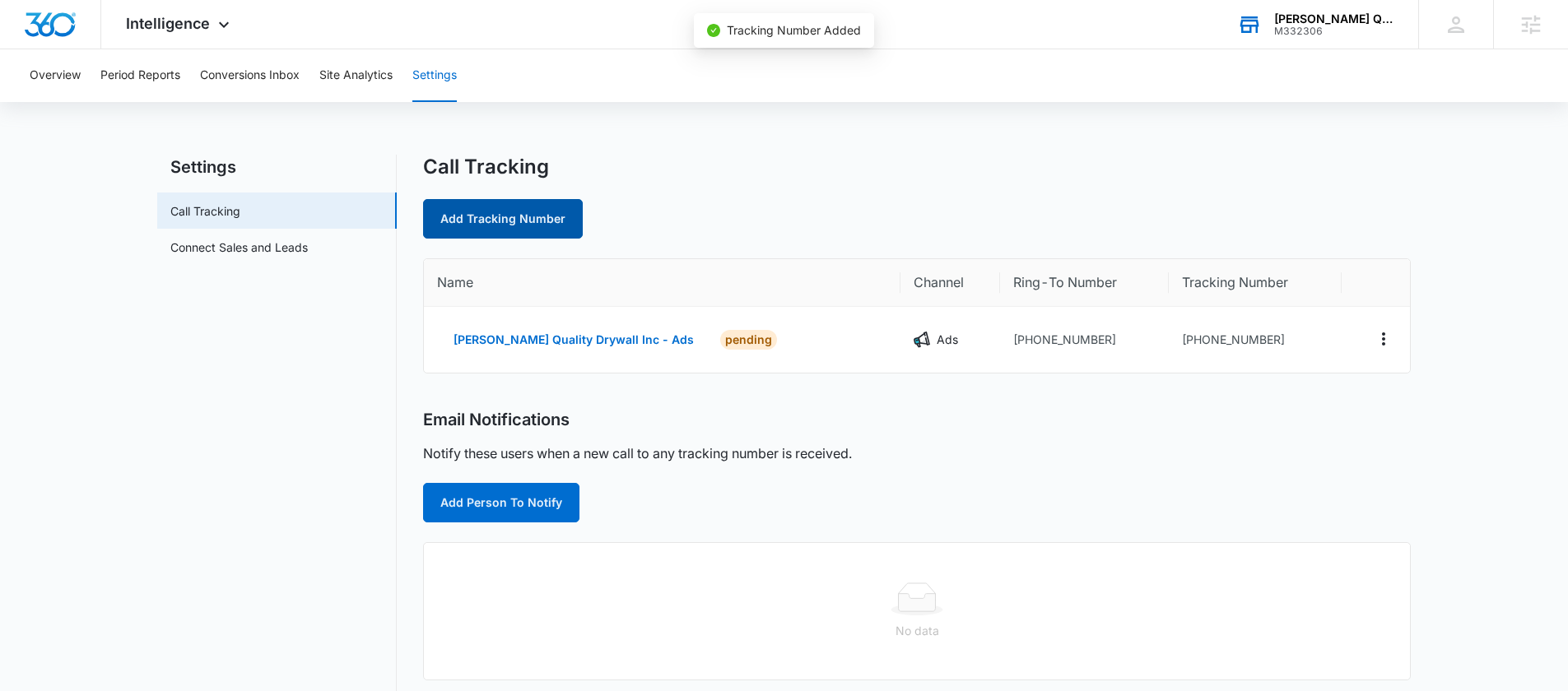 click on "Add Tracking Number" at bounding box center [503, 219] 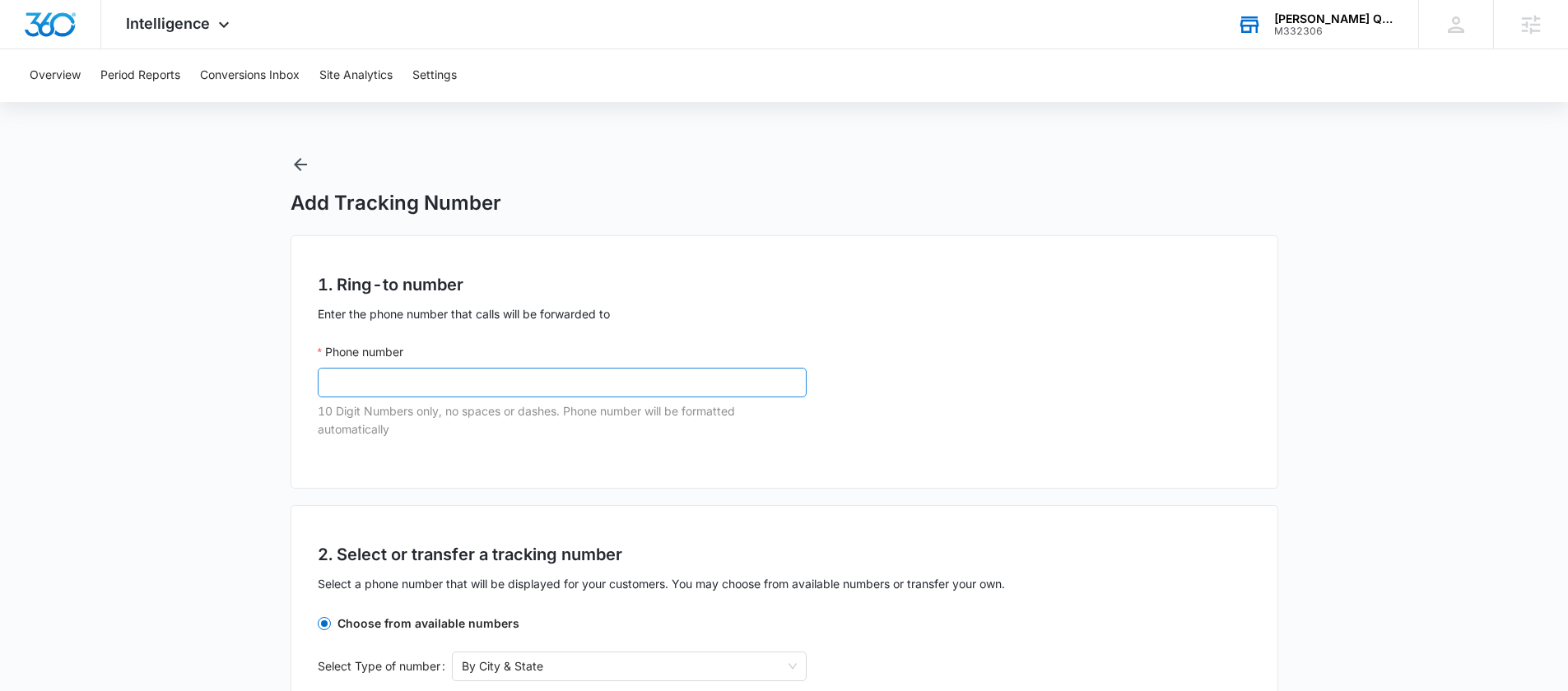 click on "Phone number" at bounding box center [562, 383] 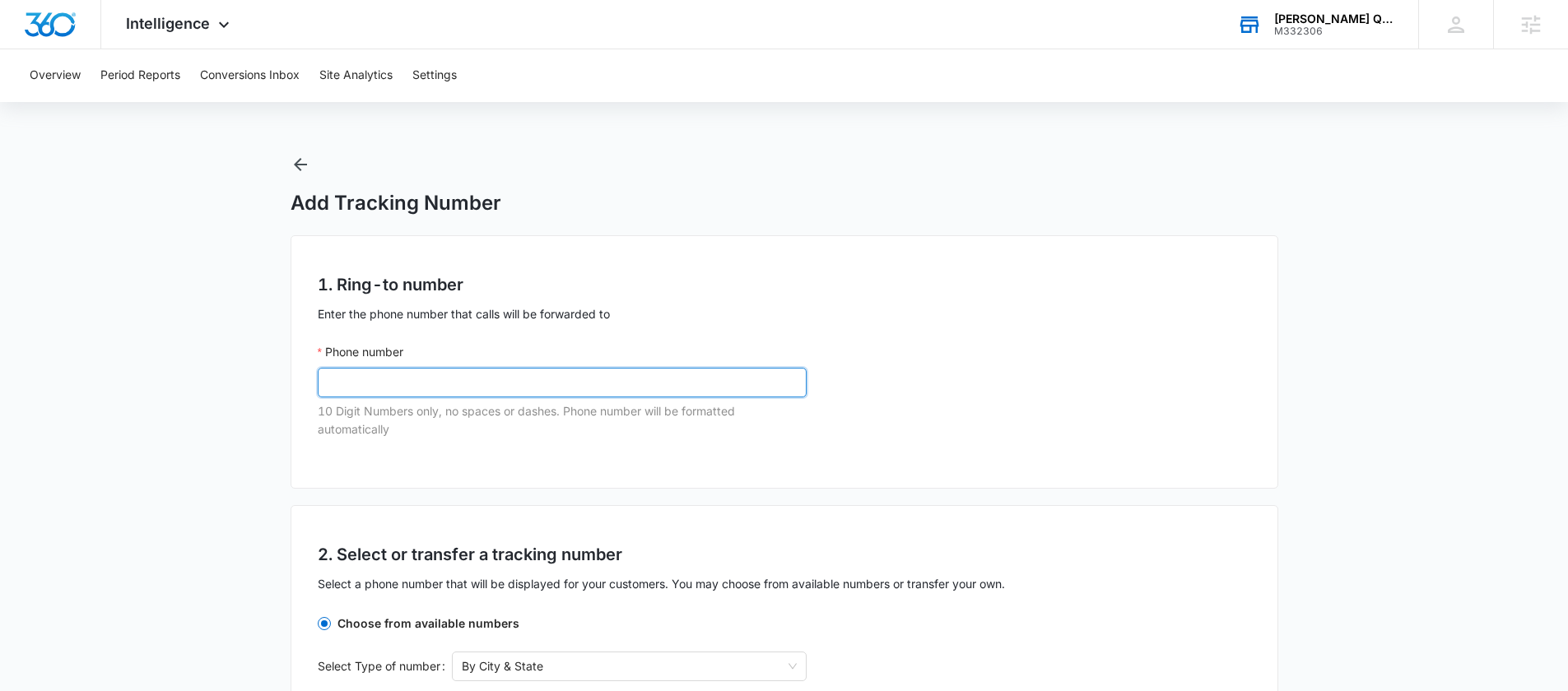 click on "Phone number" at bounding box center (562, 383) 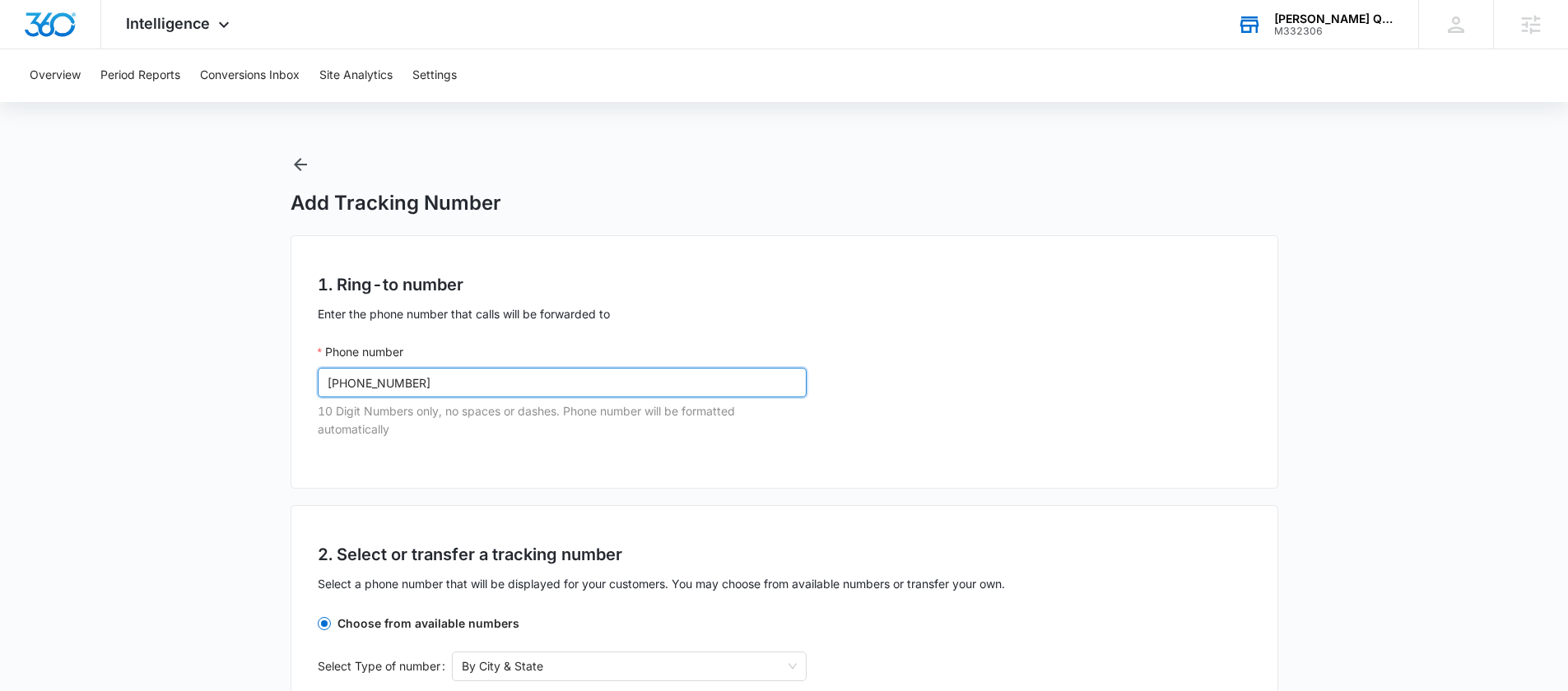 type on "(303) 210-8118" 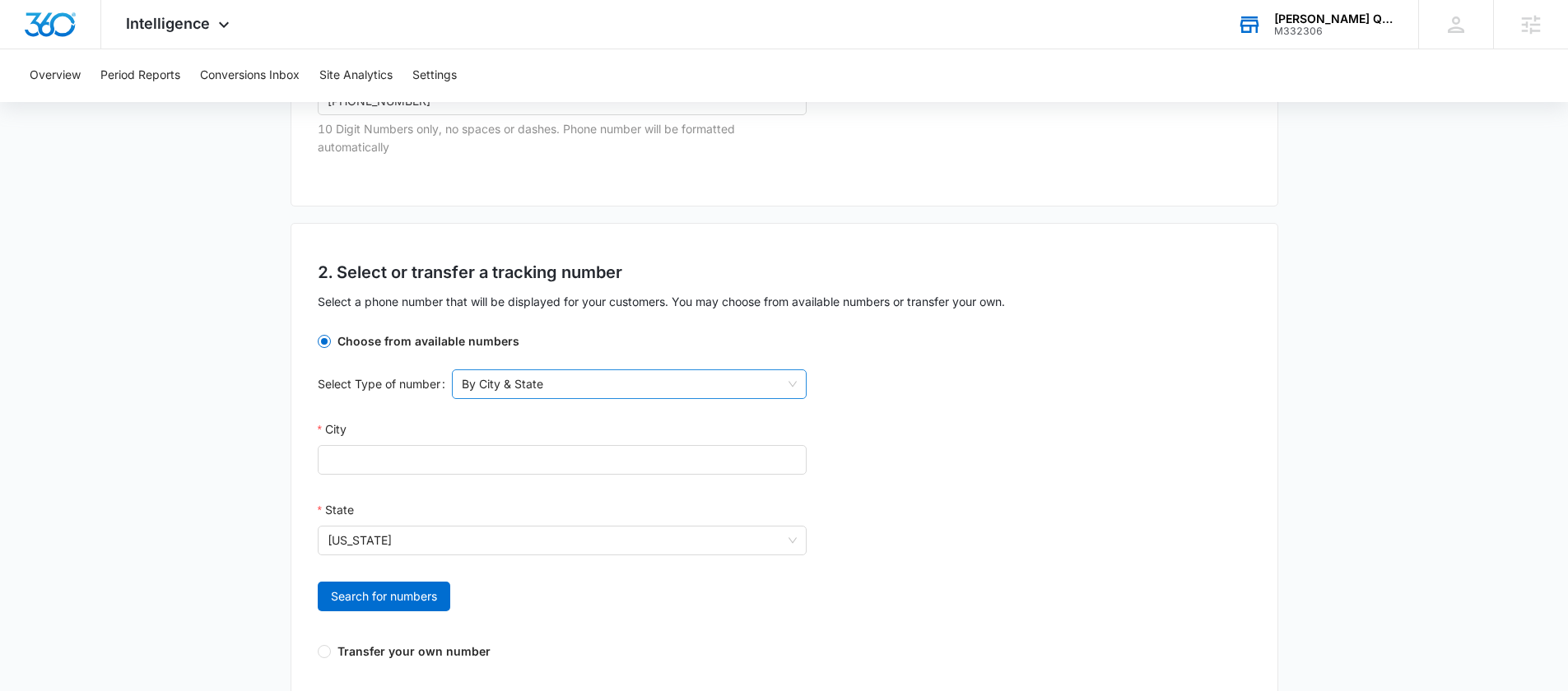 scroll, scrollTop: 322, scrollLeft: 0, axis: vertical 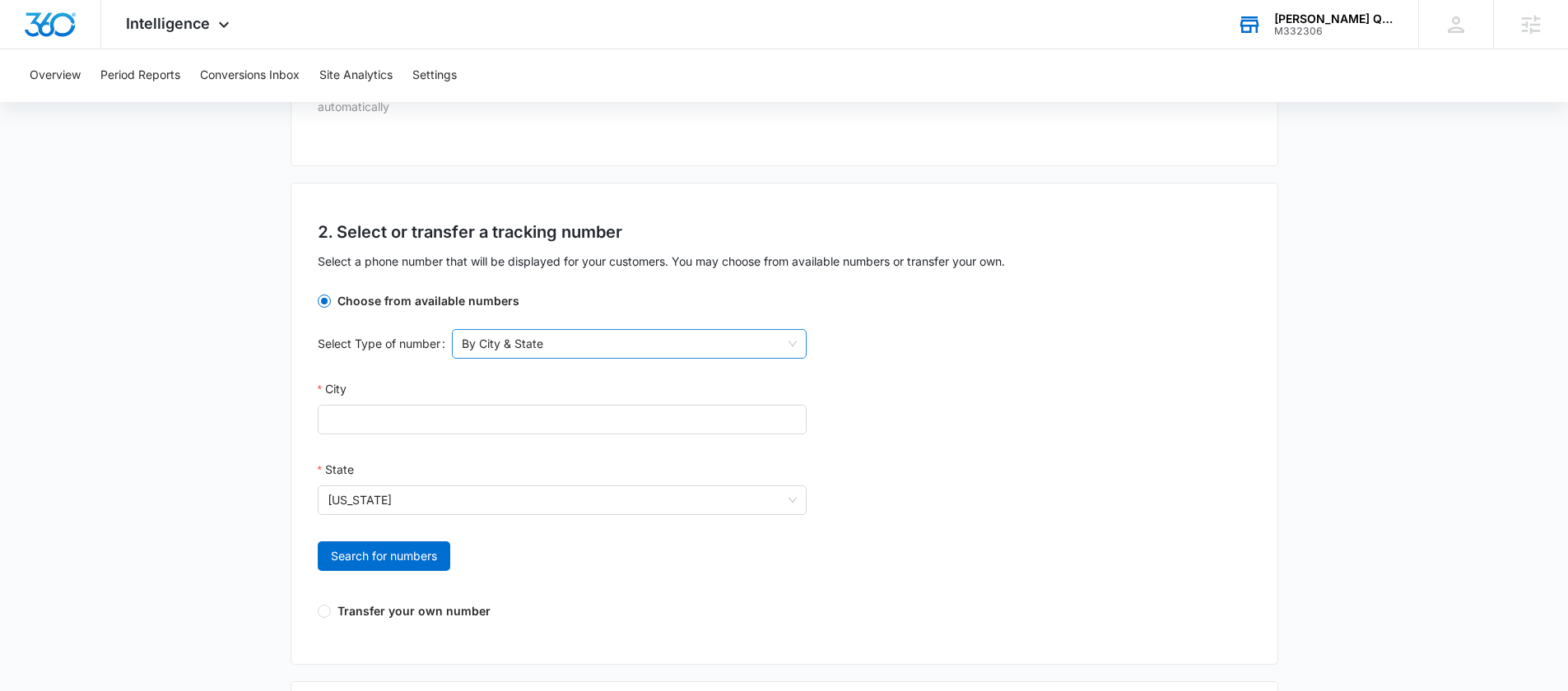 click on "By City & State" at bounding box center (629, 344) 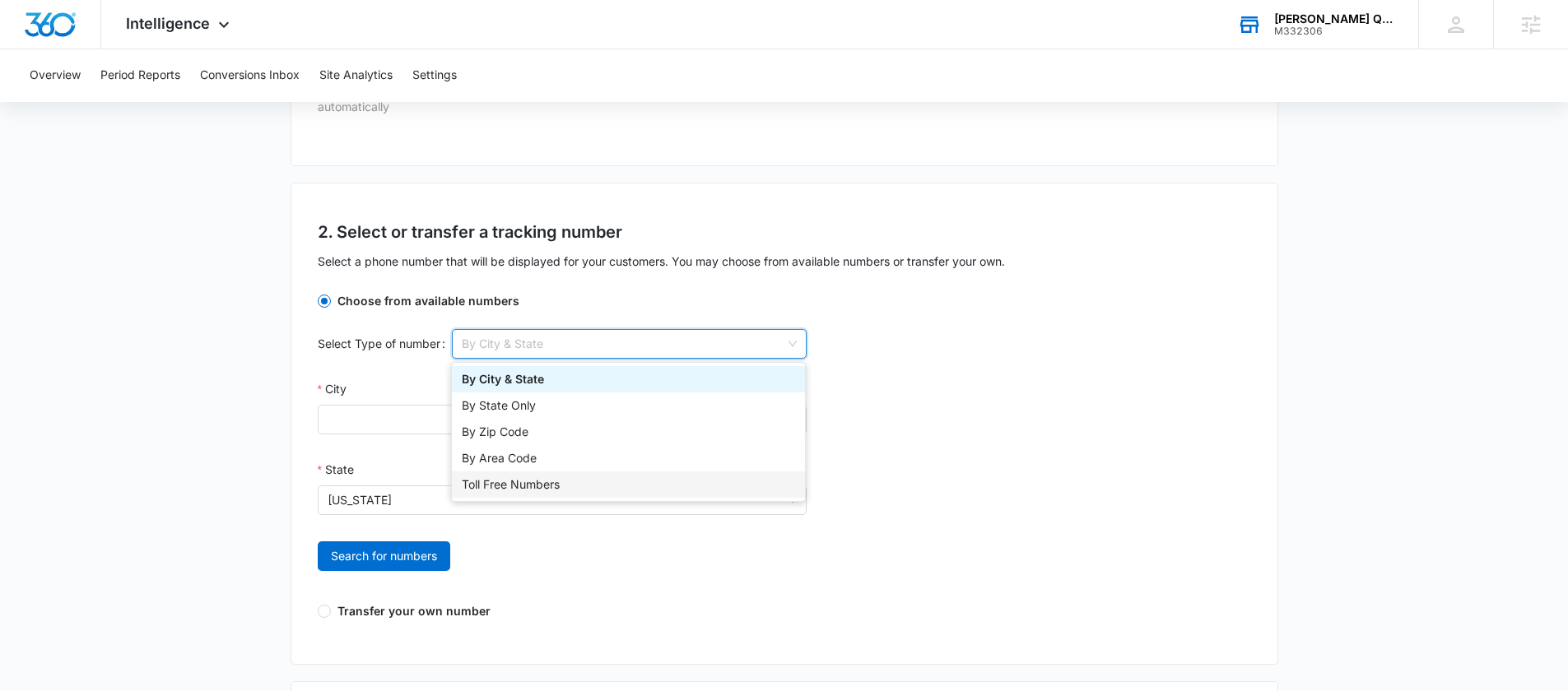 click on "Toll Free Numbers" at bounding box center (628, 485) 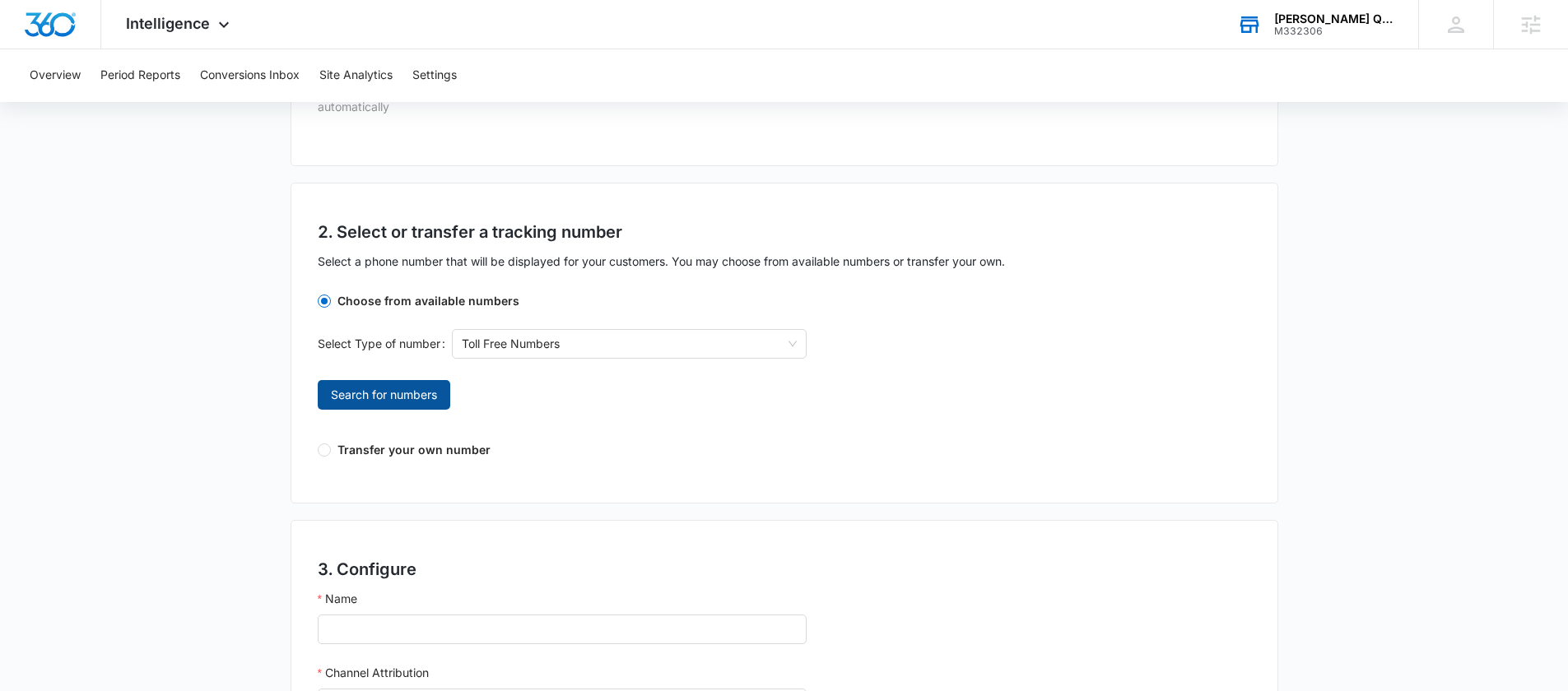 click on "Search for numbers" at bounding box center (384, 395) 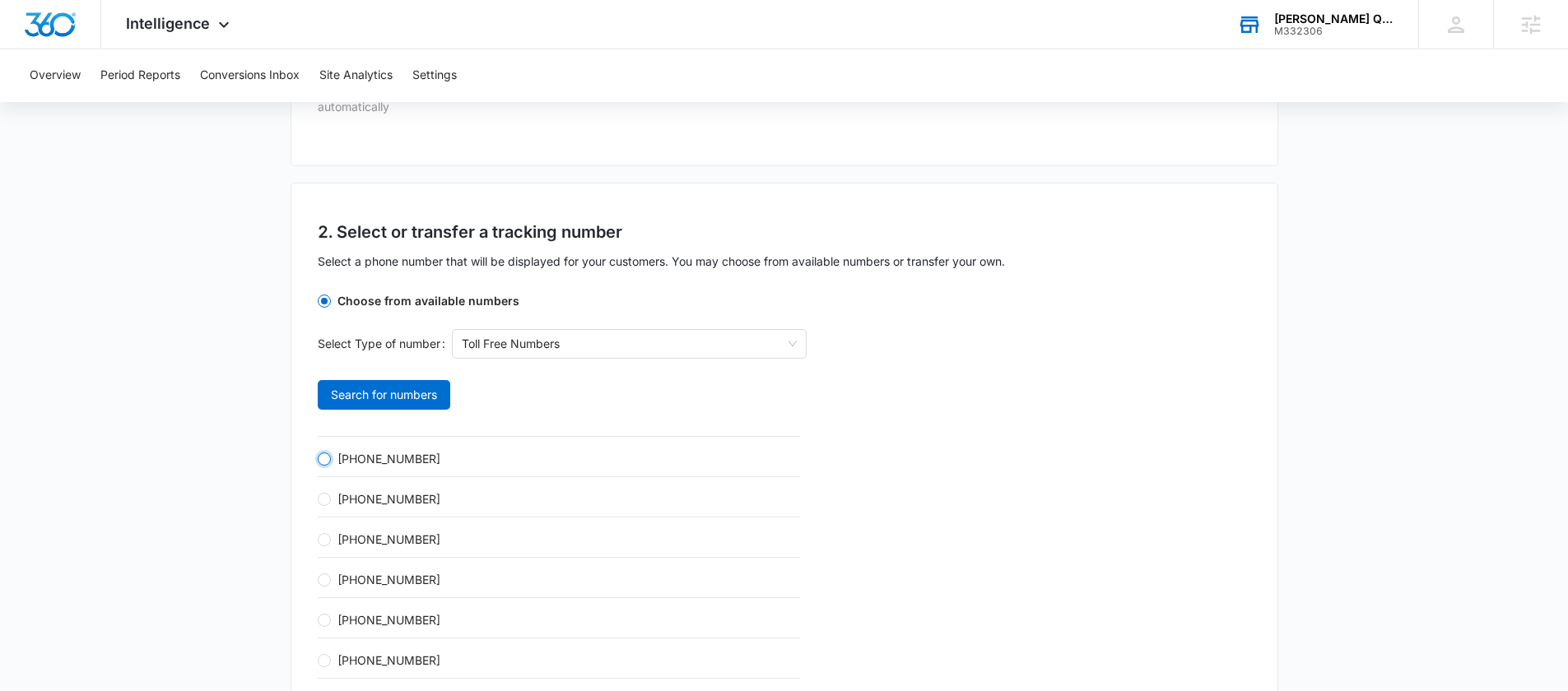 click on "+18338797621" at bounding box center (324, 459) 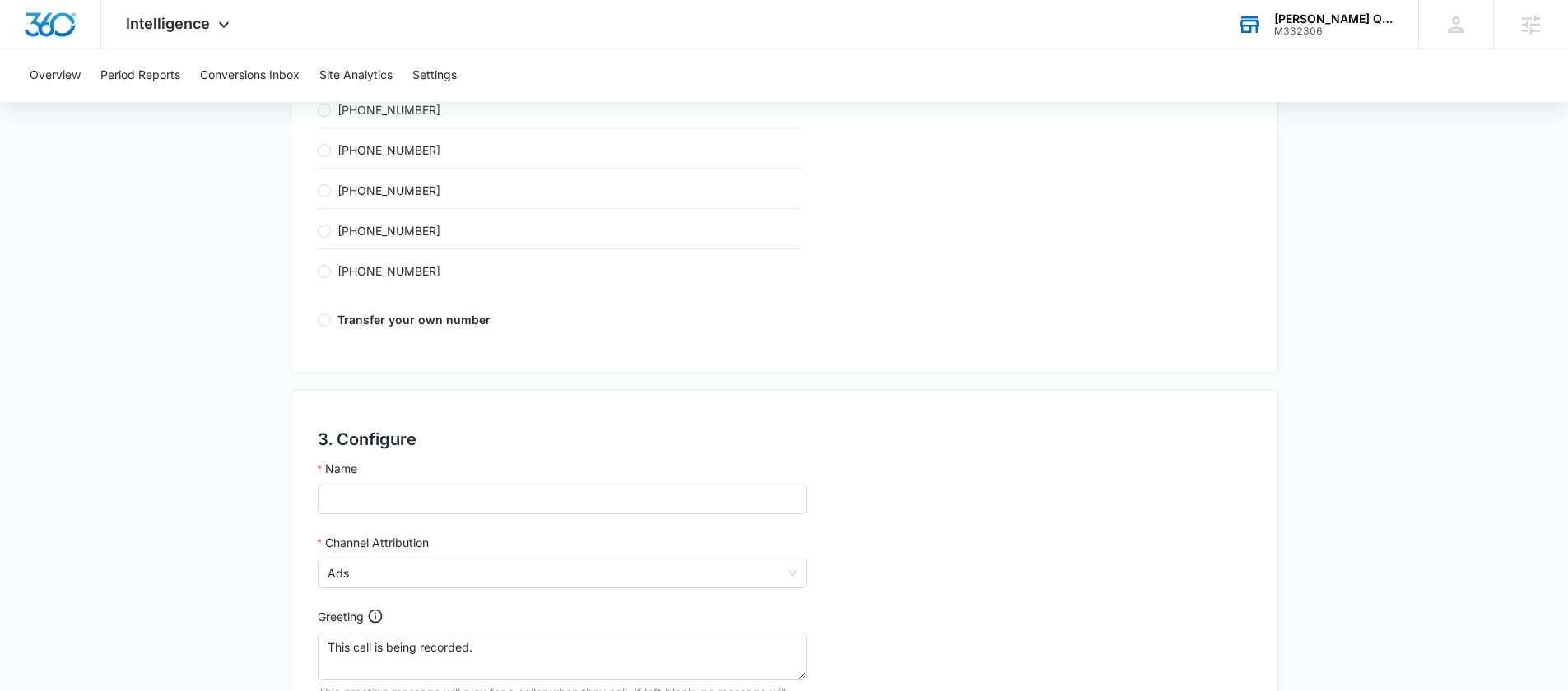 scroll, scrollTop: 1060, scrollLeft: 0, axis: vertical 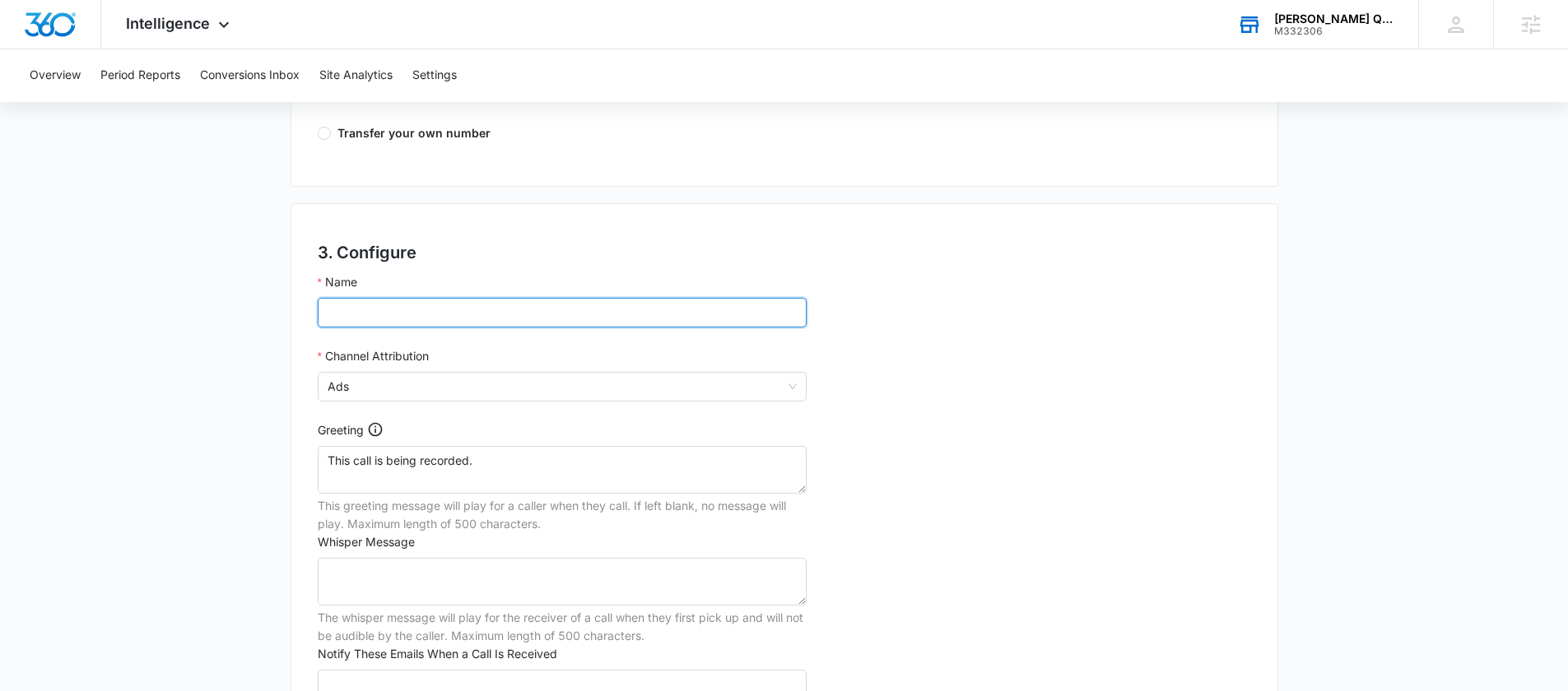 click on "Name" at bounding box center [562, 313] 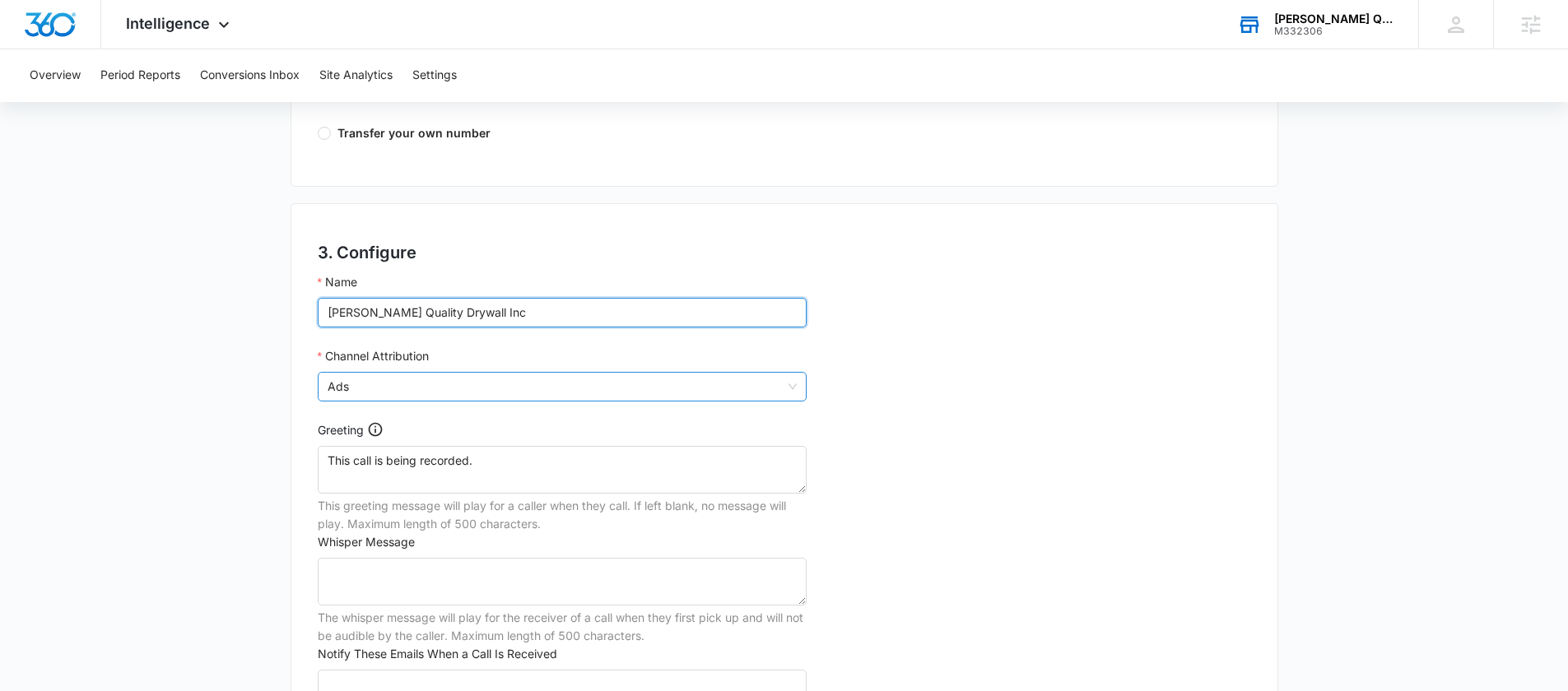 click on "Ads" at bounding box center [562, 387] 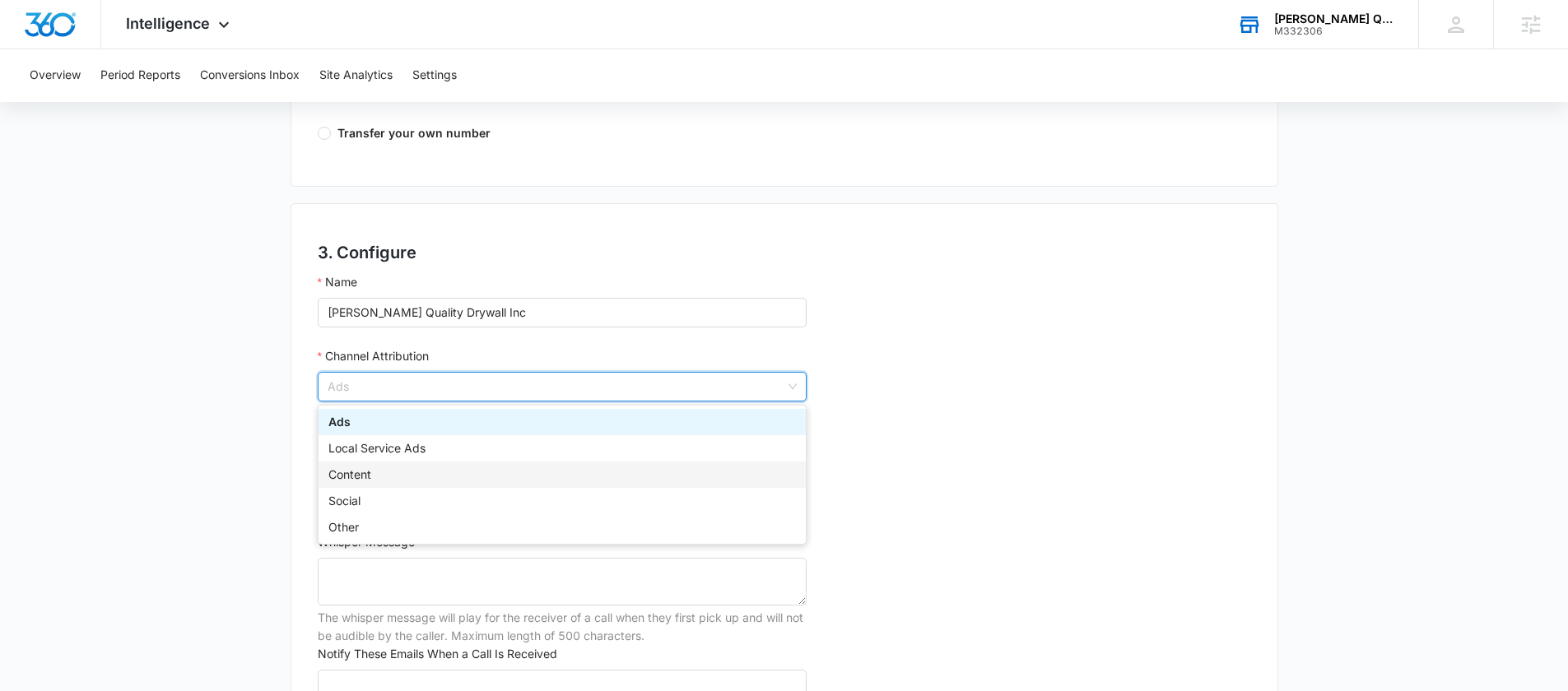 click on "Content" at bounding box center (562, 475) 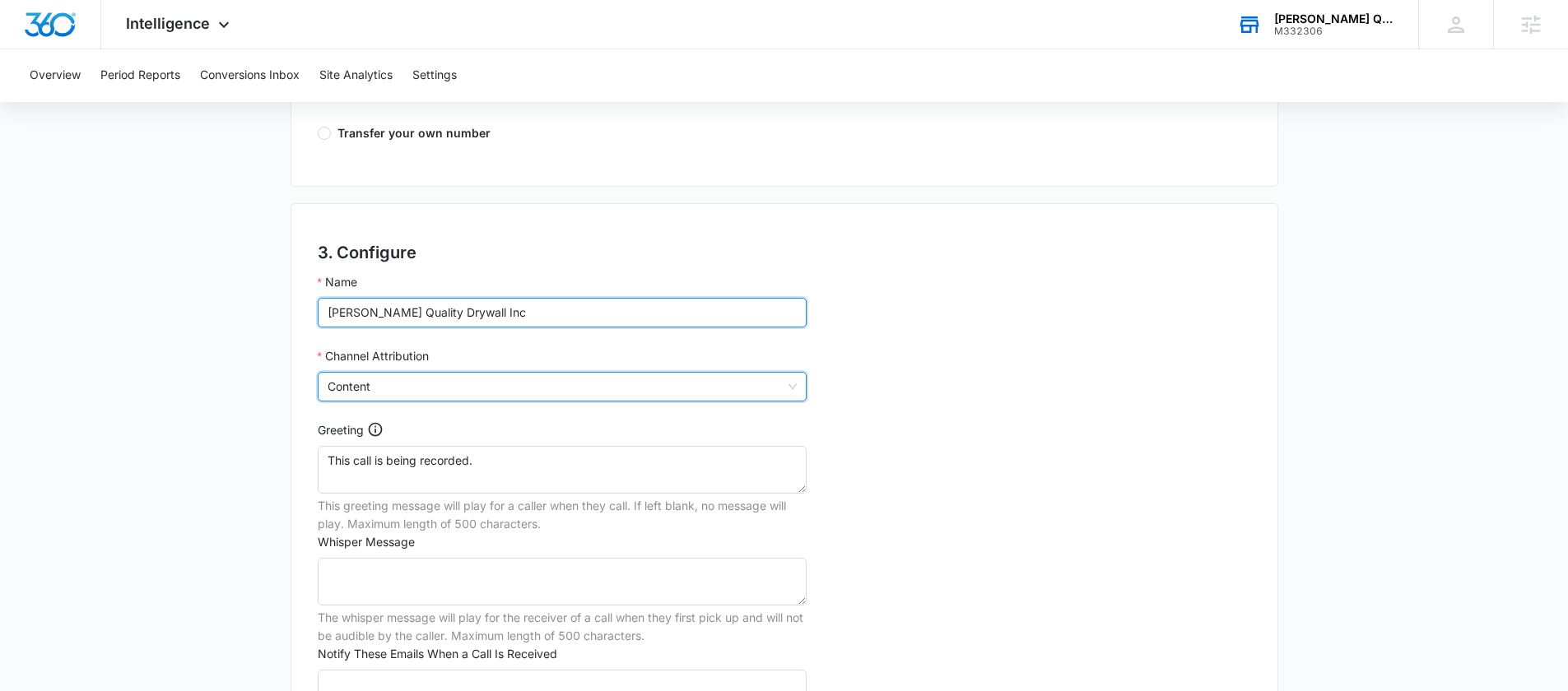 click on "Sanchez Quality Drywall Inc" at bounding box center [562, 313] 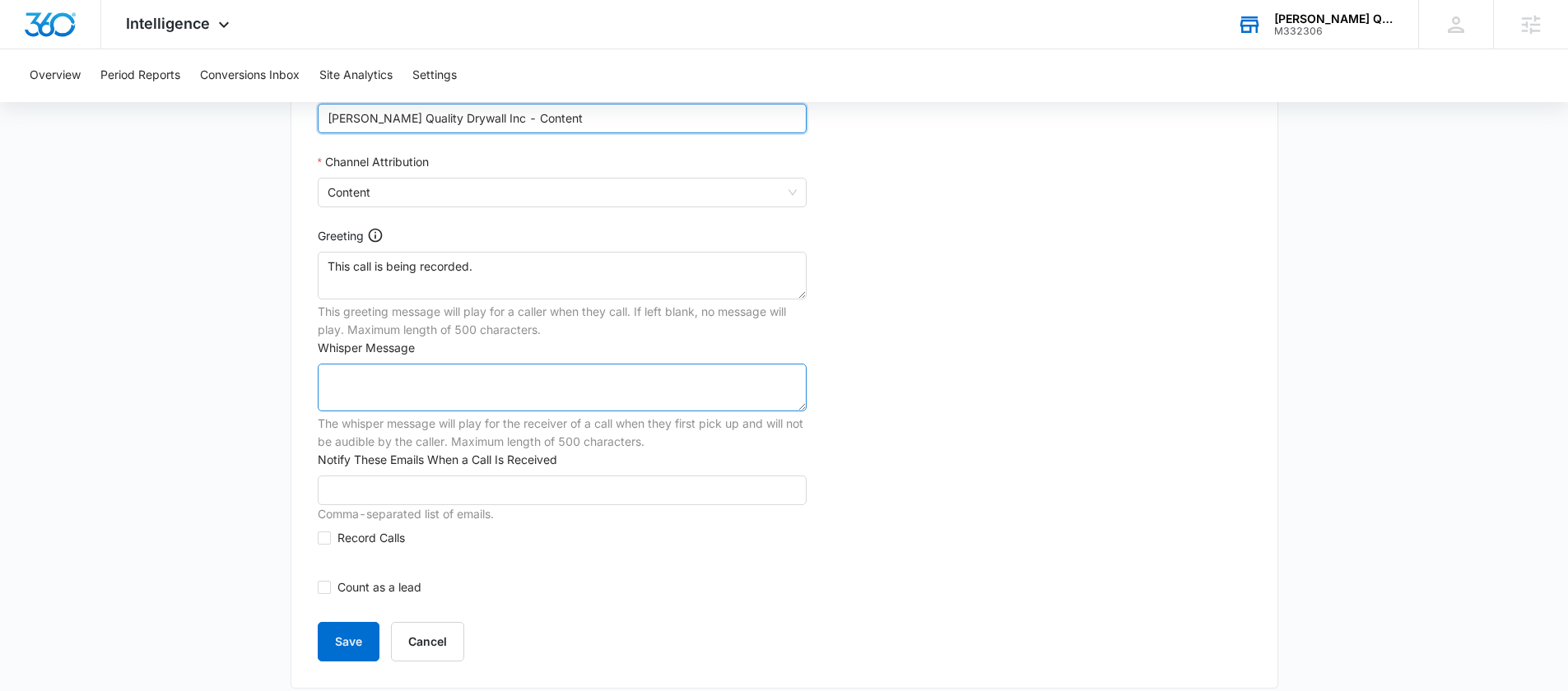scroll, scrollTop: 1287, scrollLeft: 0, axis: vertical 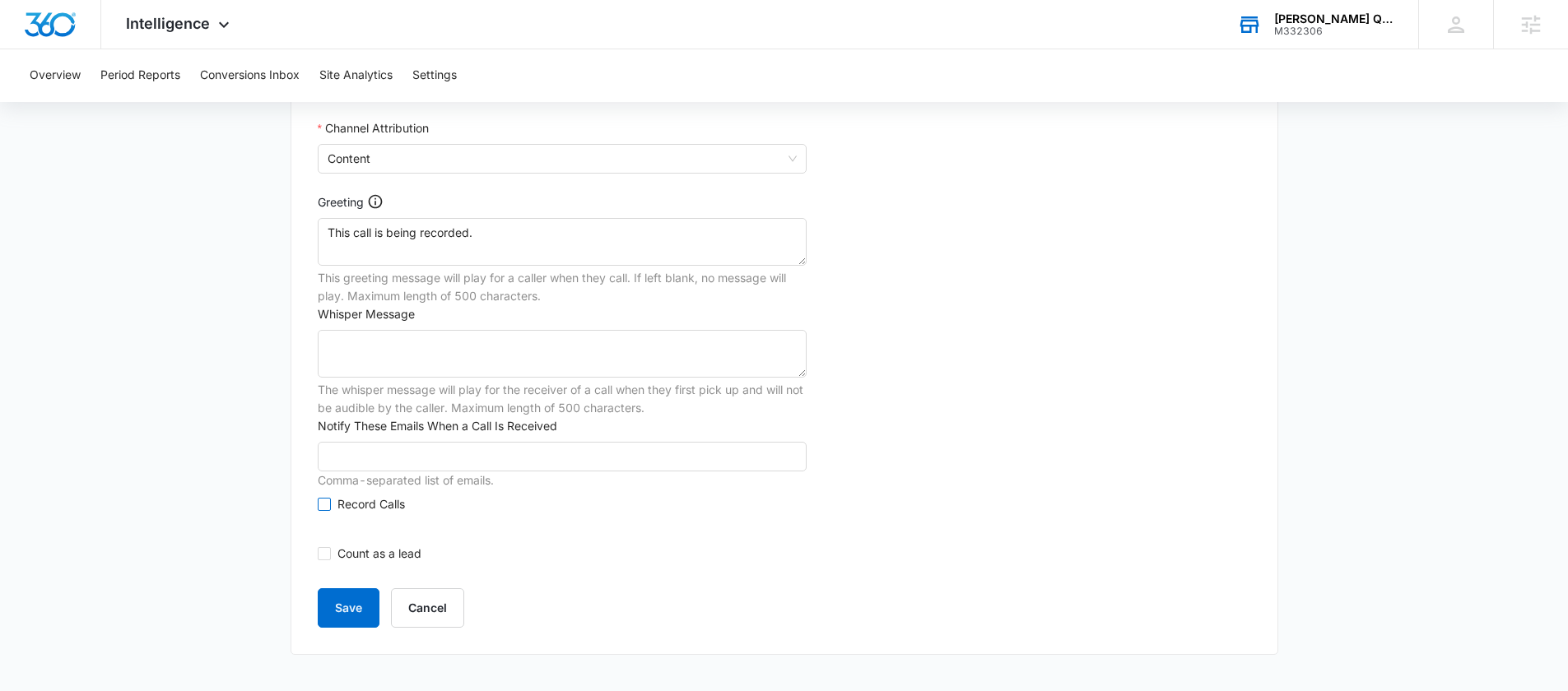 type on "Sanchez Quality Drywall Inc - Content" 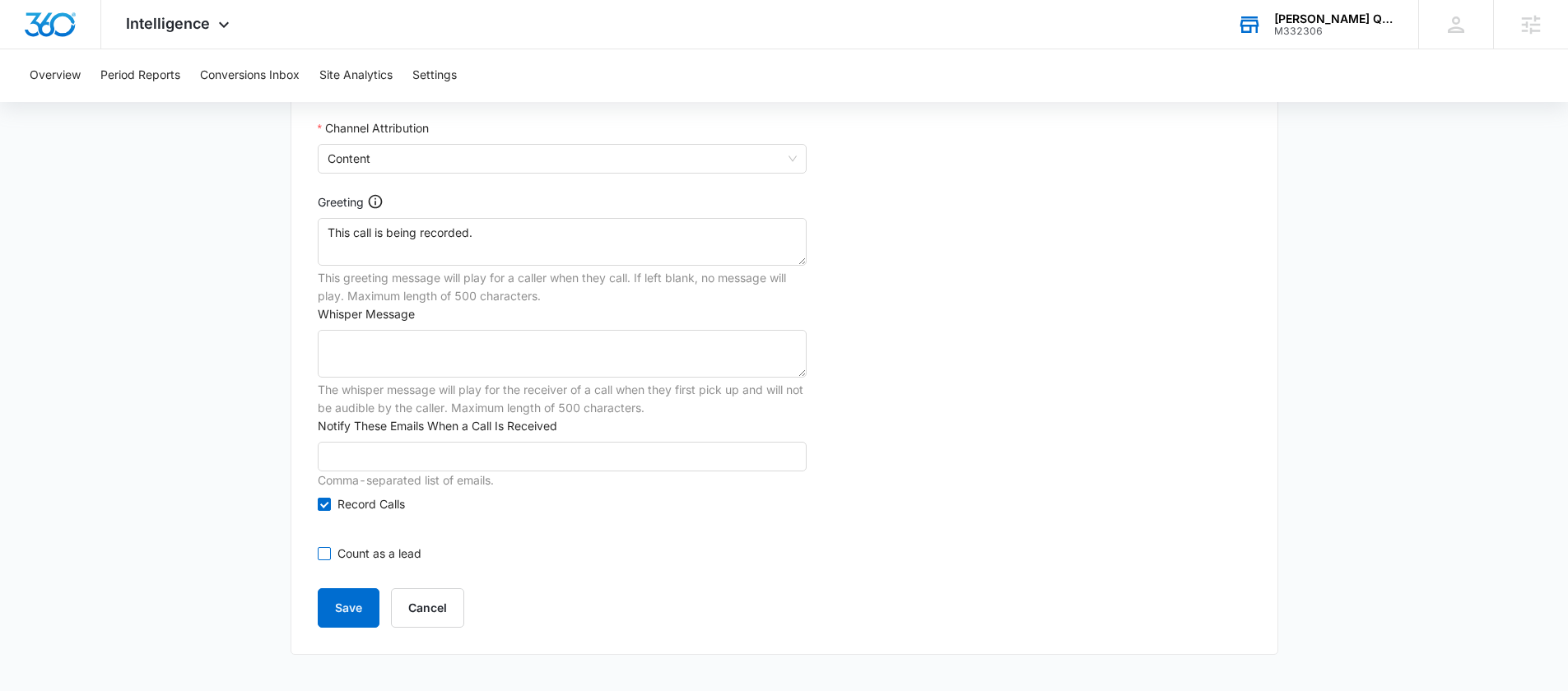 click on "Count as a lead" at bounding box center (379, 554) 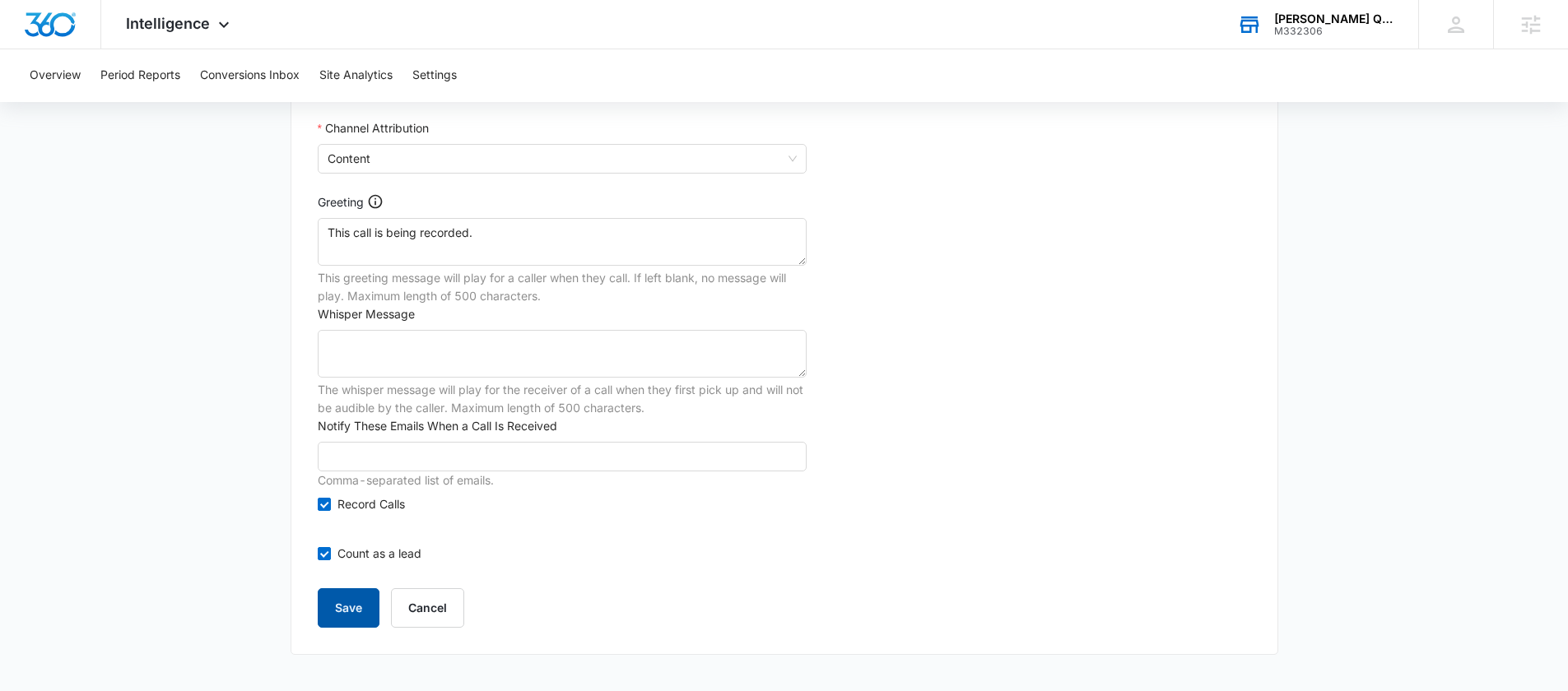 click on "Save" at bounding box center (348, 608) 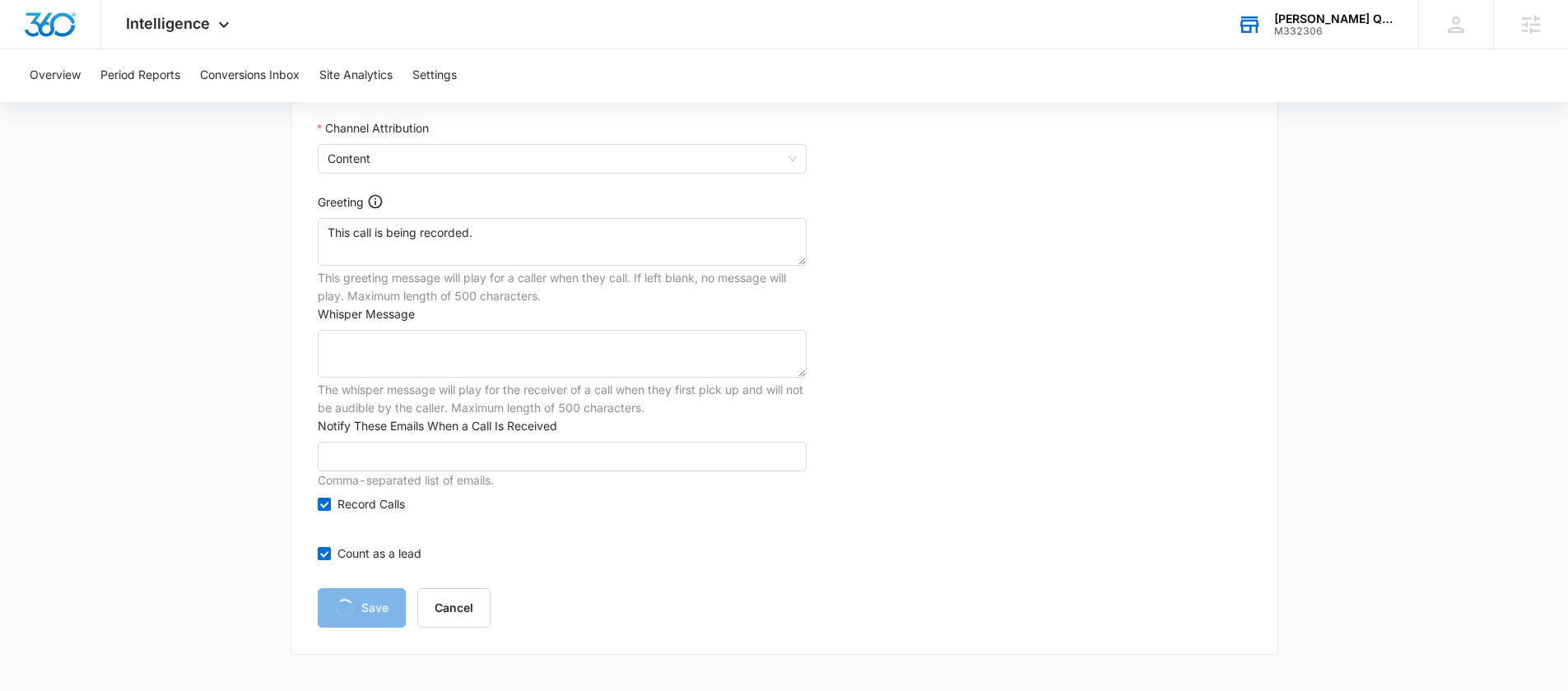 scroll, scrollTop: 0, scrollLeft: 0, axis: both 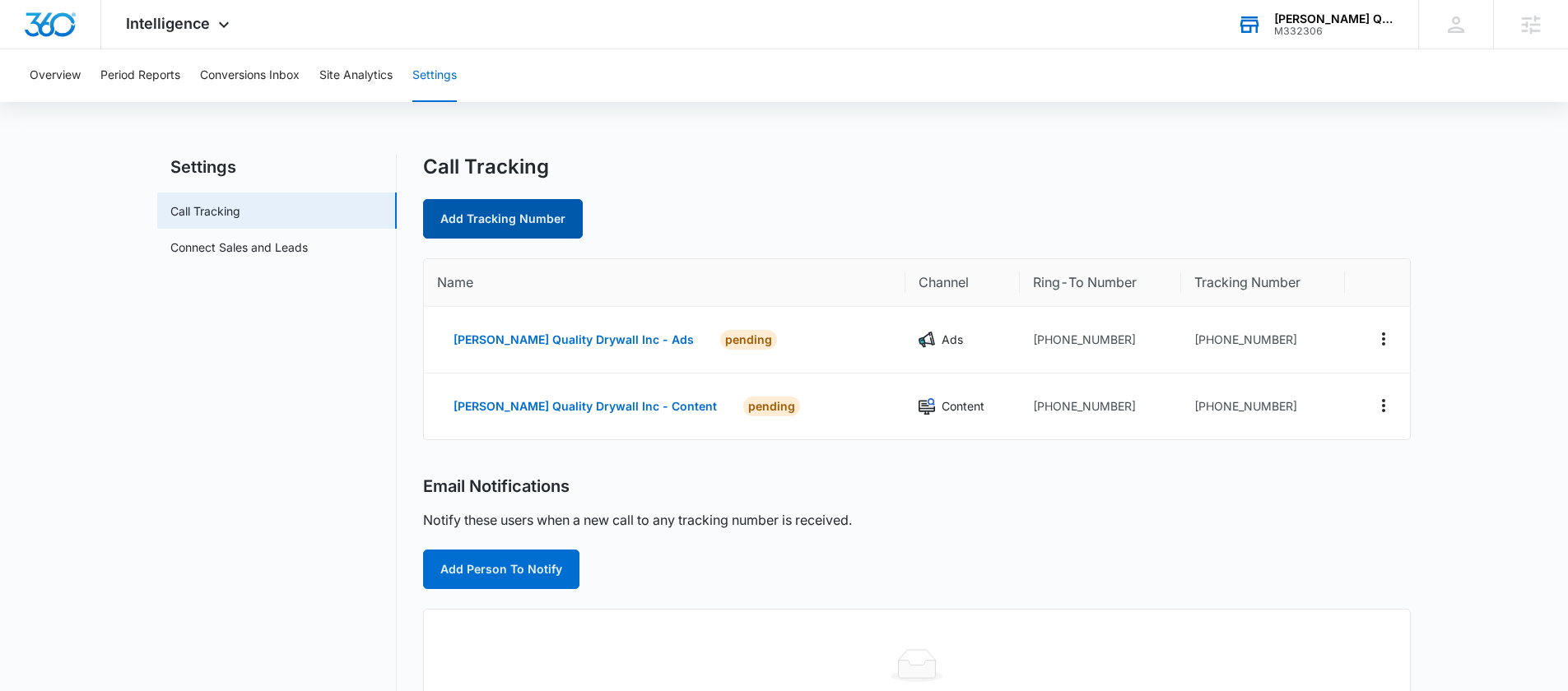 click on "Add Tracking Number" at bounding box center [503, 219] 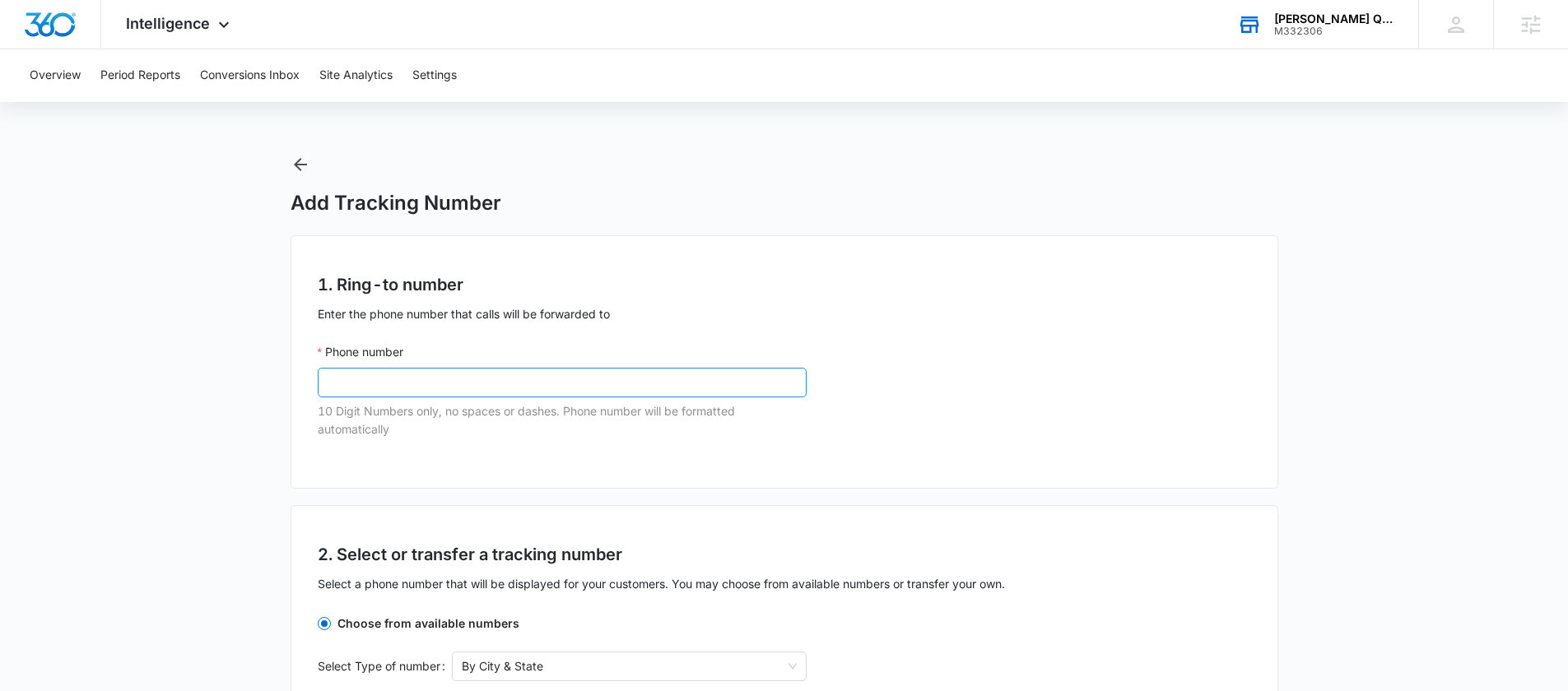 click on "Phone number" at bounding box center [562, 383] 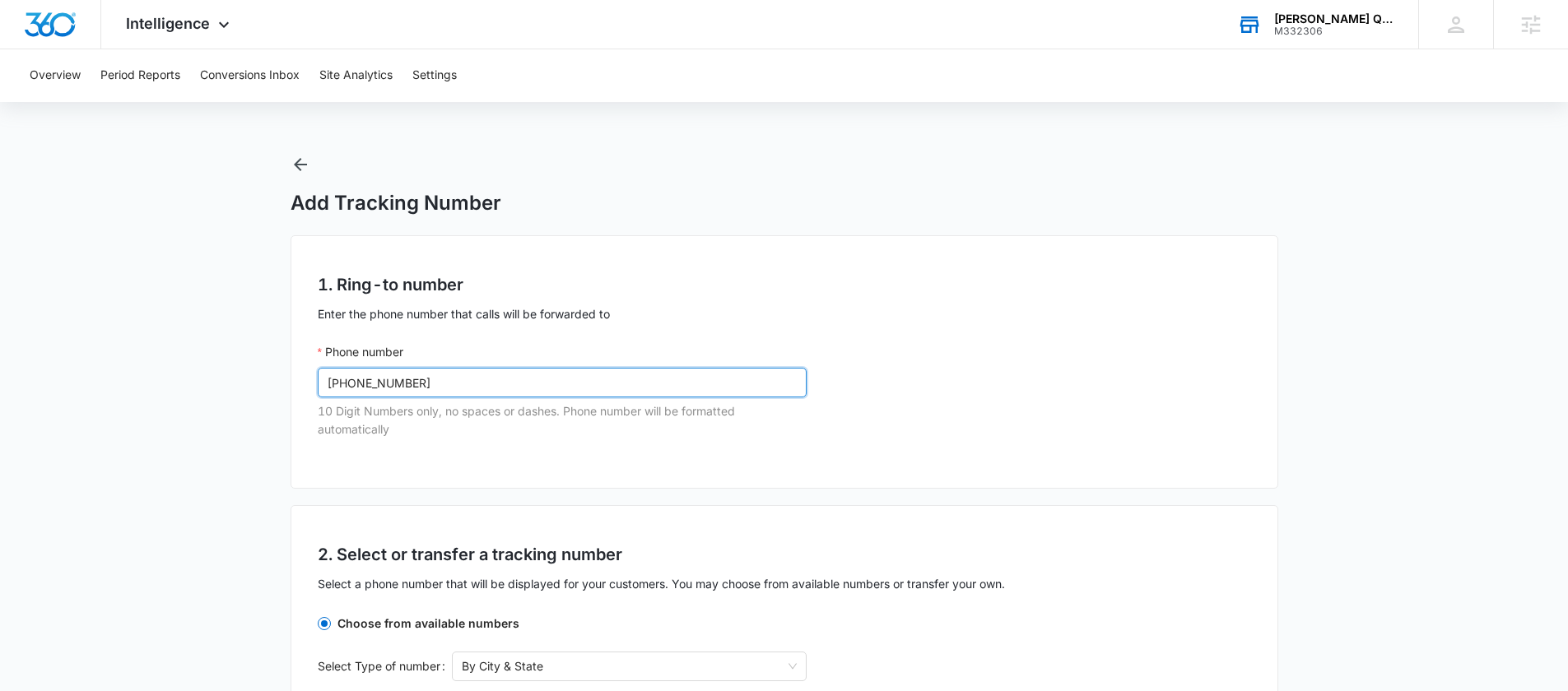 type on "(303) 210-8118" 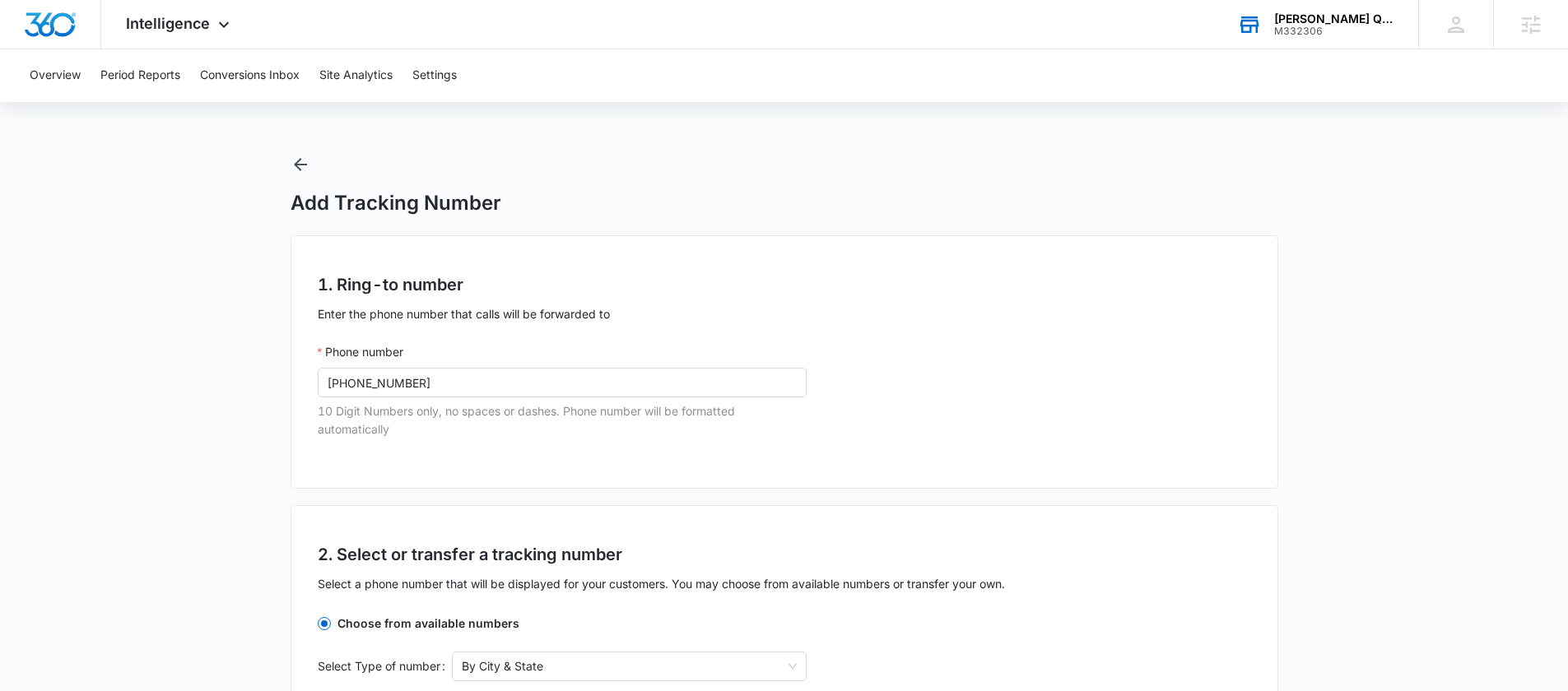 drag, startPoint x: 222, startPoint y: 369, endPoint x: 244, endPoint y: 360, distance: 23.76973 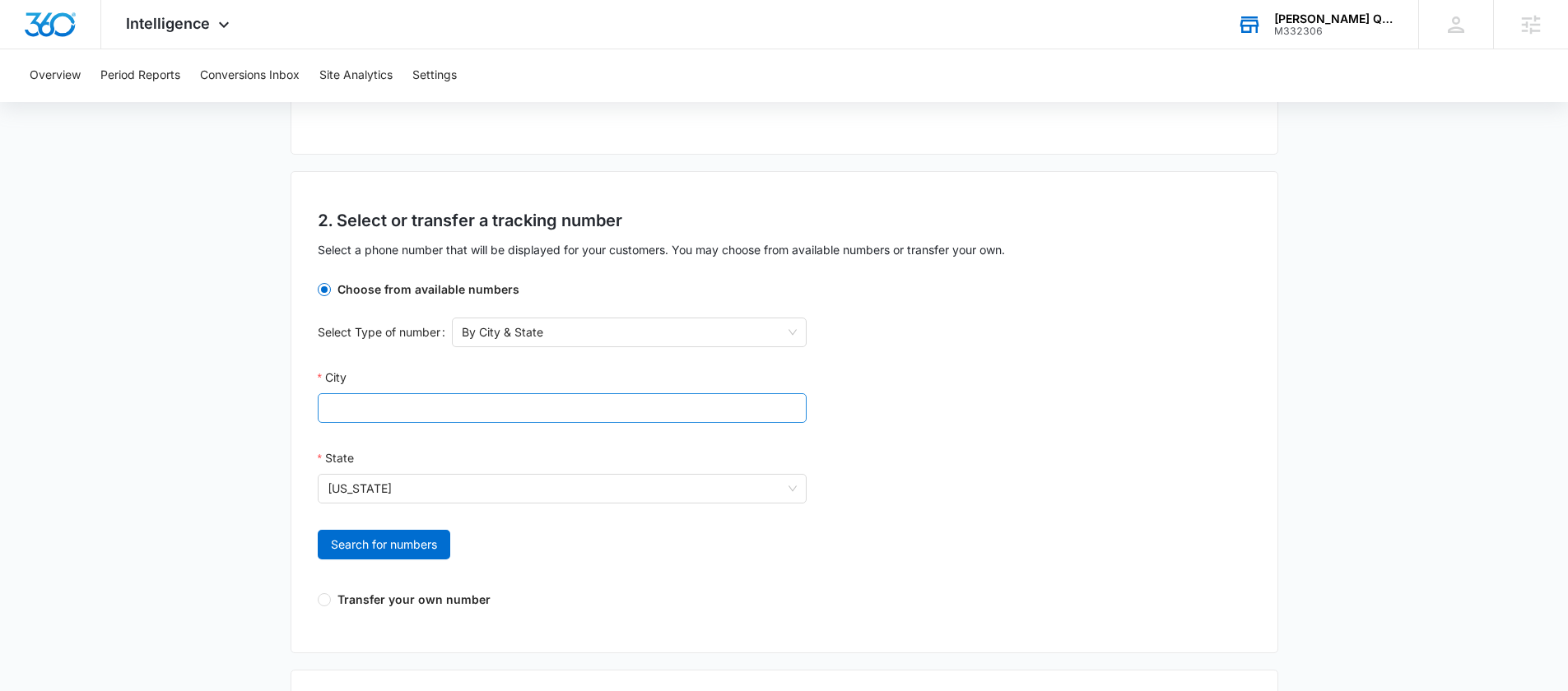 scroll, scrollTop: 337, scrollLeft: 0, axis: vertical 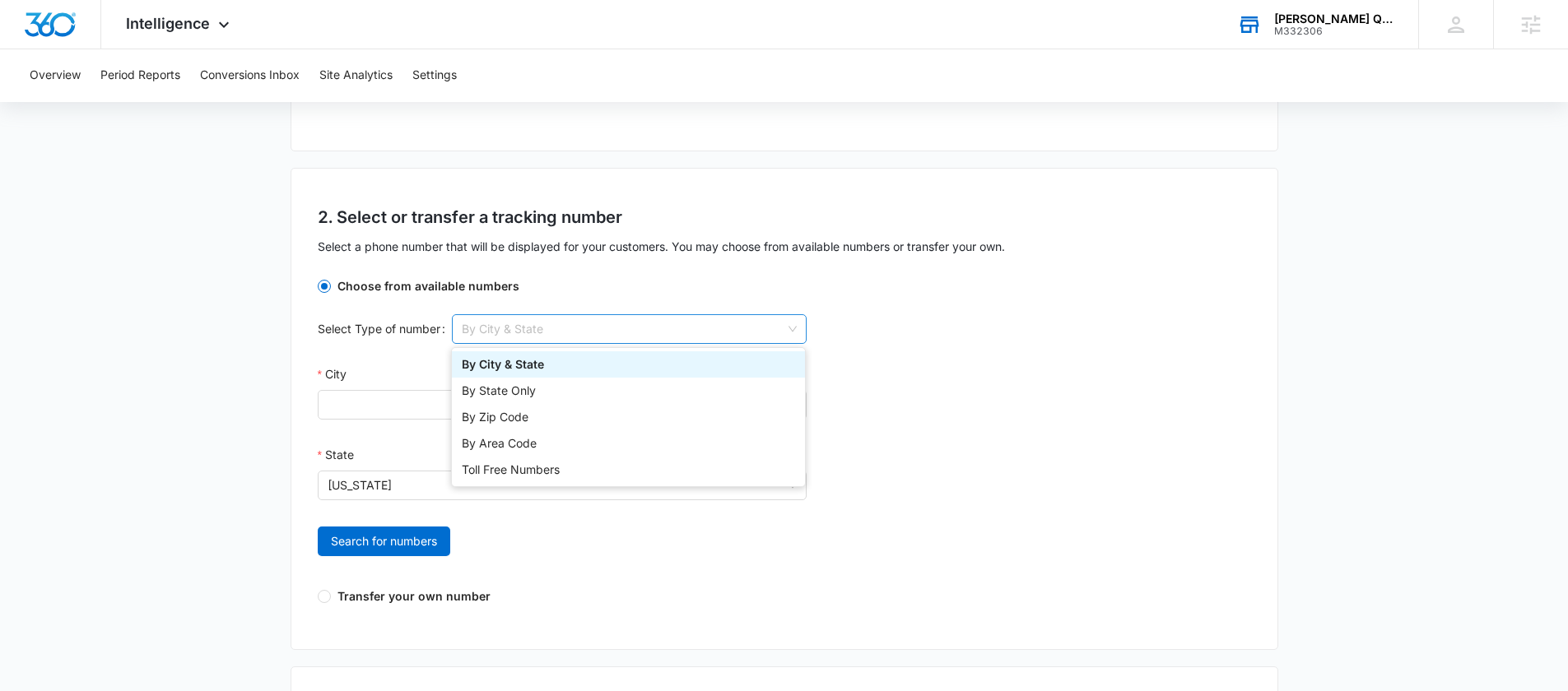 click on "By City & State" at bounding box center [629, 329] 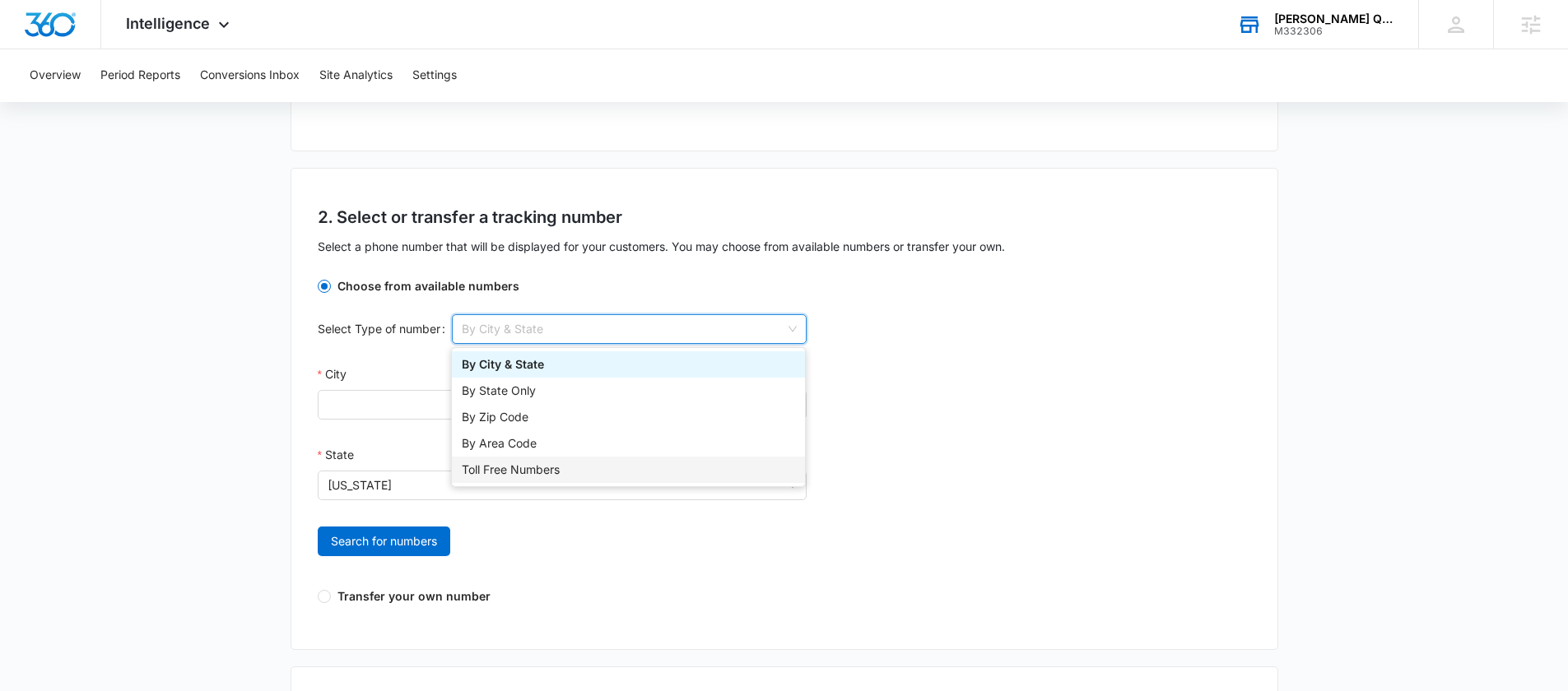click on "Toll Free Numbers" at bounding box center (628, 470) 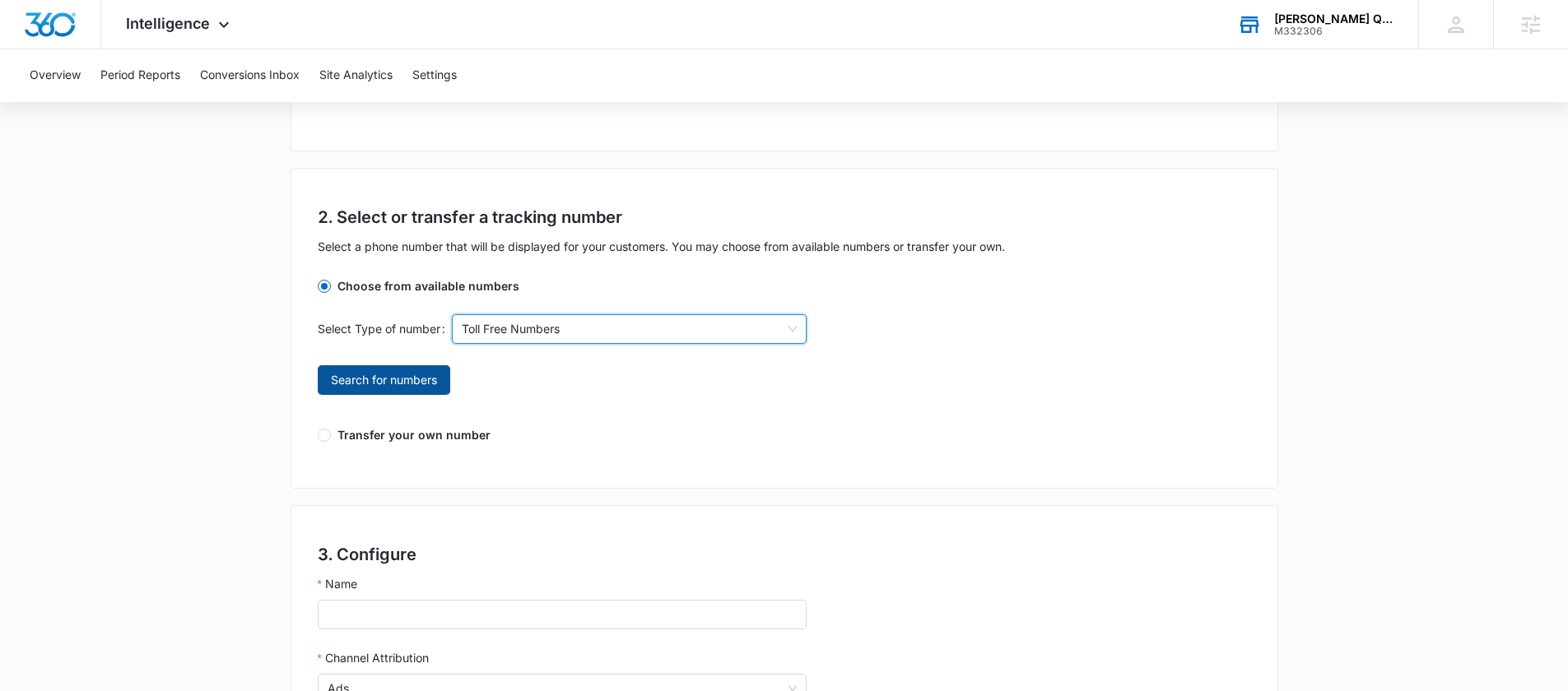 click on "Search for numbers" at bounding box center (384, 380) 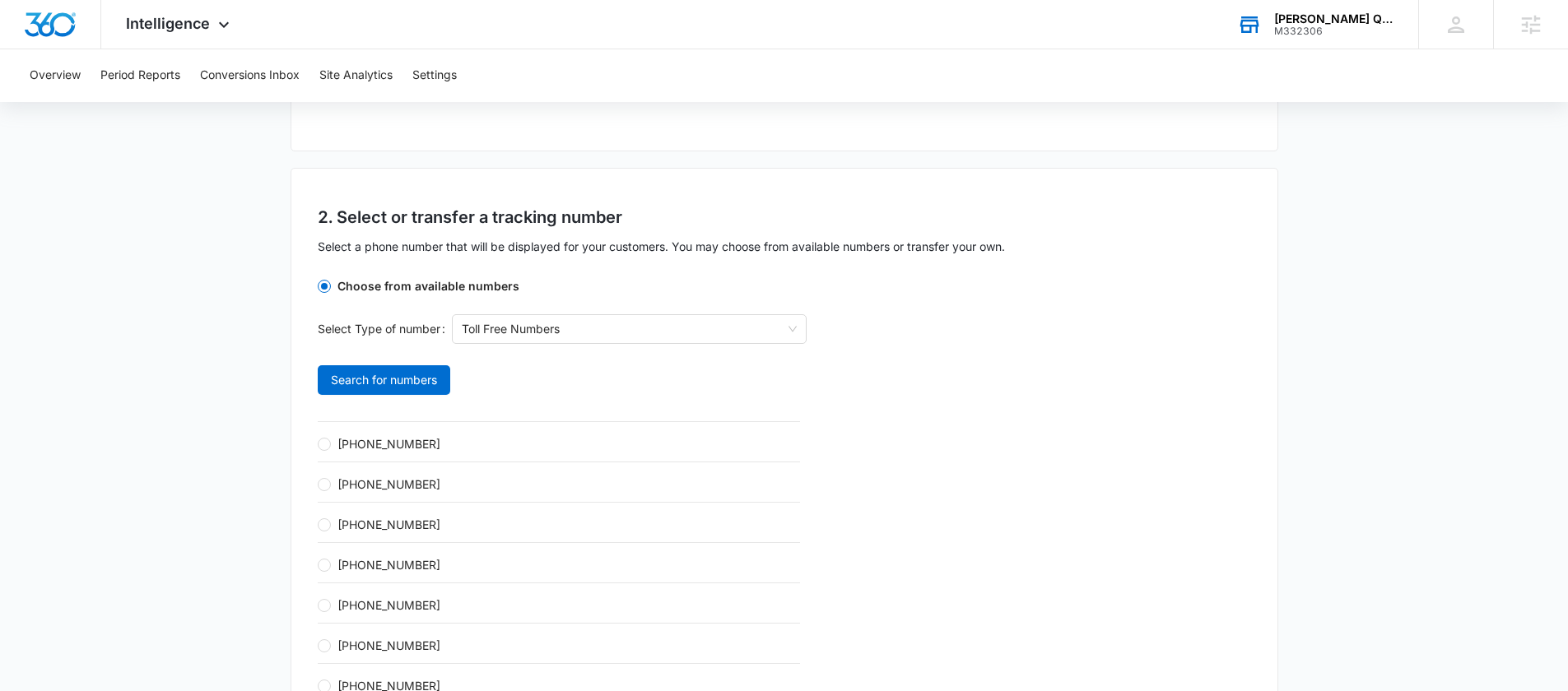 click on "+18338797624" at bounding box center [389, 443] 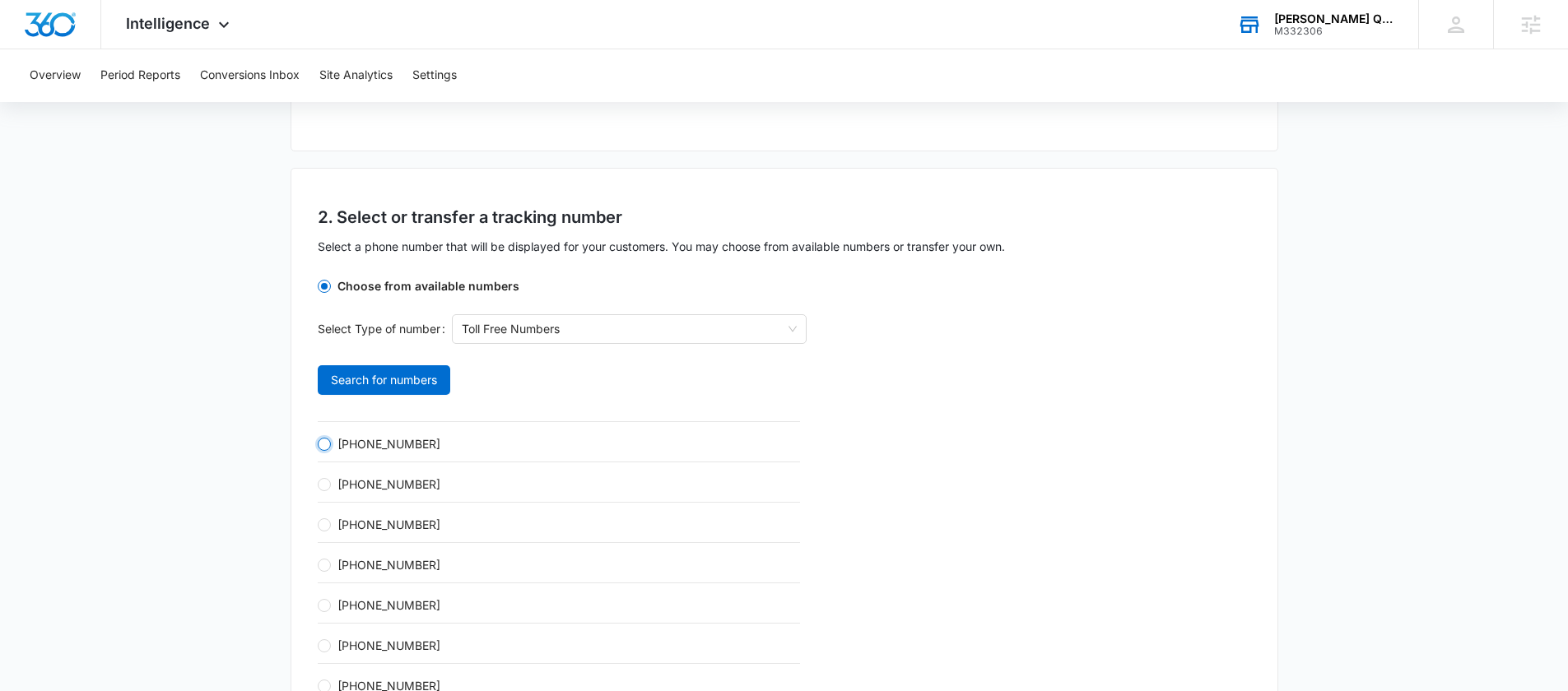 click on "+18338797624" at bounding box center [324, 444] 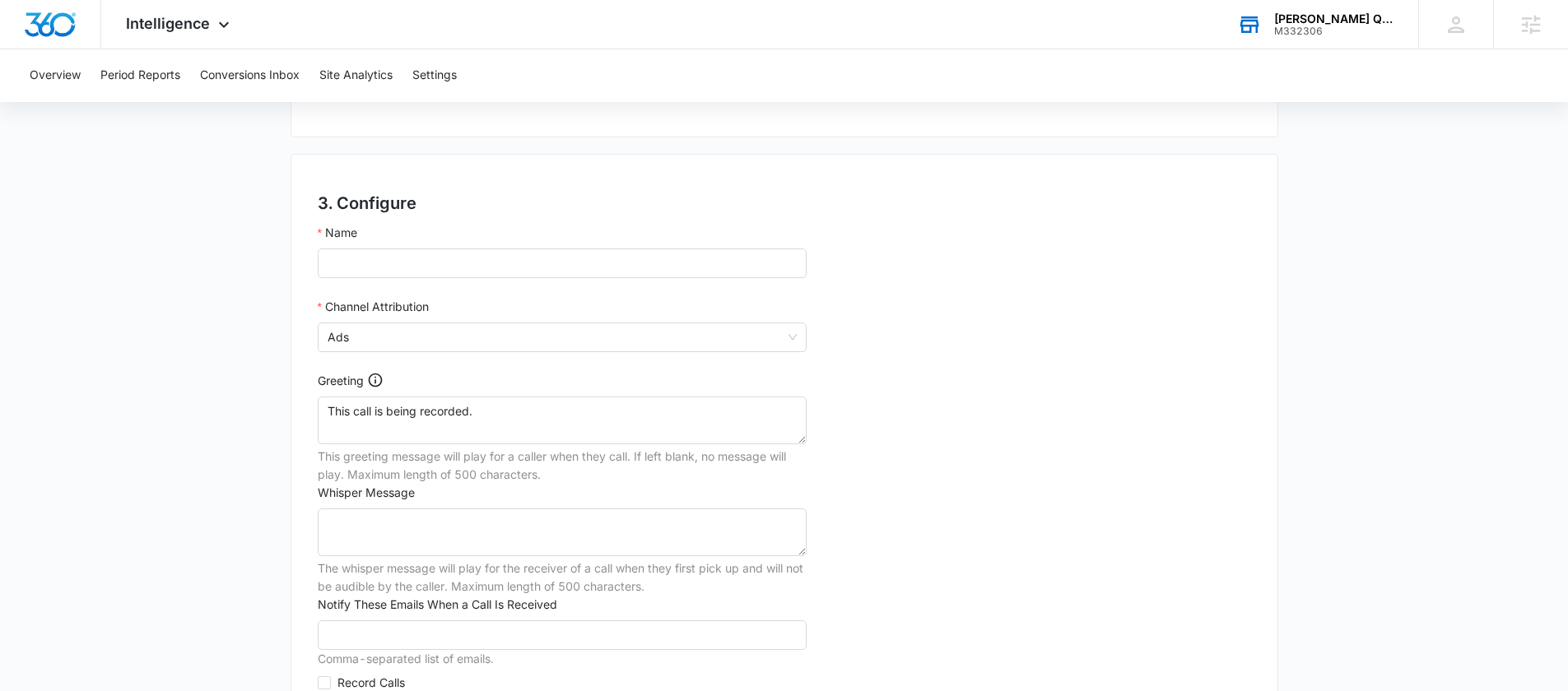 scroll, scrollTop: 1123, scrollLeft: 0, axis: vertical 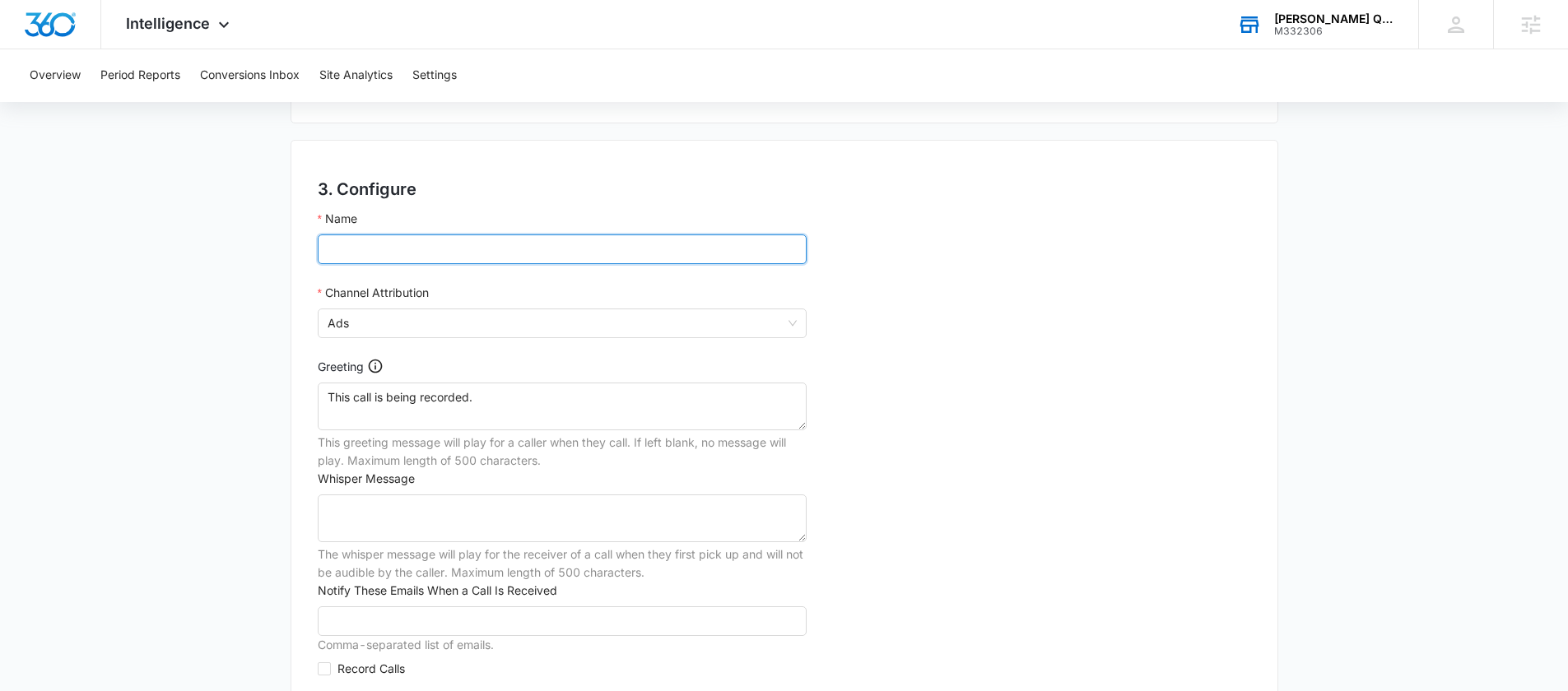 click on "Name" at bounding box center [562, 249] 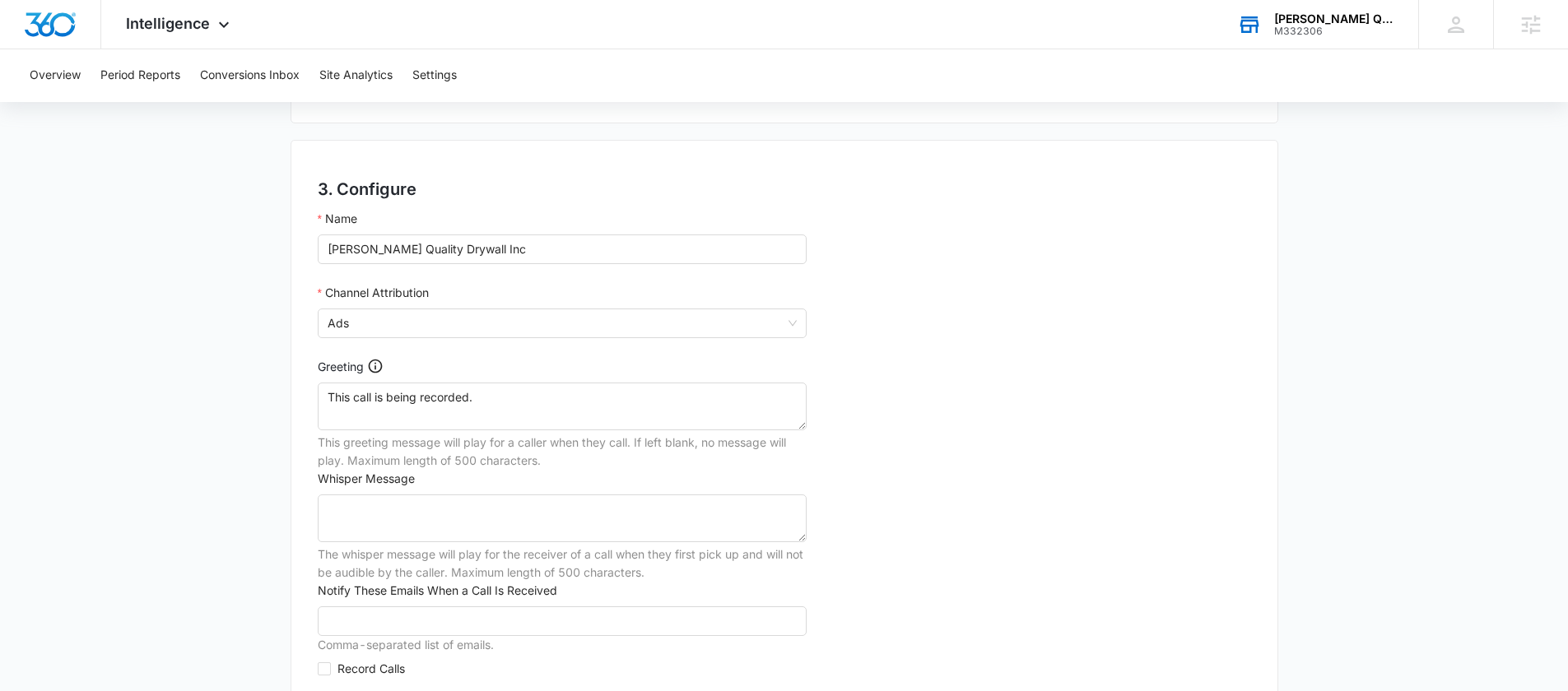 click on "Channel Attribution" at bounding box center (562, 296) 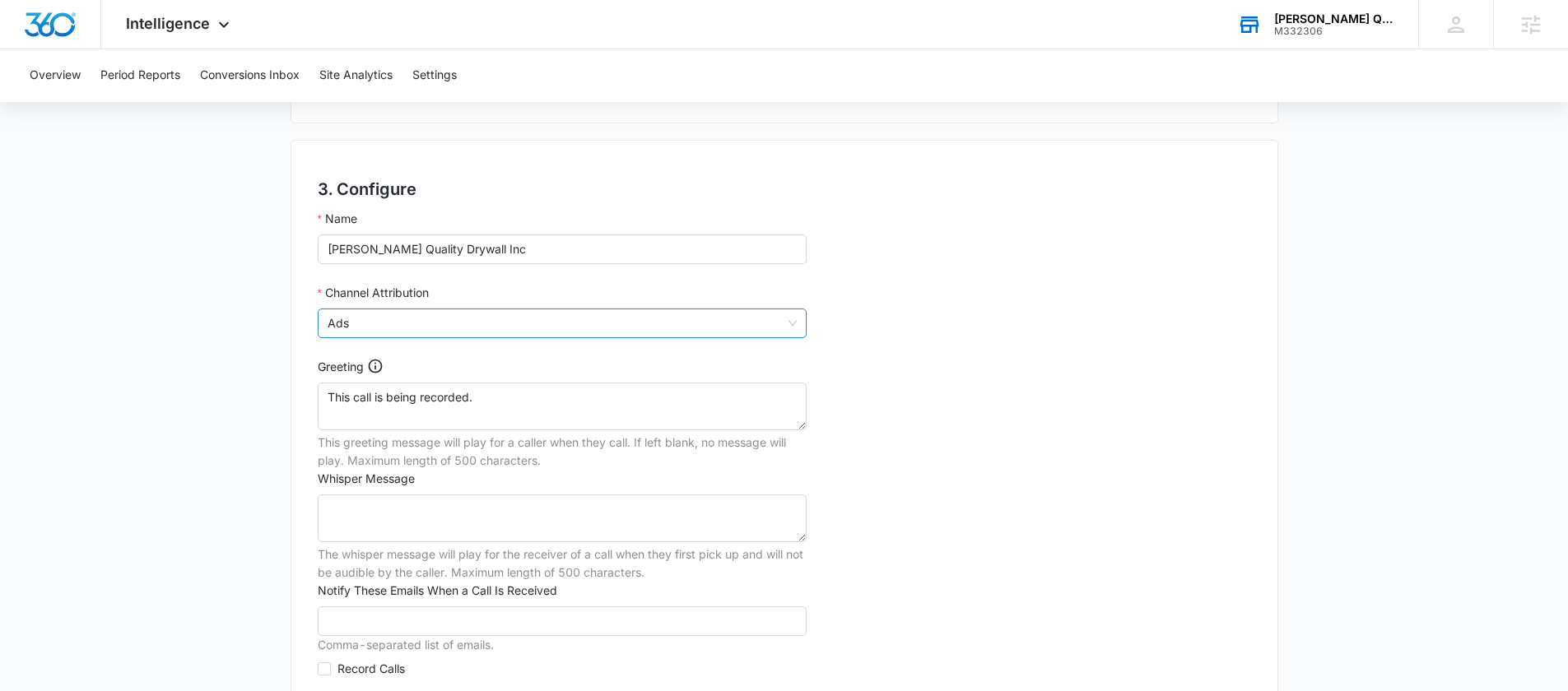 click on "Ads" at bounding box center [562, 323] 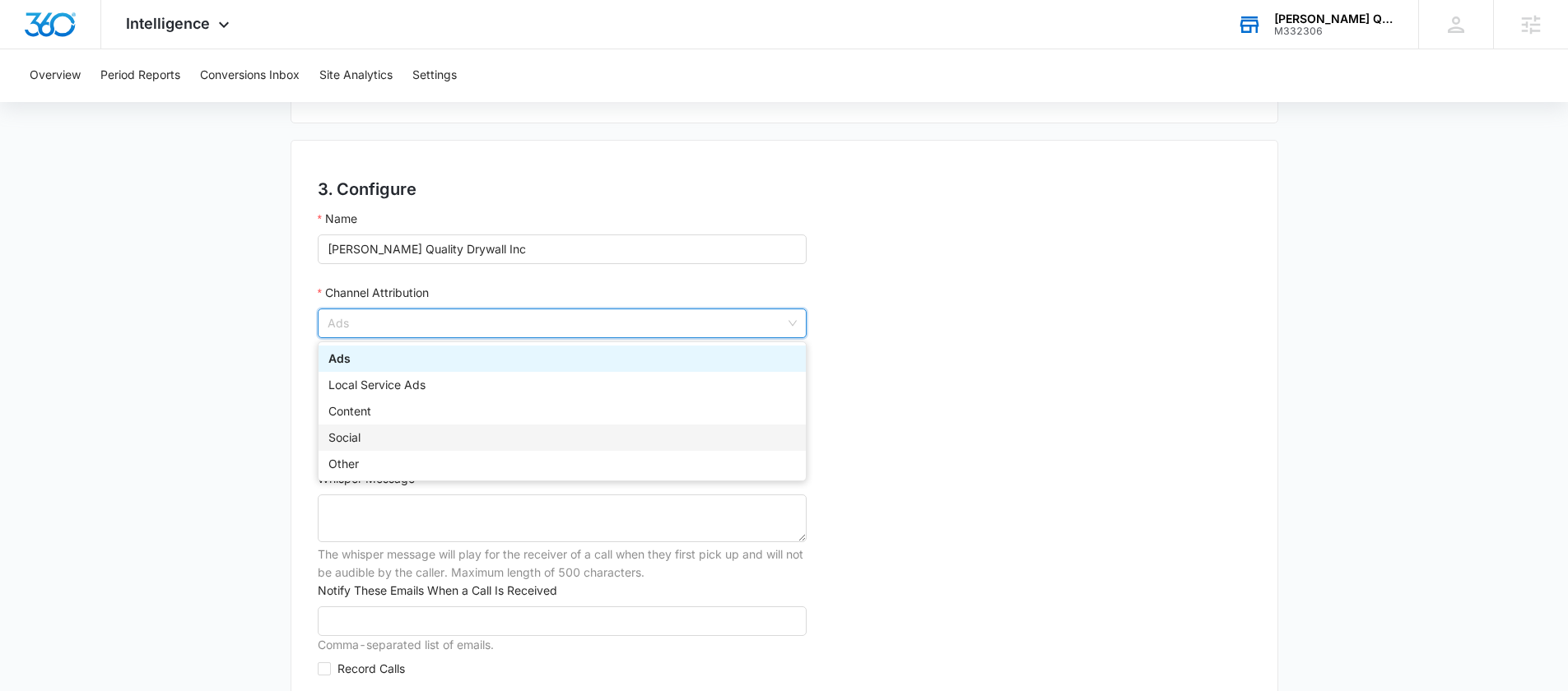 click on "Social" at bounding box center [562, 438] 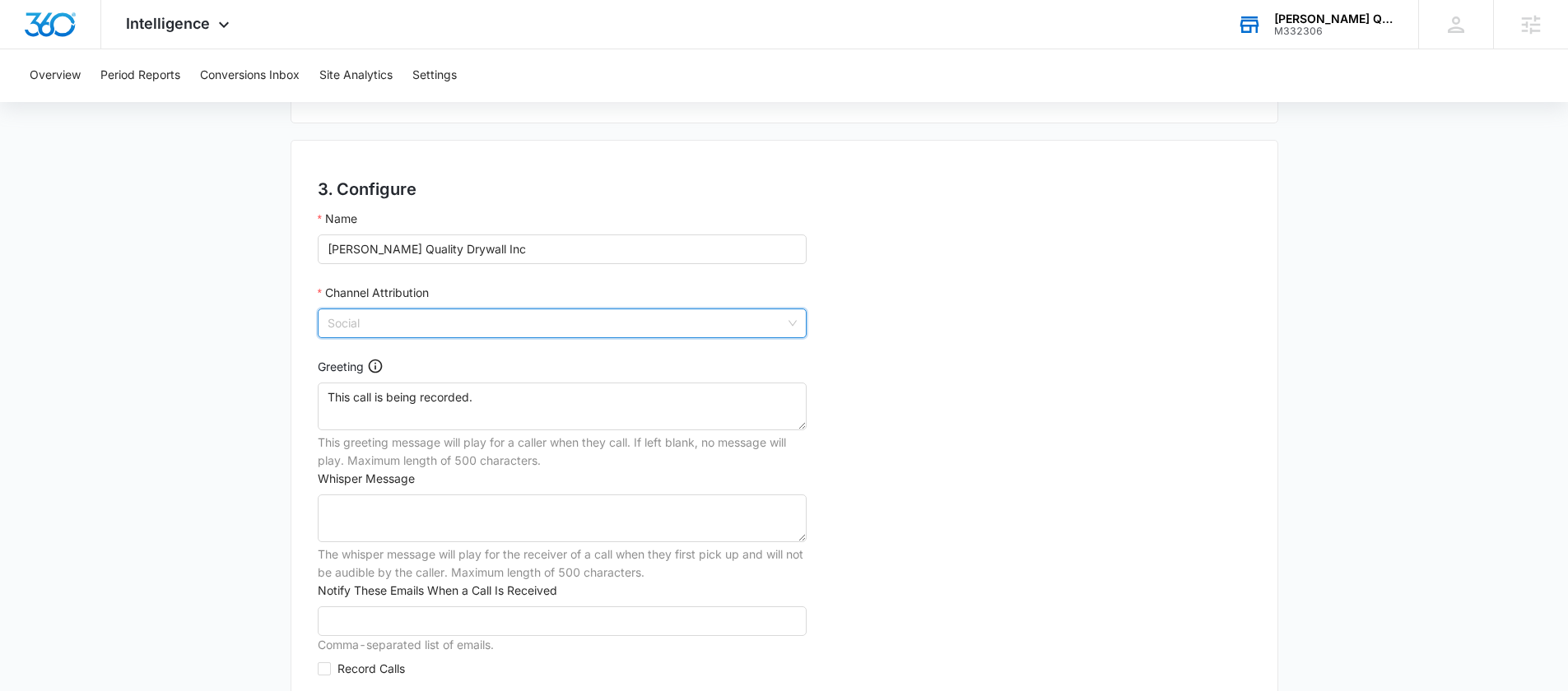 click on "Social" at bounding box center [562, 323] 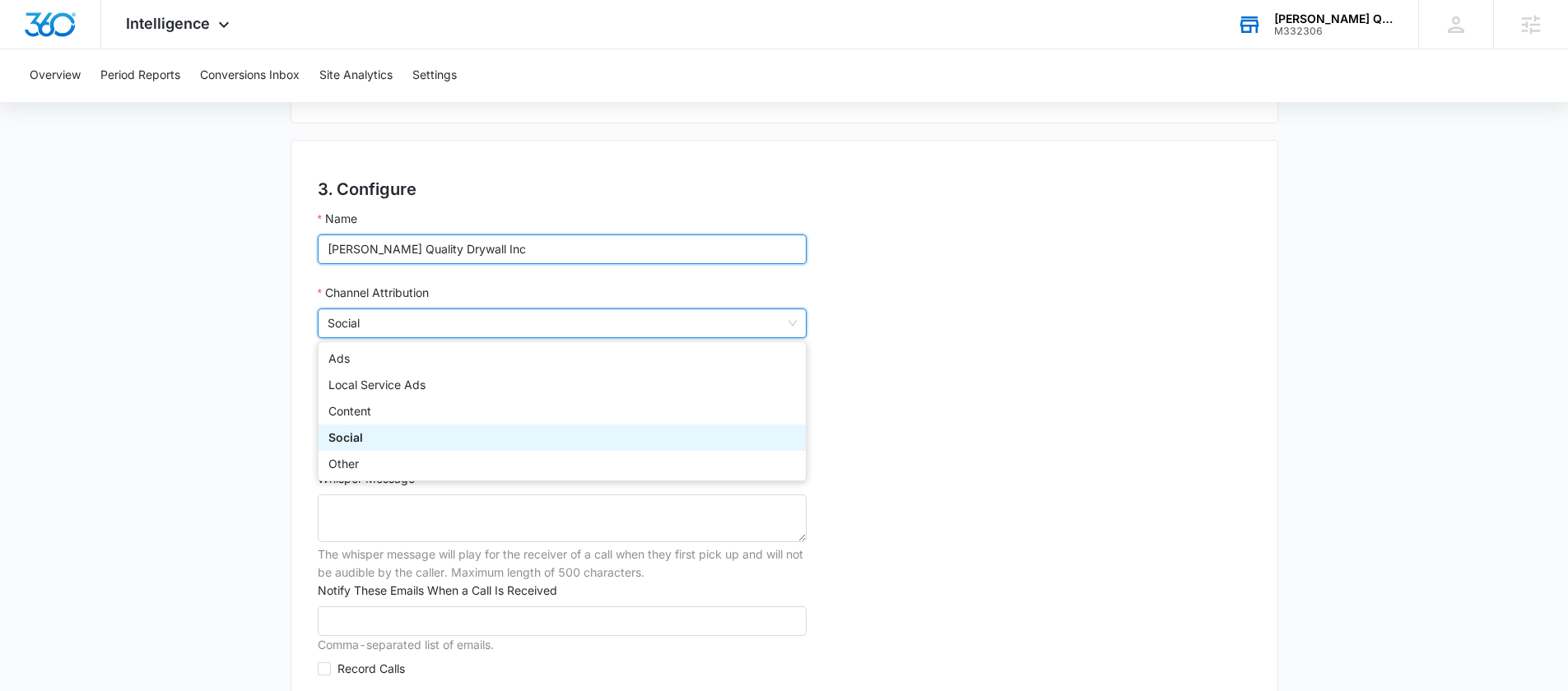 click on "Sanchez Quality Drywall Inc" at bounding box center (562, 249) 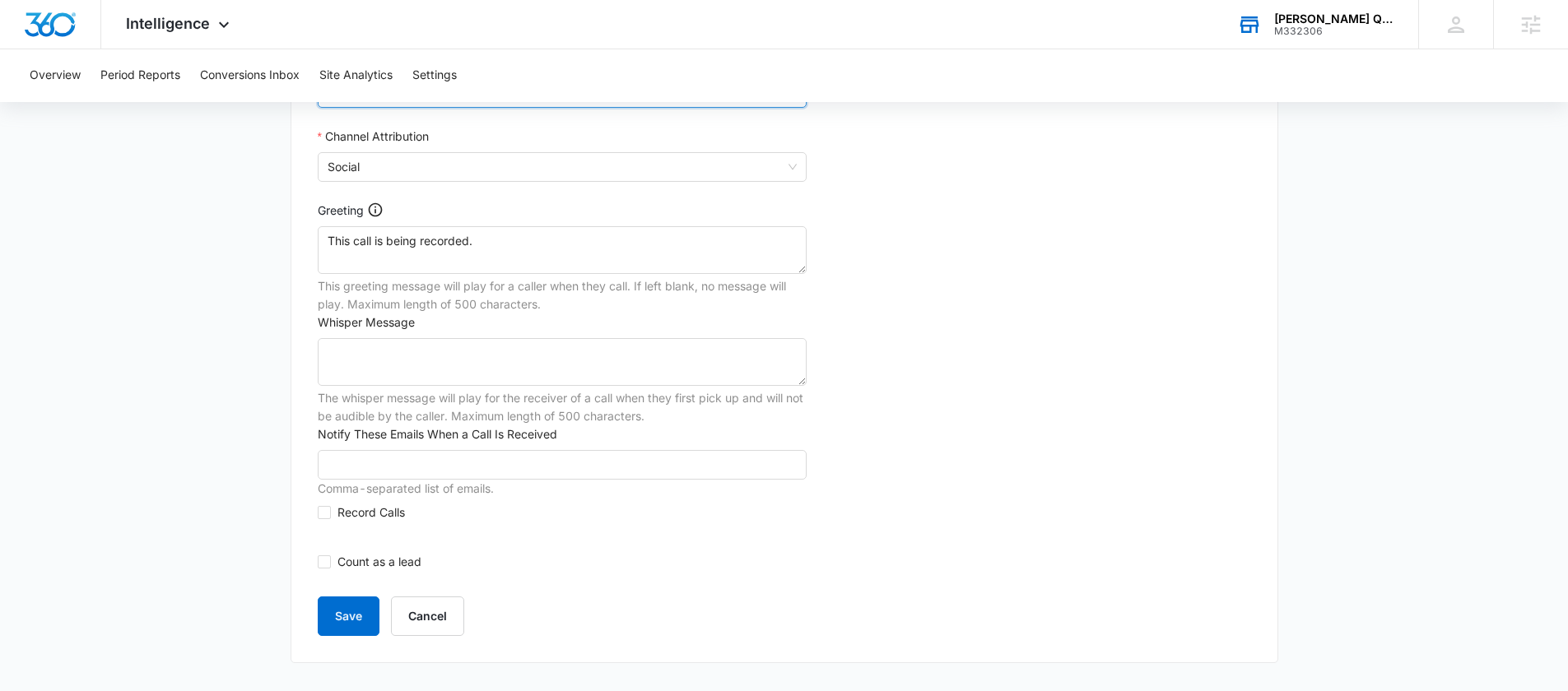 scroll, scrollTop: 1287, scrollLeft: 0, axis: vertical 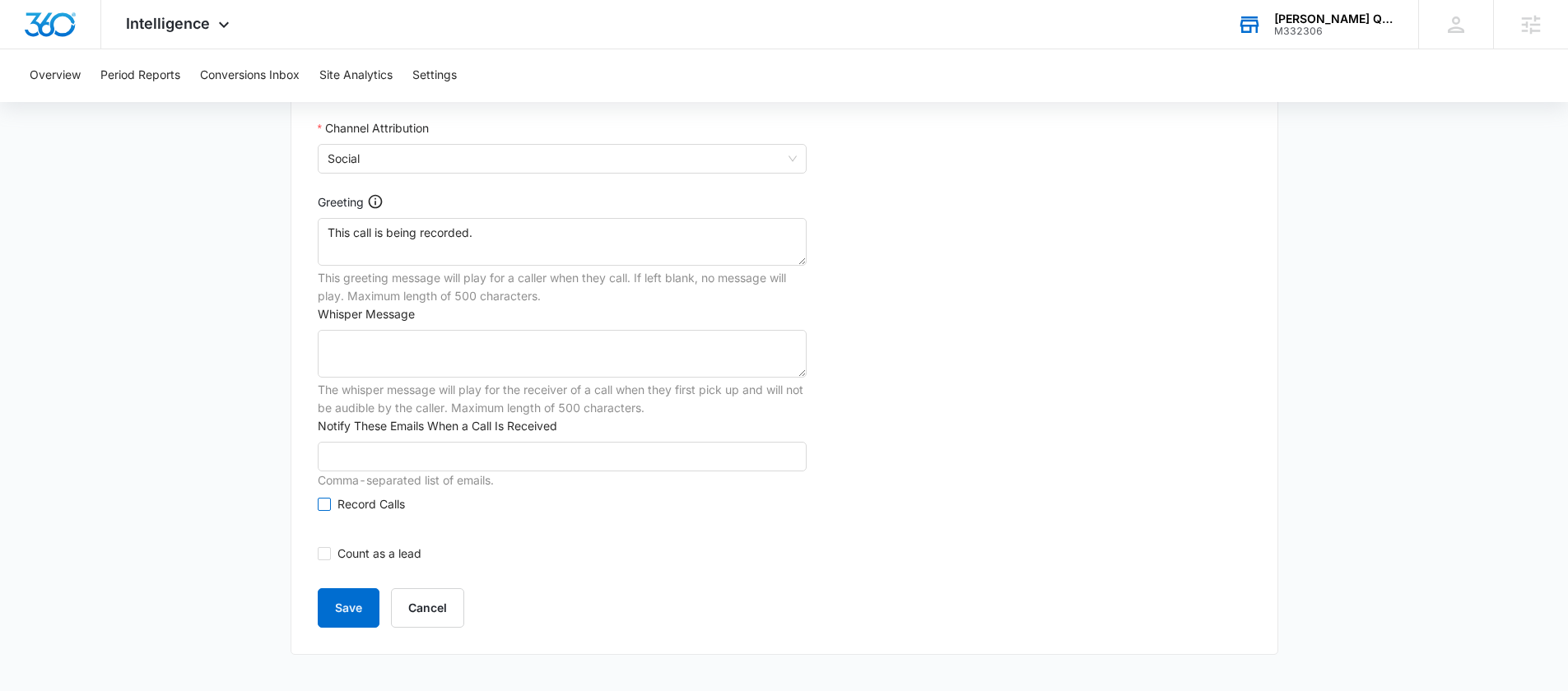 type on "Sanchez Quality Drywall Inc - Social" 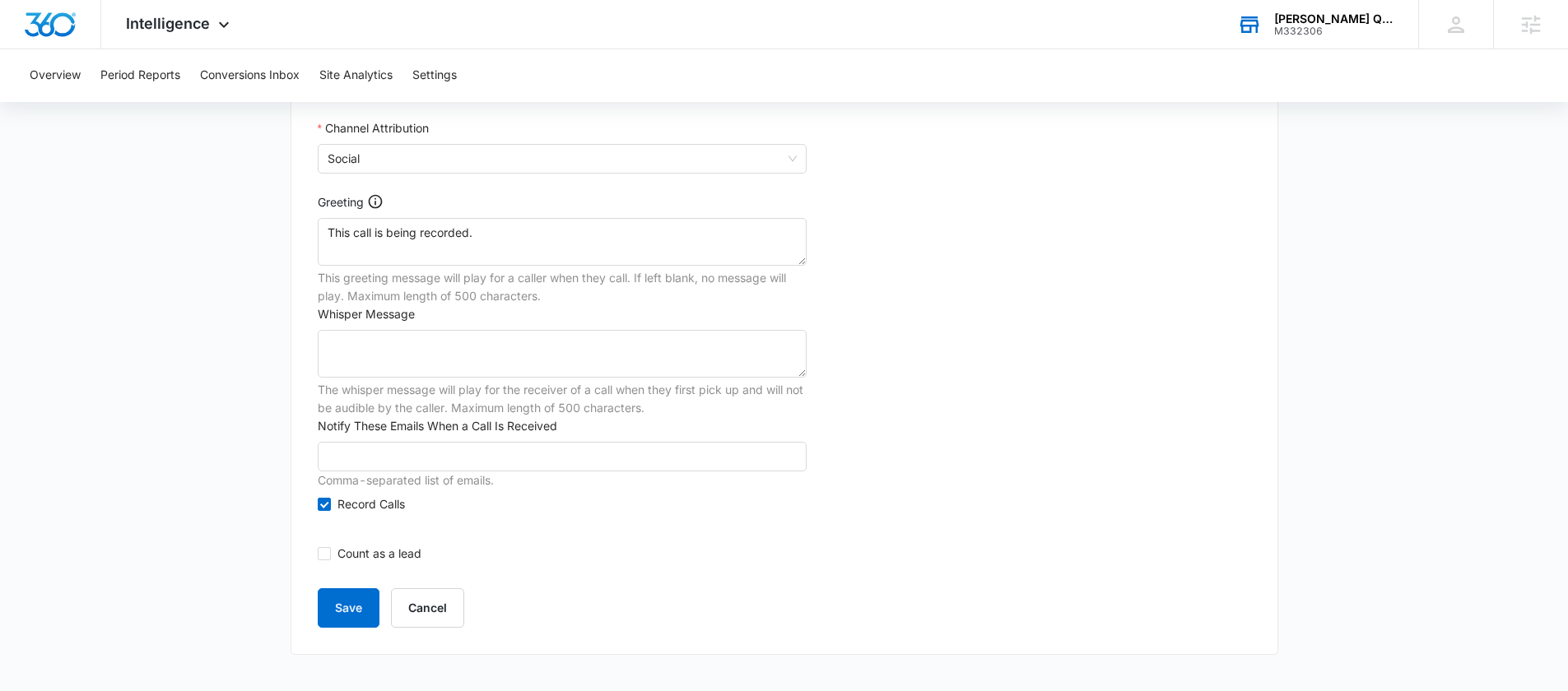 drag, startPoint x: 351, startPoint y: 557, endPoint x: 345, endPoint y: 587, distance: 30.59412 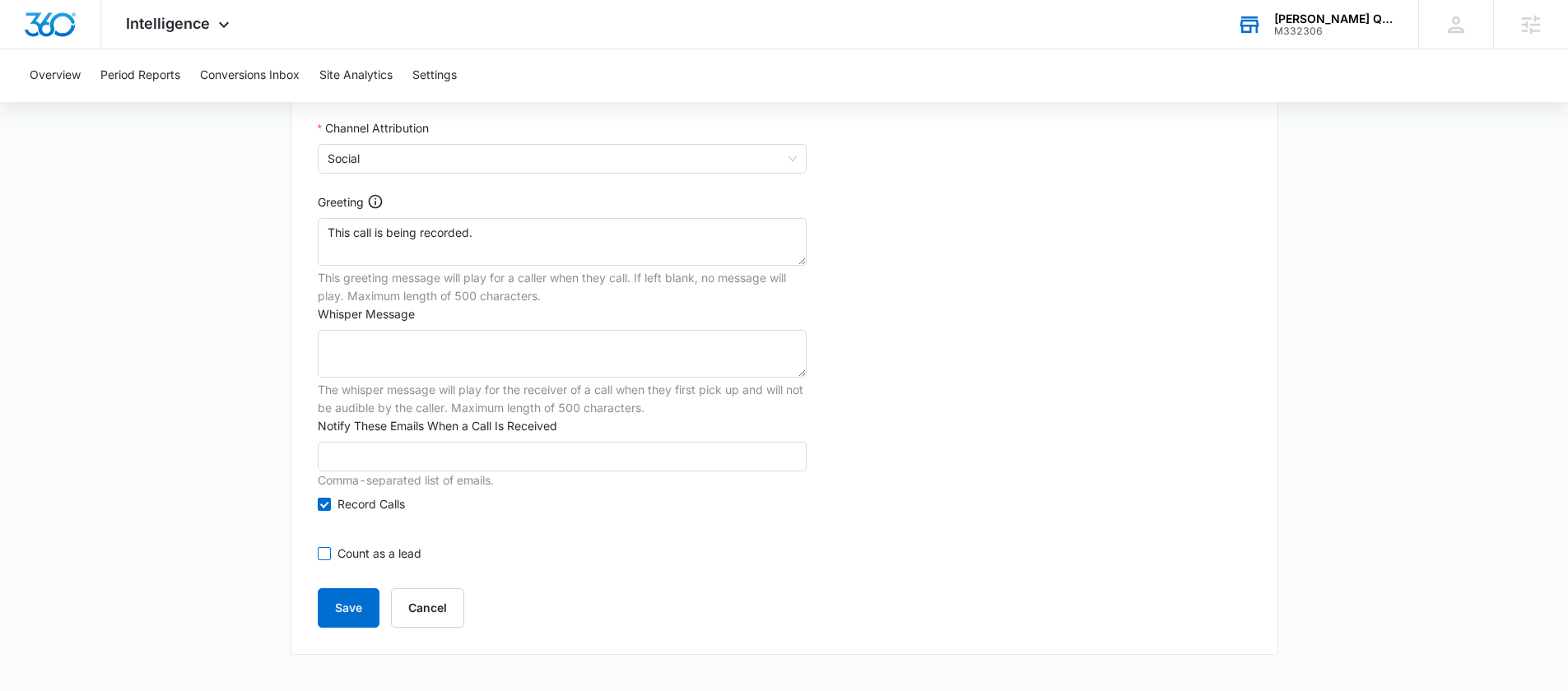 click on "Count as a lead" at bounding box center (323, 553) 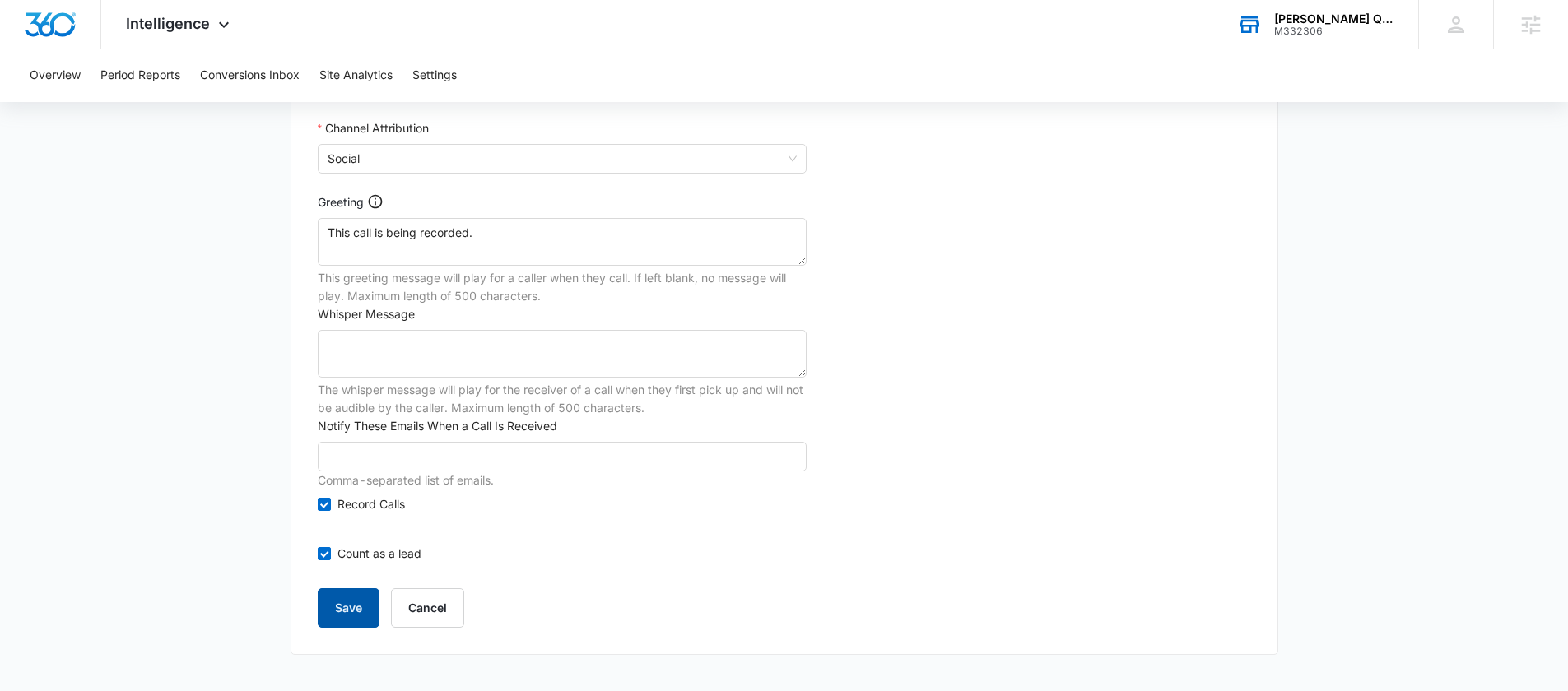 click on "Save" at bounding box center (348, 608) 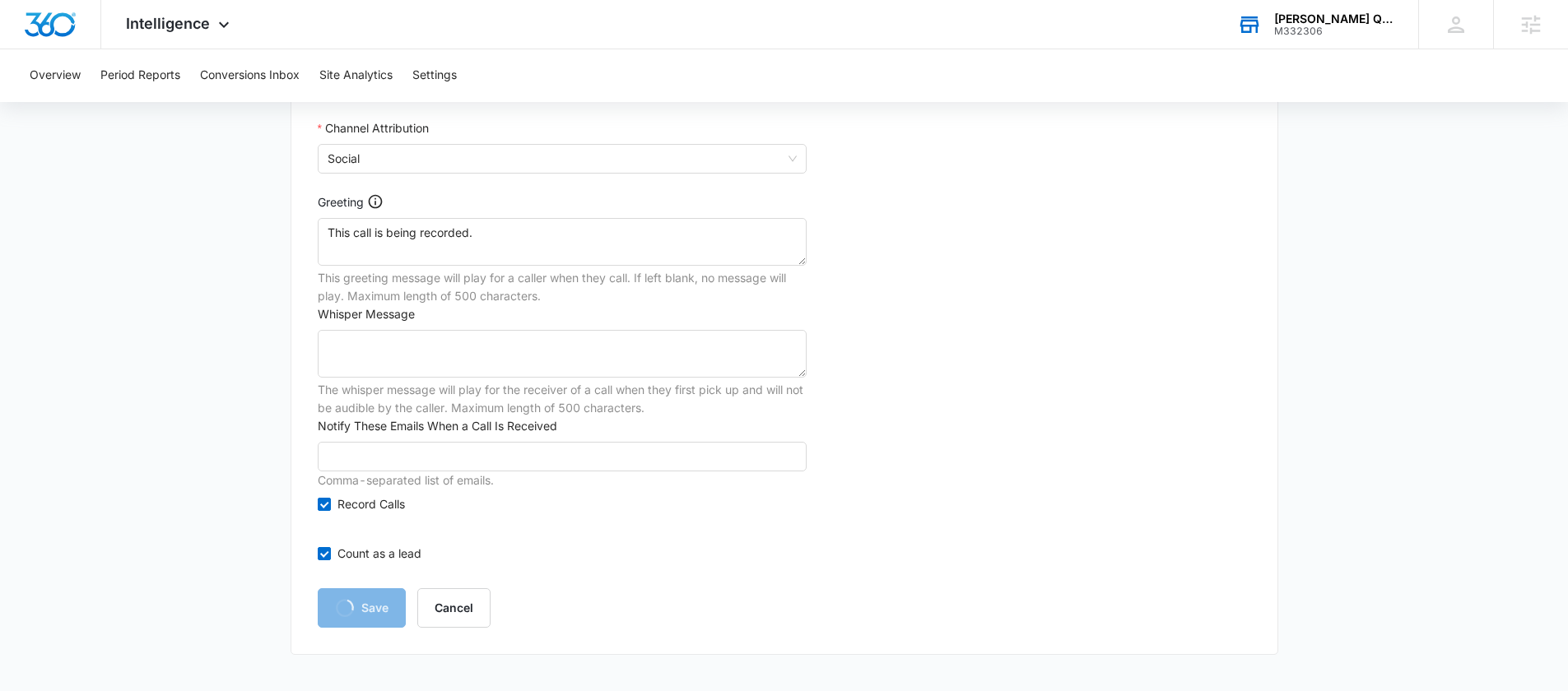scroll, scrollTop: 0, scrollLeft: 0, axis: both 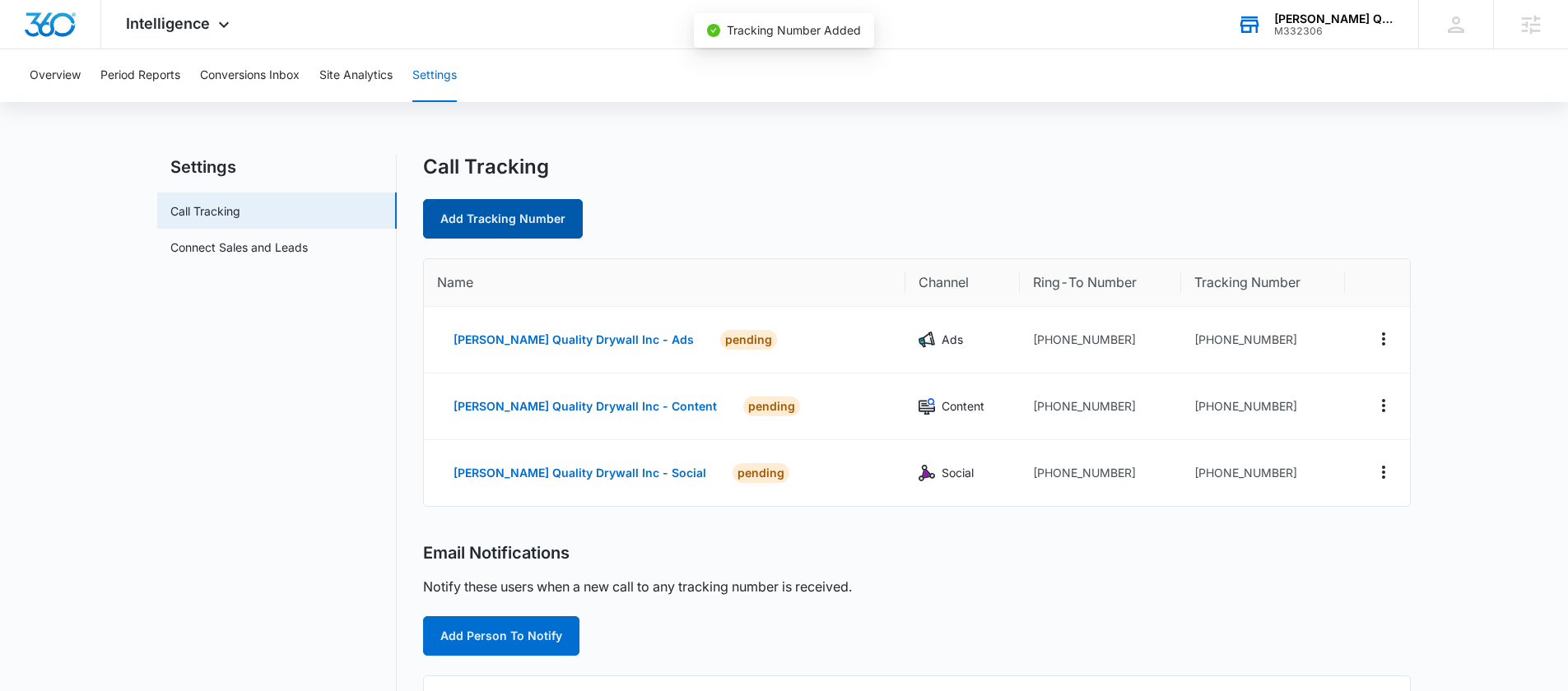 click on "Add Tracking Number" at bounding box center (503, 219) 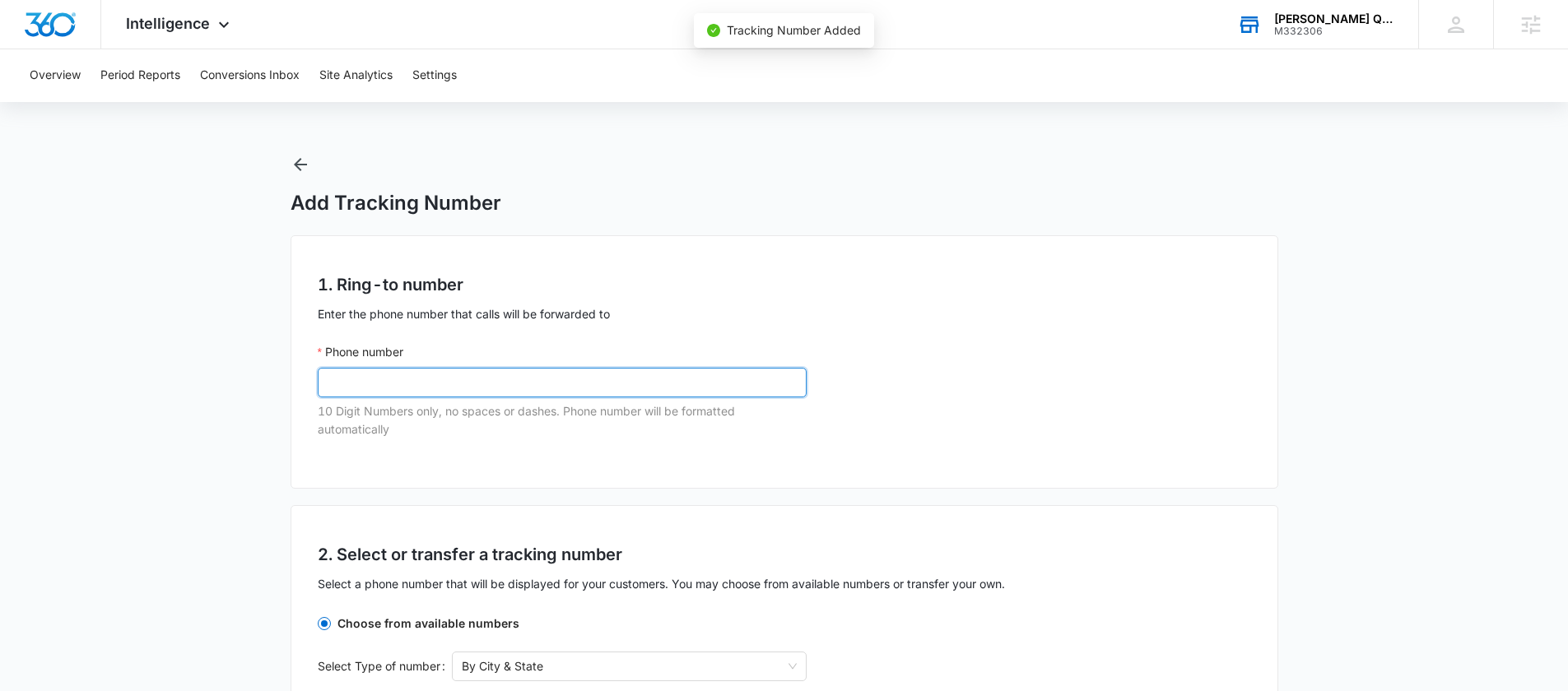 click on "Phone number" at bounding box center [562, 383] 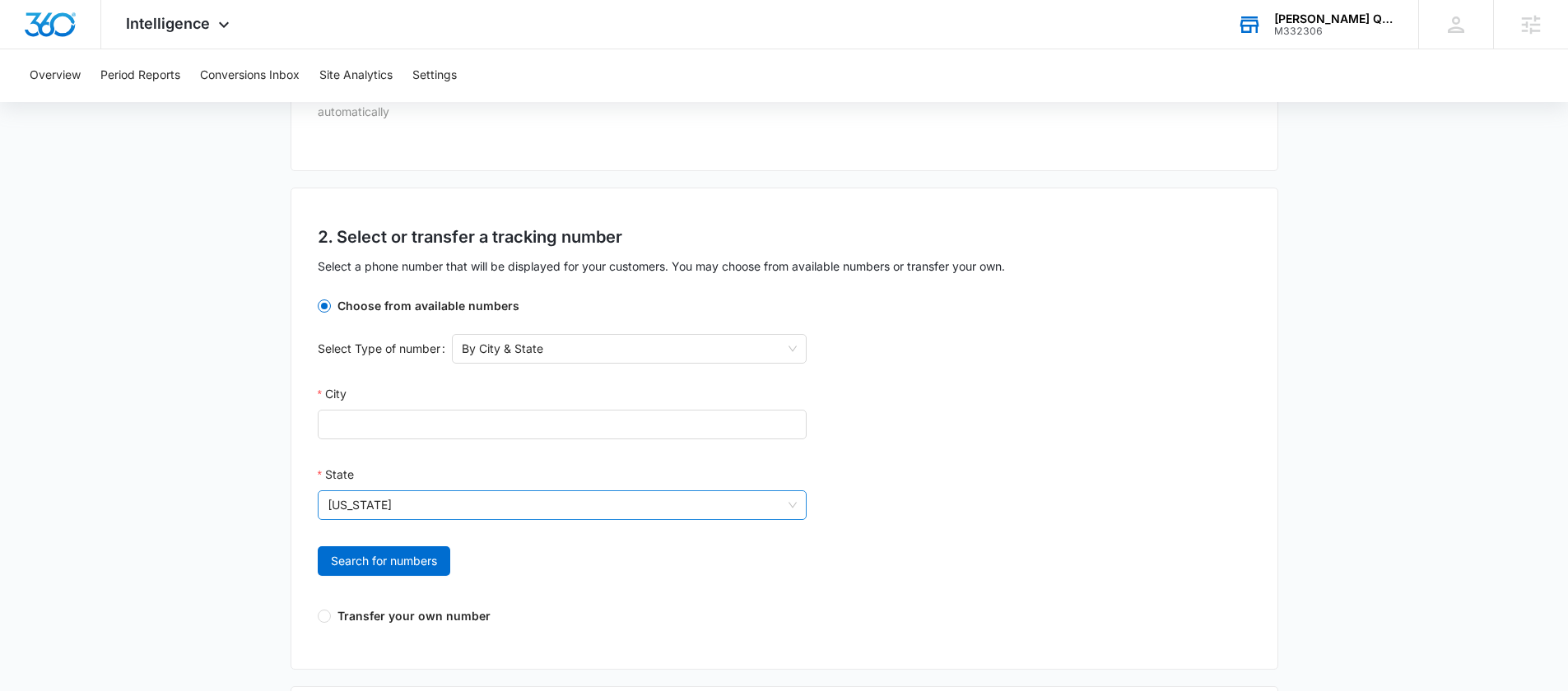 scroll, scrollTop: 336, scrollLeft: 0, axis: vertical 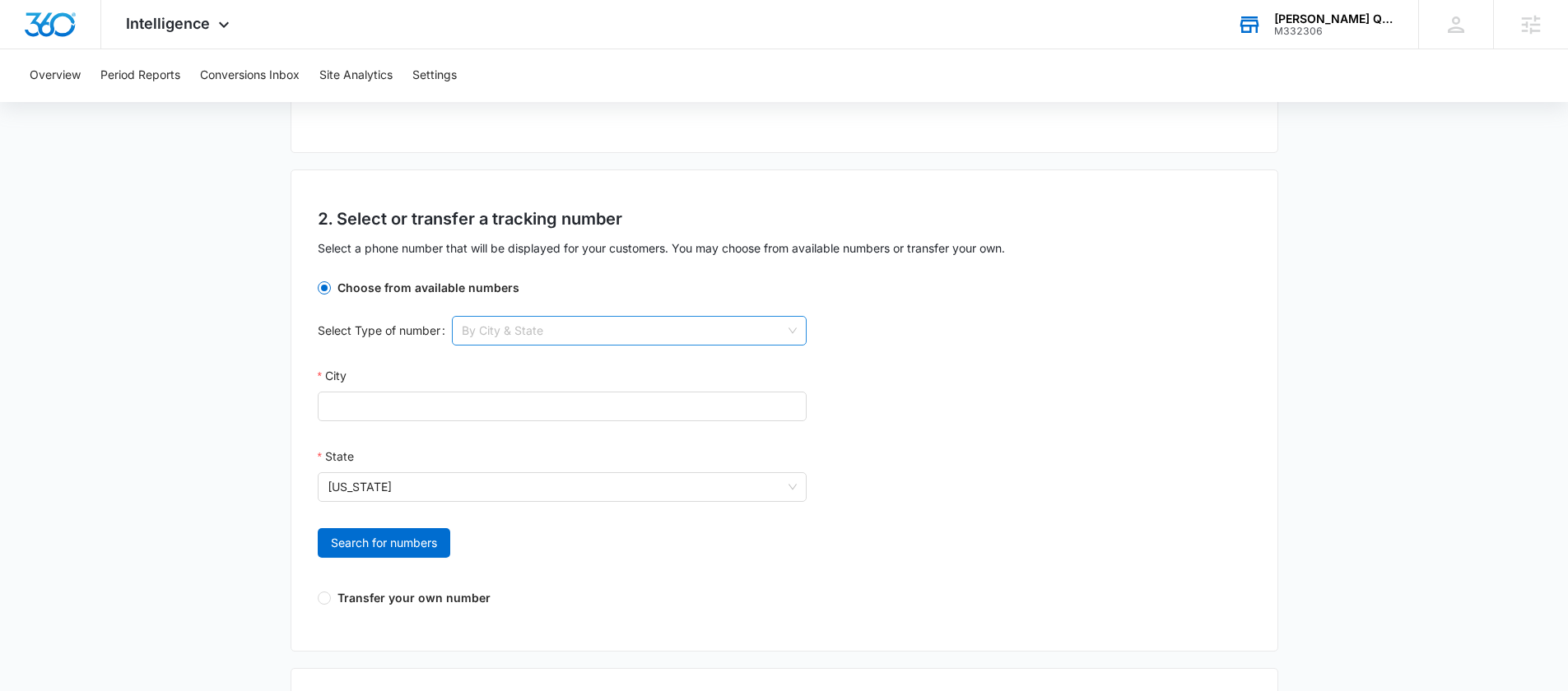 click on "By City & State" at bounding box center (629, 331) 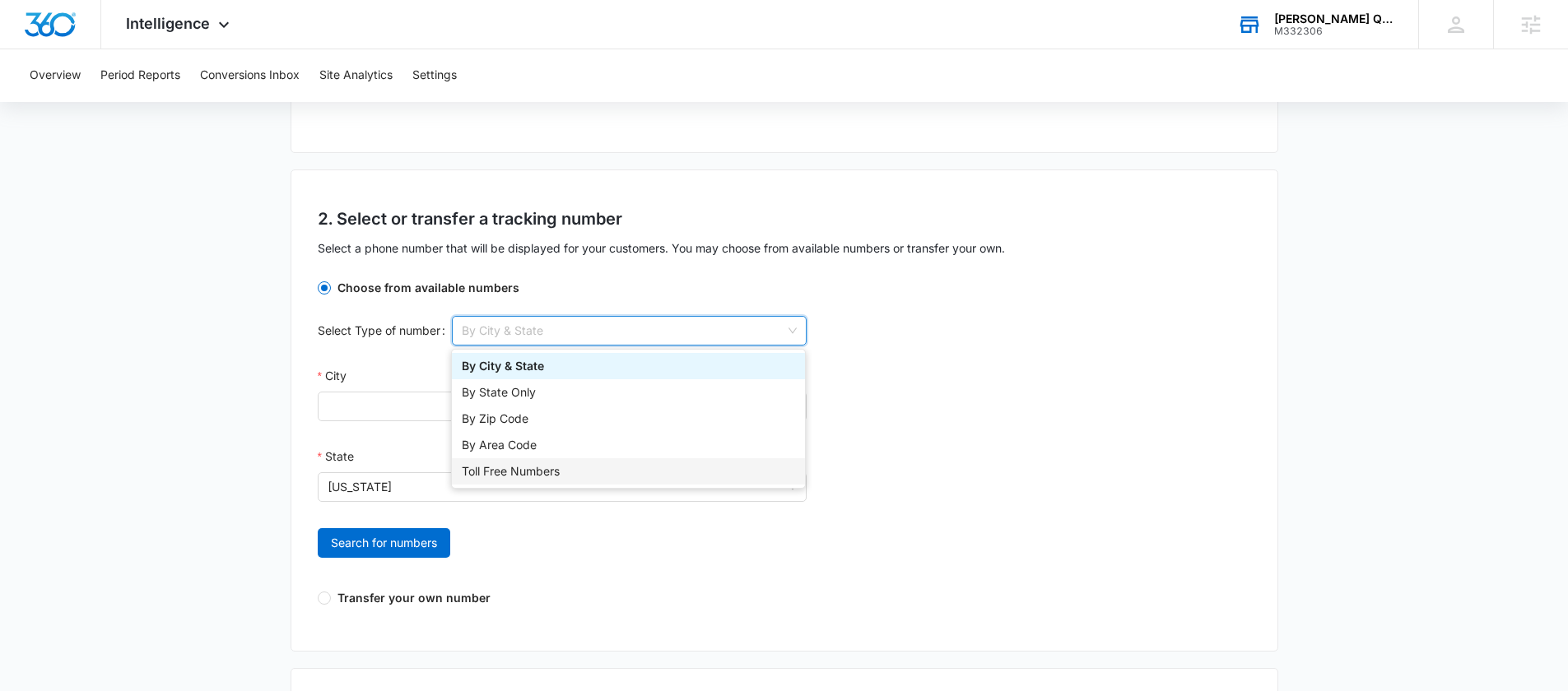 click on "Toll Free Numbers" at bounding box center (628, 471) 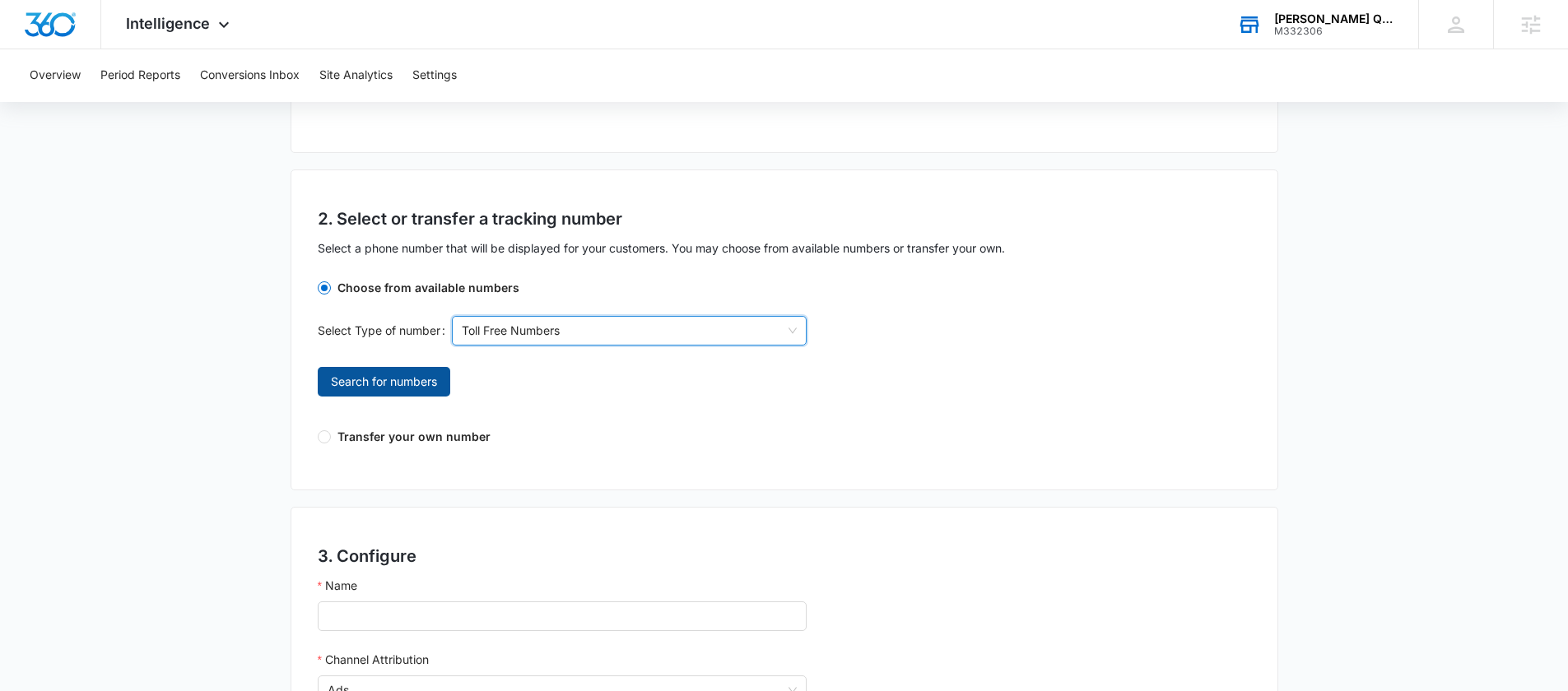 click on "Search for numbers" at bounding box center [384, 382] 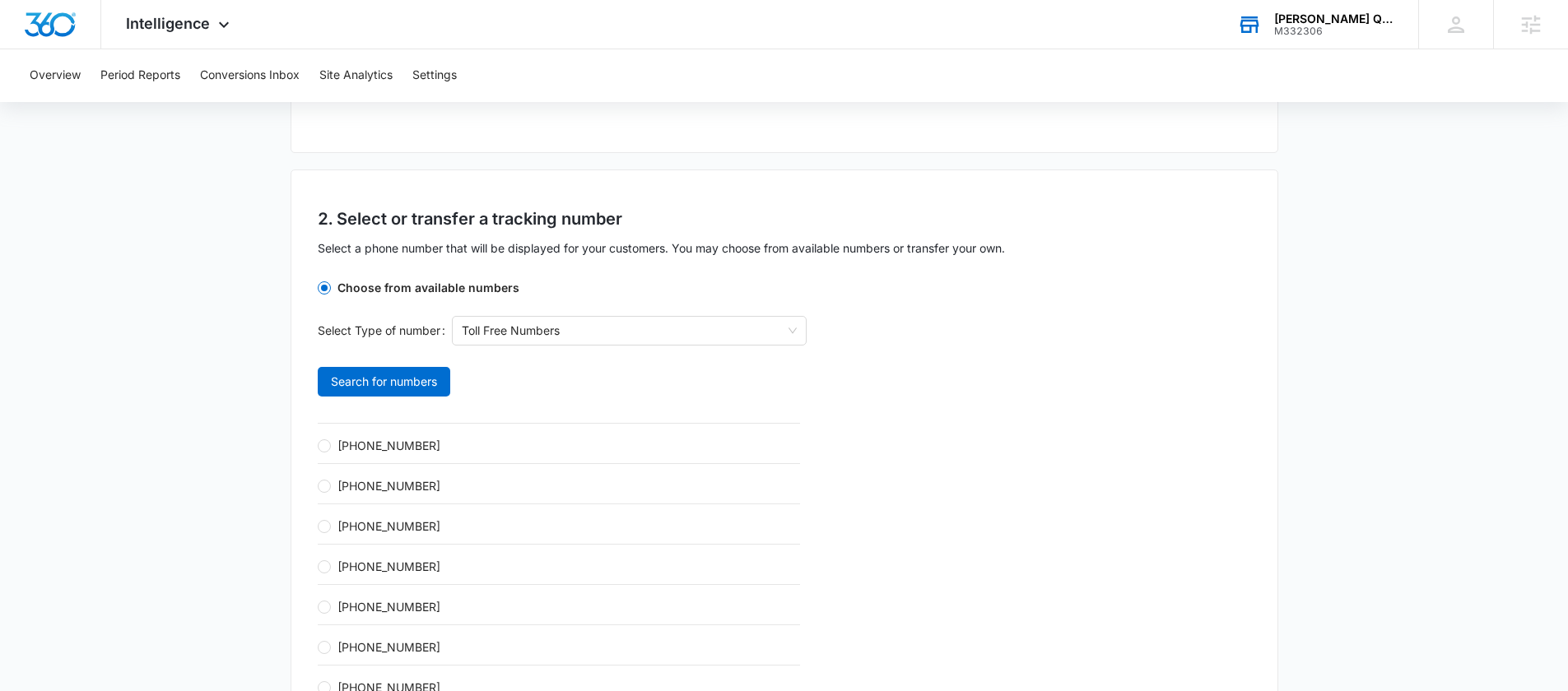click on "+18338797629" at bounding box center [559, 443] 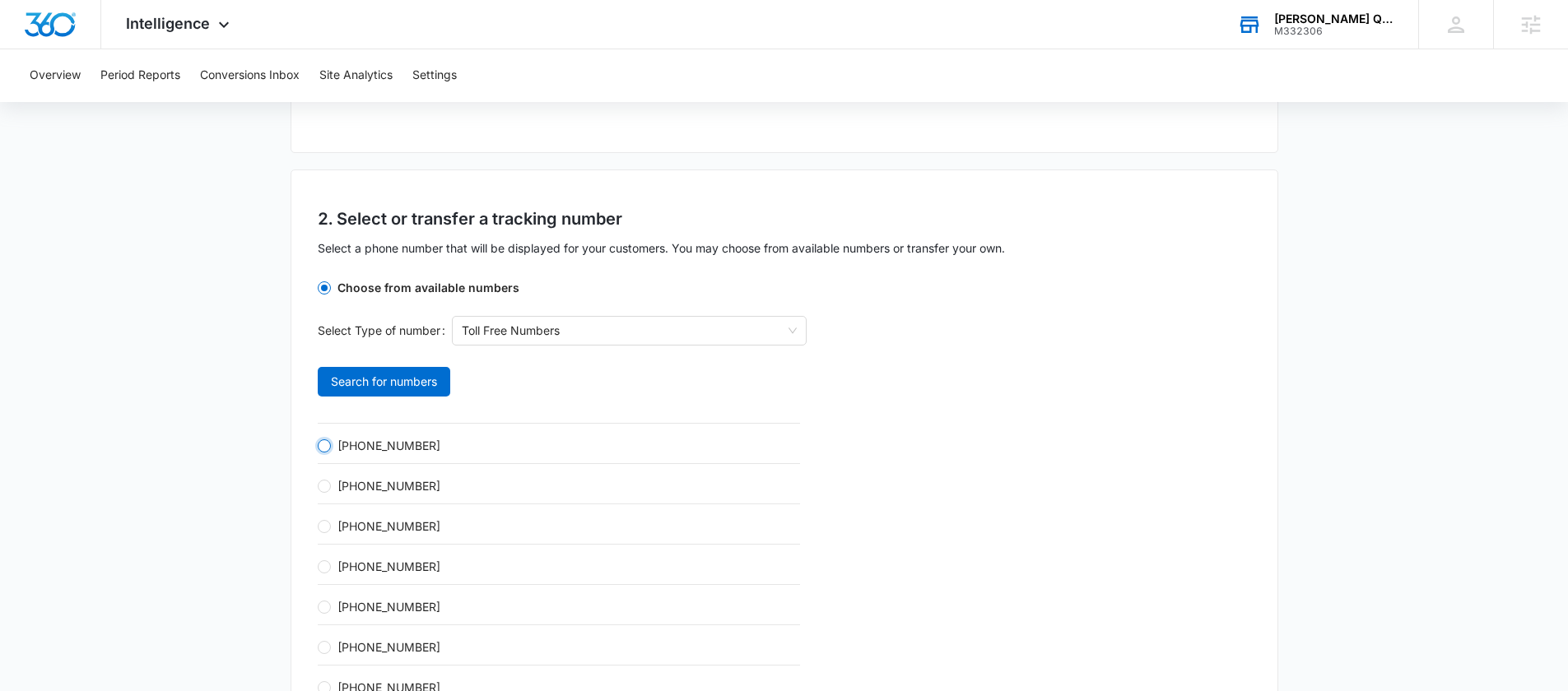 click on "+18338797629" at bounding box center (324, 446) 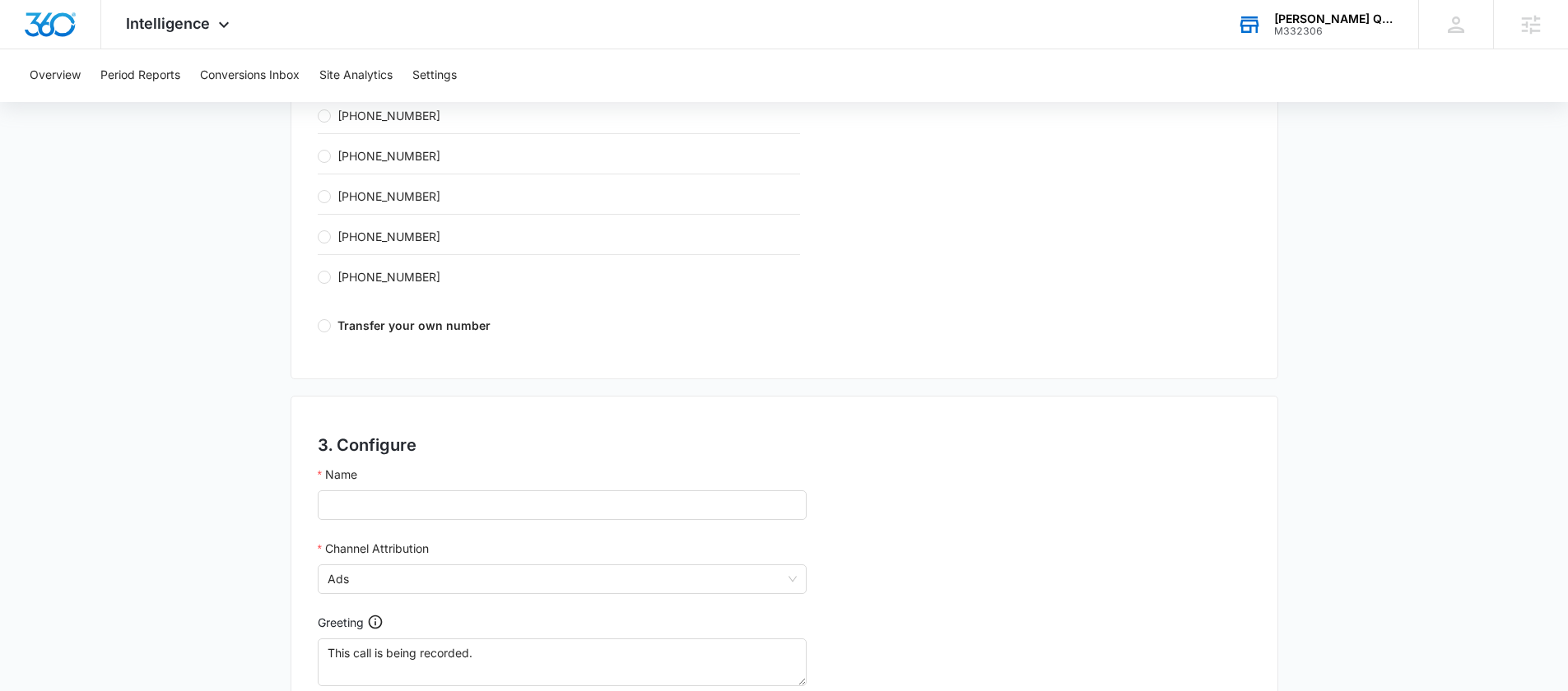 scroll, scrollTop: 877, scrollLeft: 0, axis: vertical 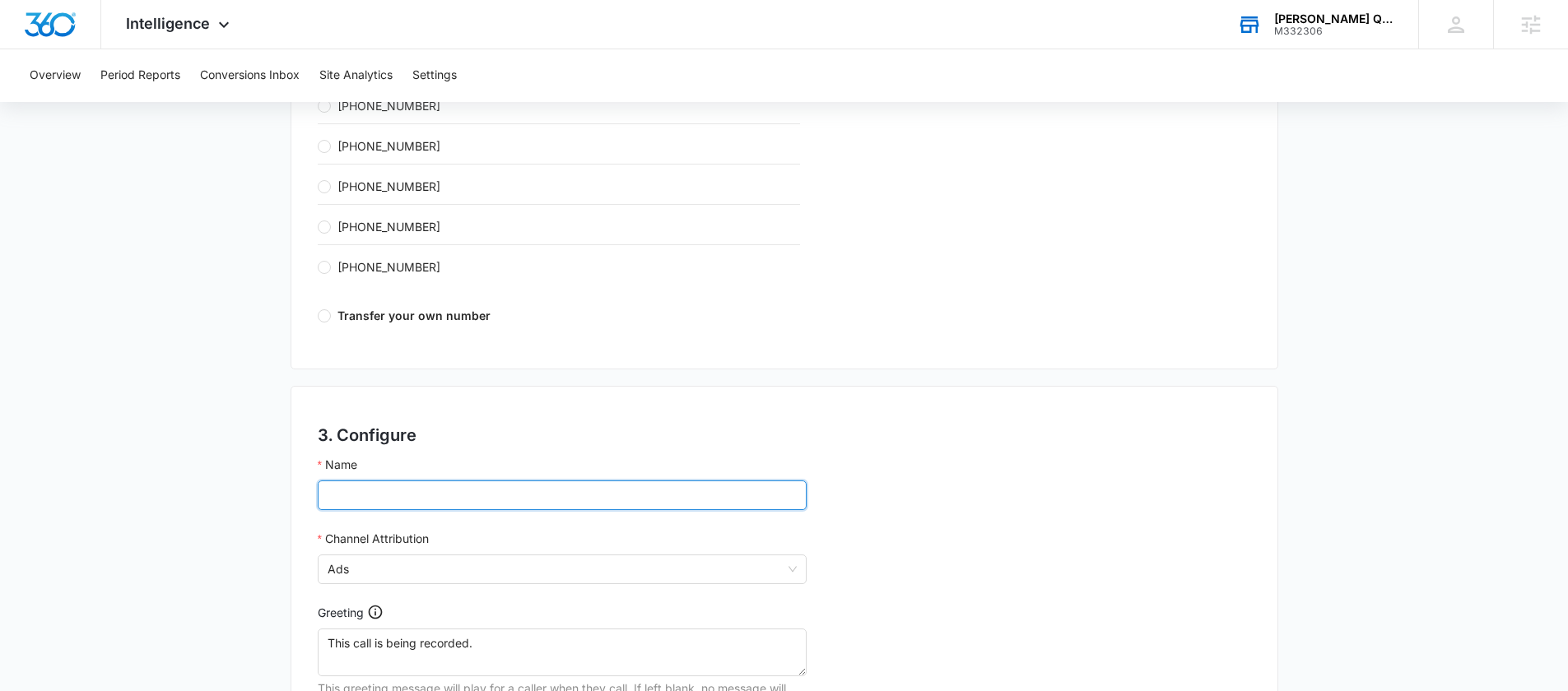 click on "Name" at bounding box center (562, 495) 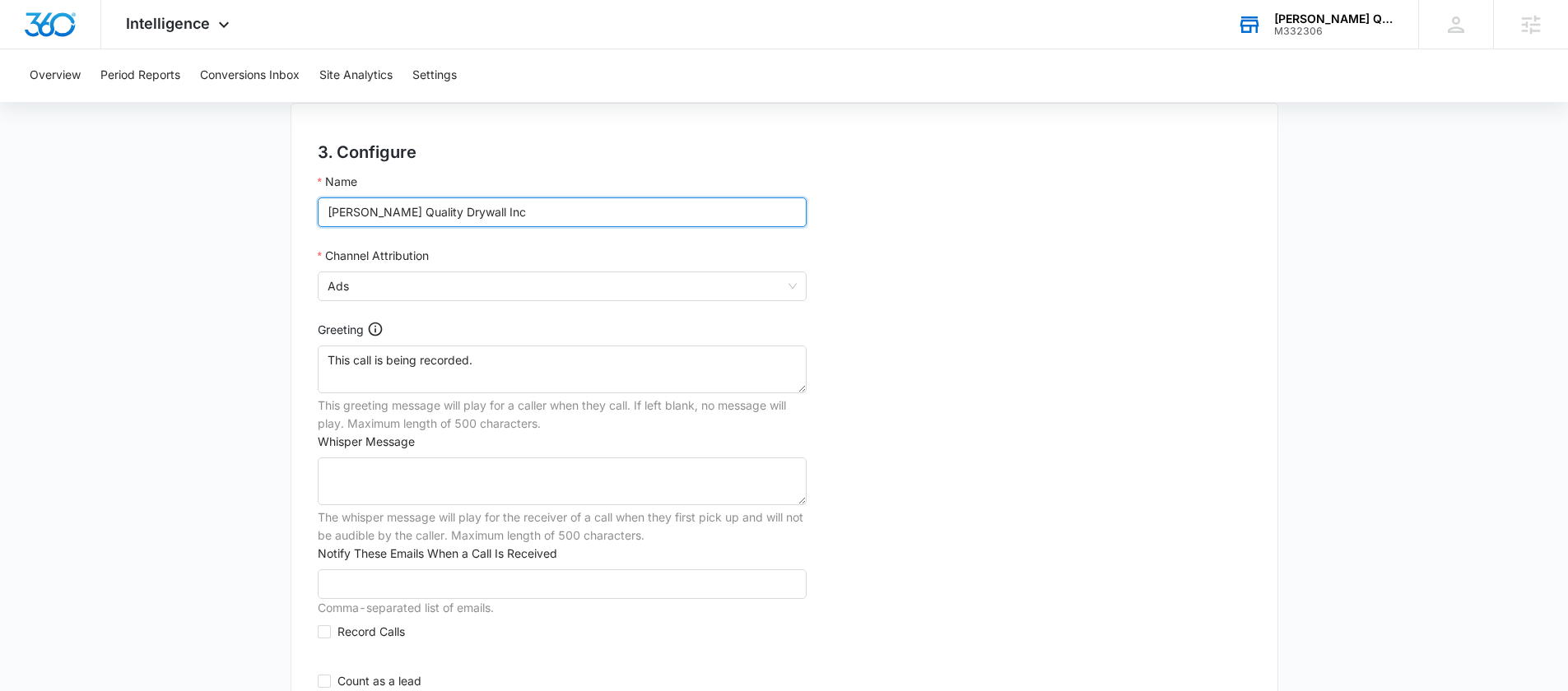 scroll, scrollTop: 1180, scrollLeft: 0, axis: vertical 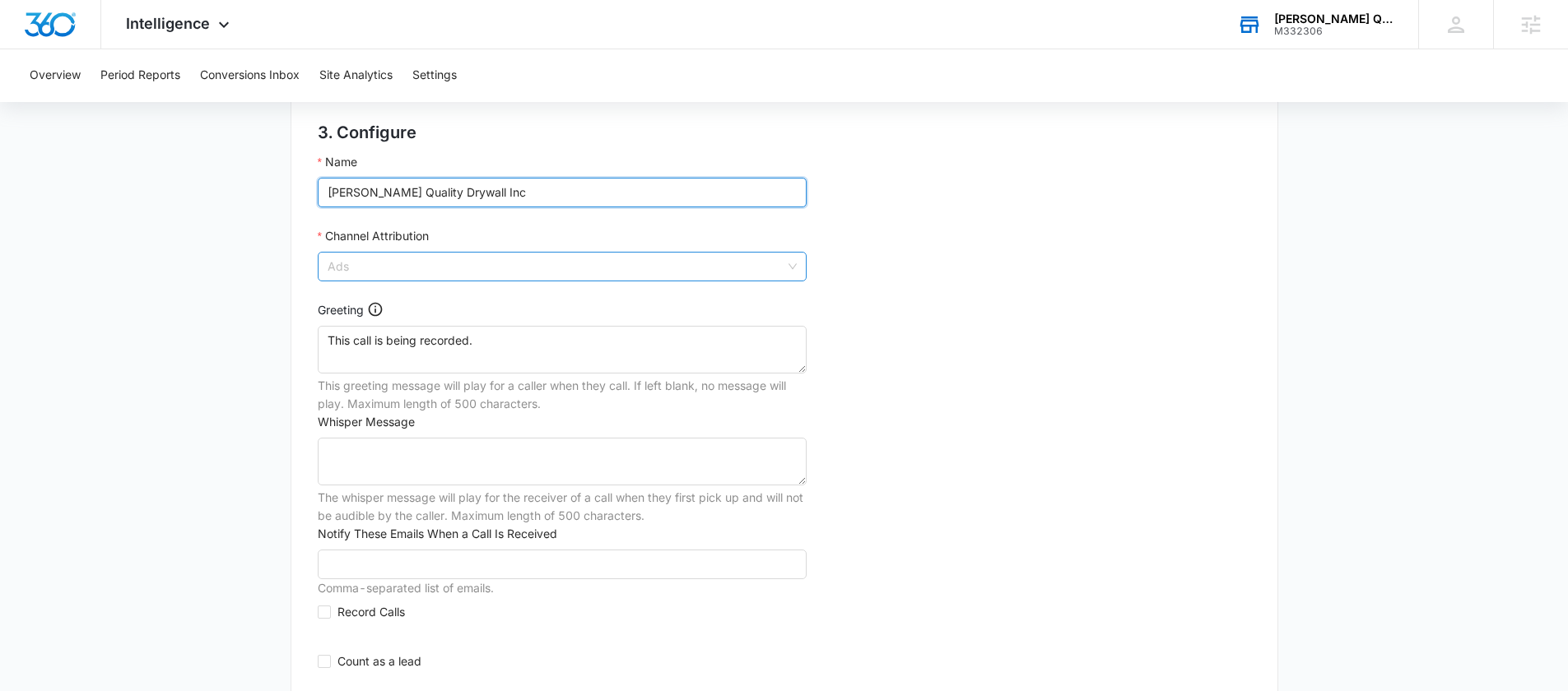 click on "Ads" at bounding box center [562, 267] 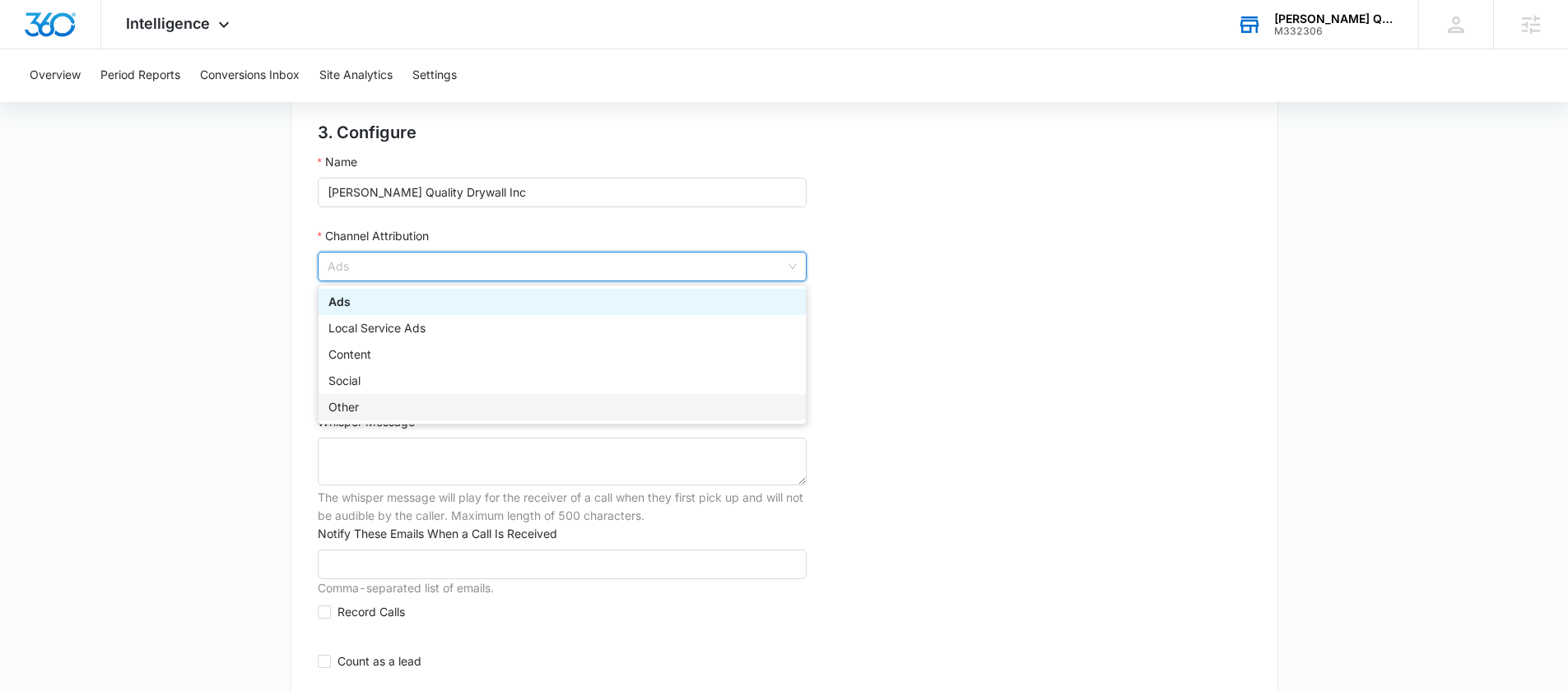 click on "Other" at bounding box center (562, 407) 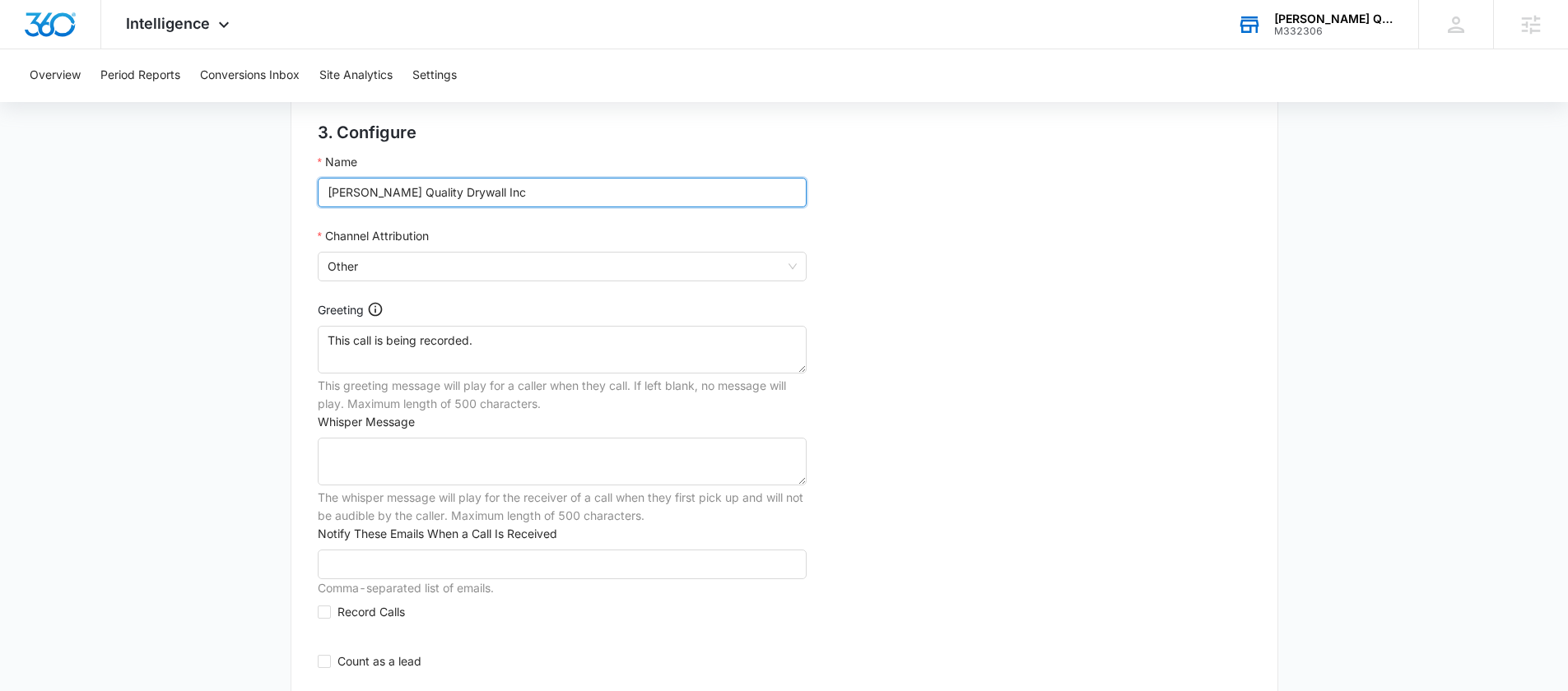 click on "Sanchez Quality Drywall Inc" at bounding box center [562, 192] 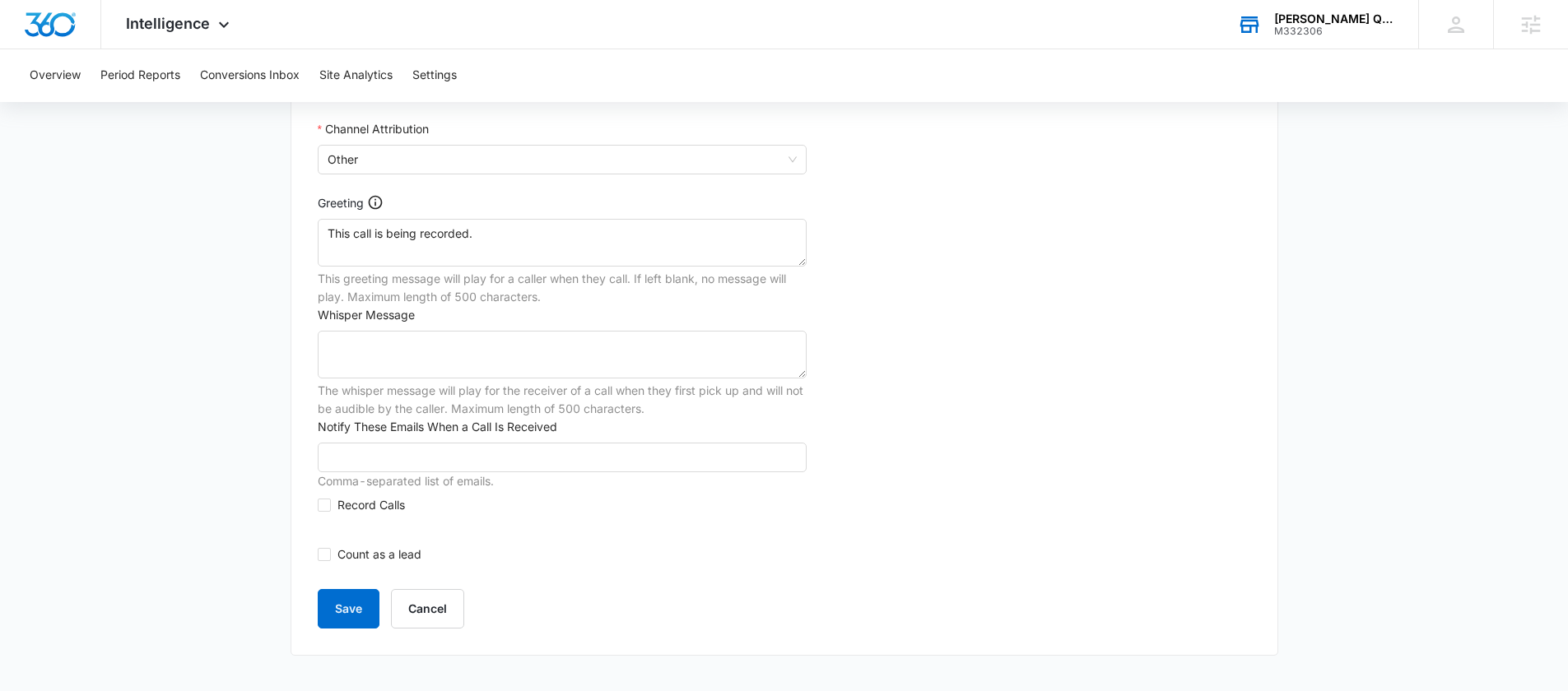 scroll, scrollTop: 1287, scrollLeft: 0, axis: vertical 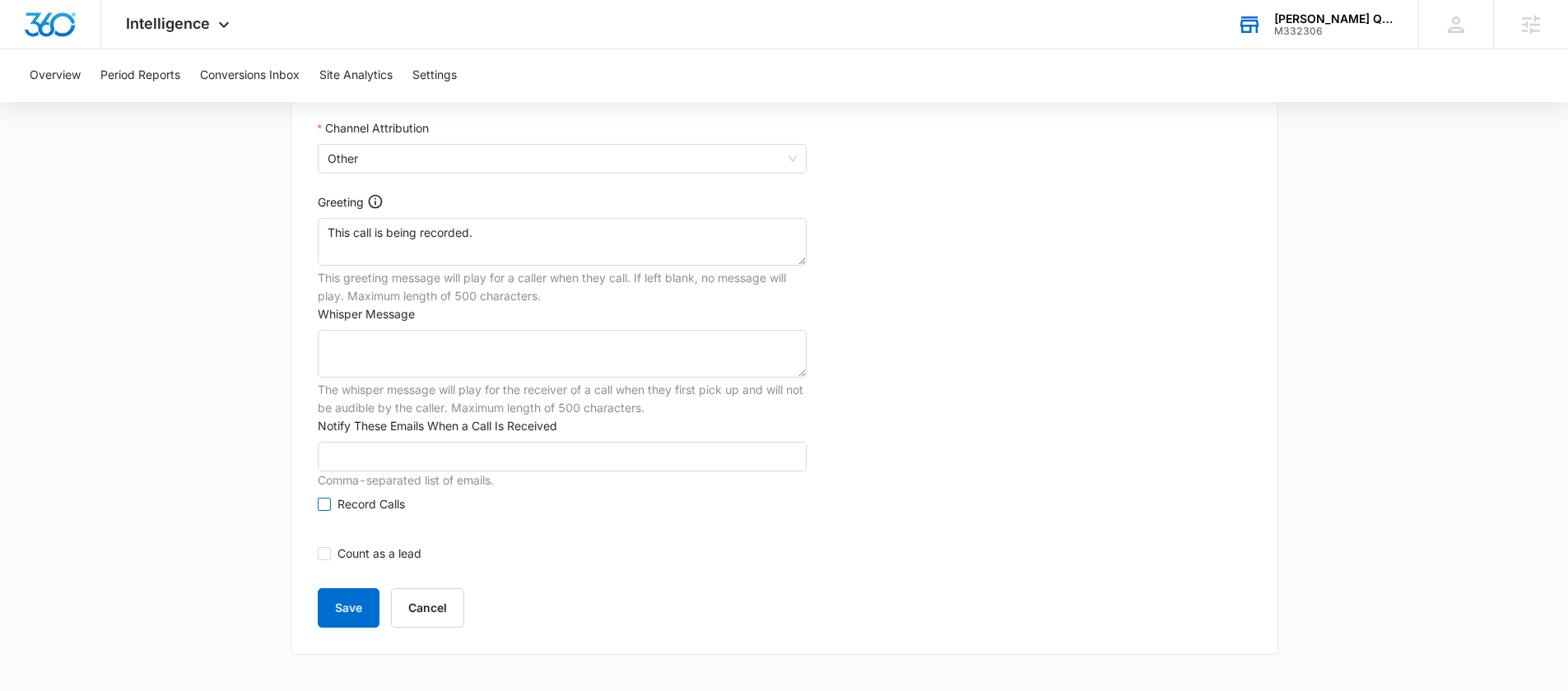 type on "Sanchez Quality Drywall Inc - Other" 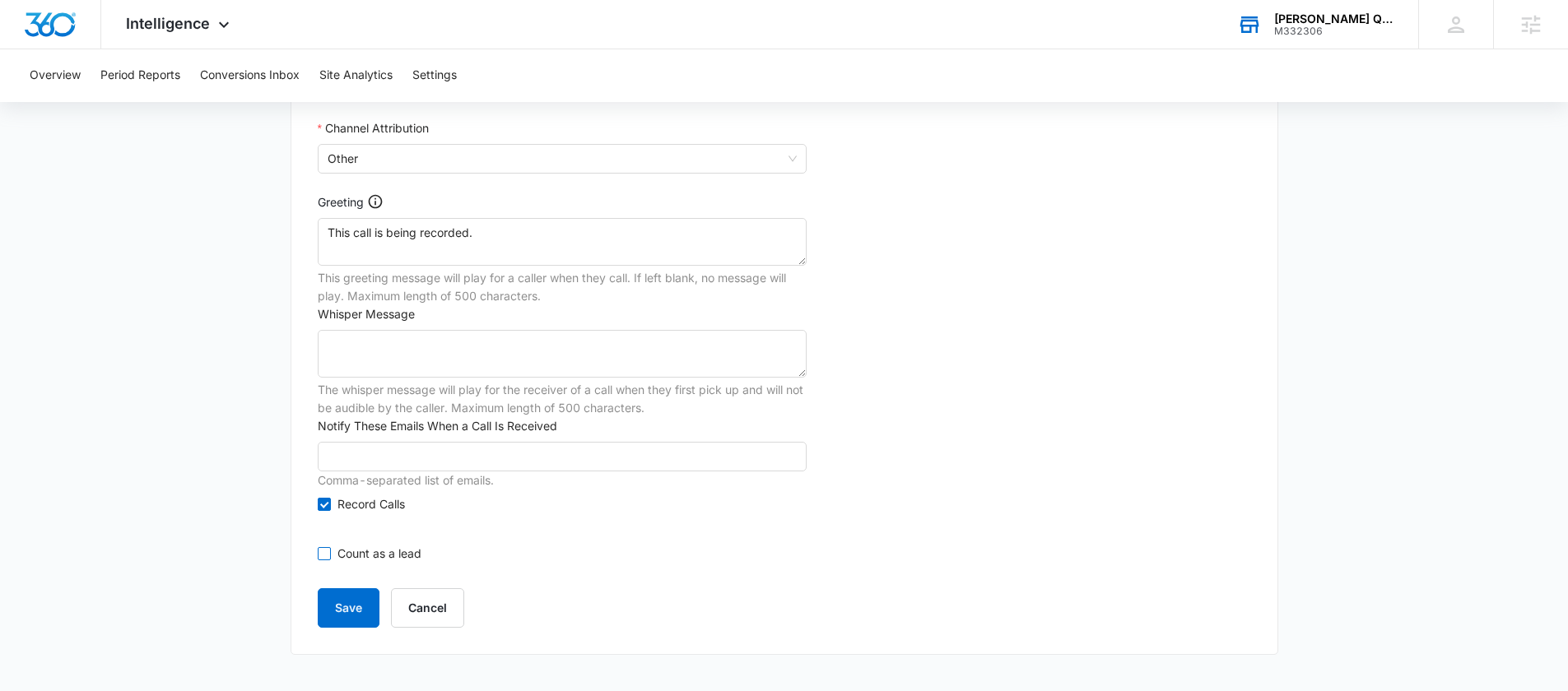 click on "Count as a lead" at bounding box center (379, 554) 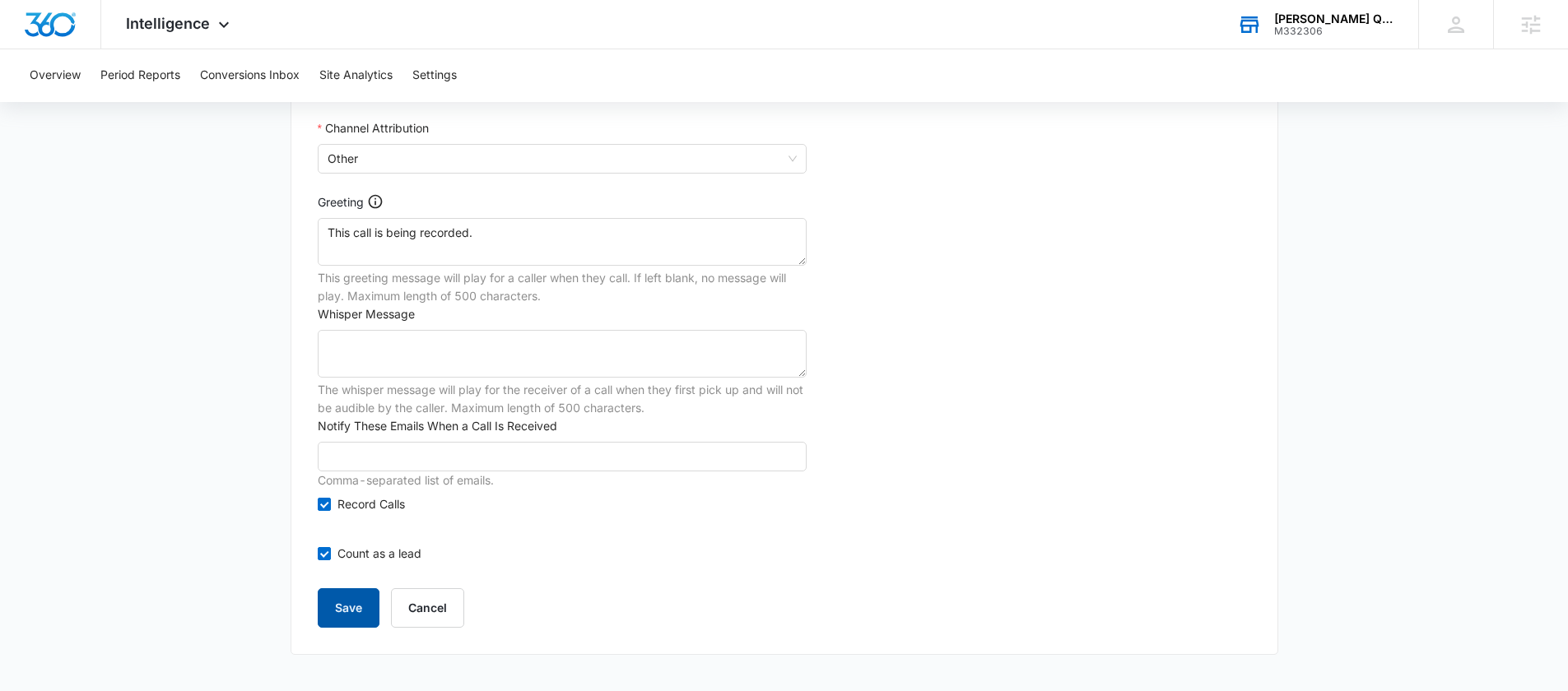 drag, startPoint x: 339, startPoint y: 597, endPoint x: 298, endPoint y: 568, distance: 50.21952 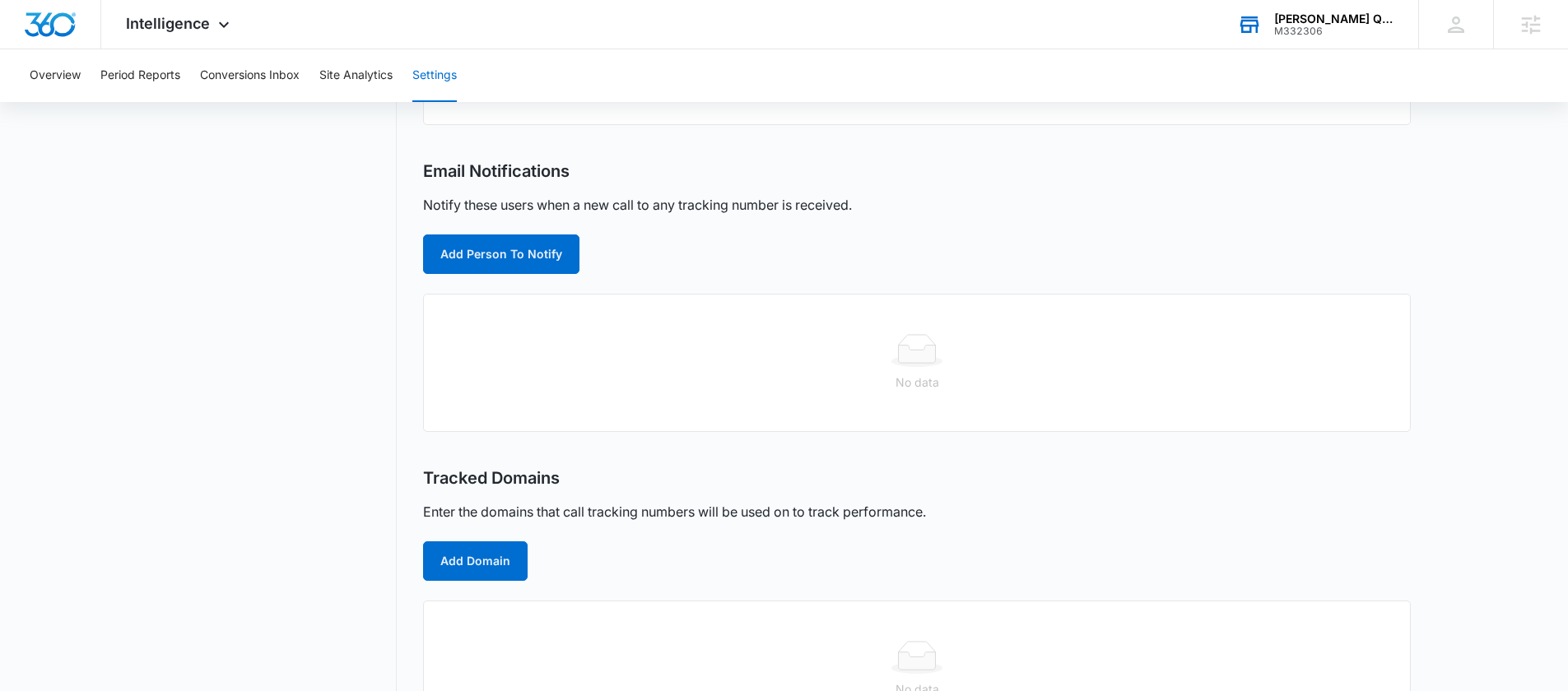 scroll, scrollTop: 458, scrollLeft: 0, axis: vertical 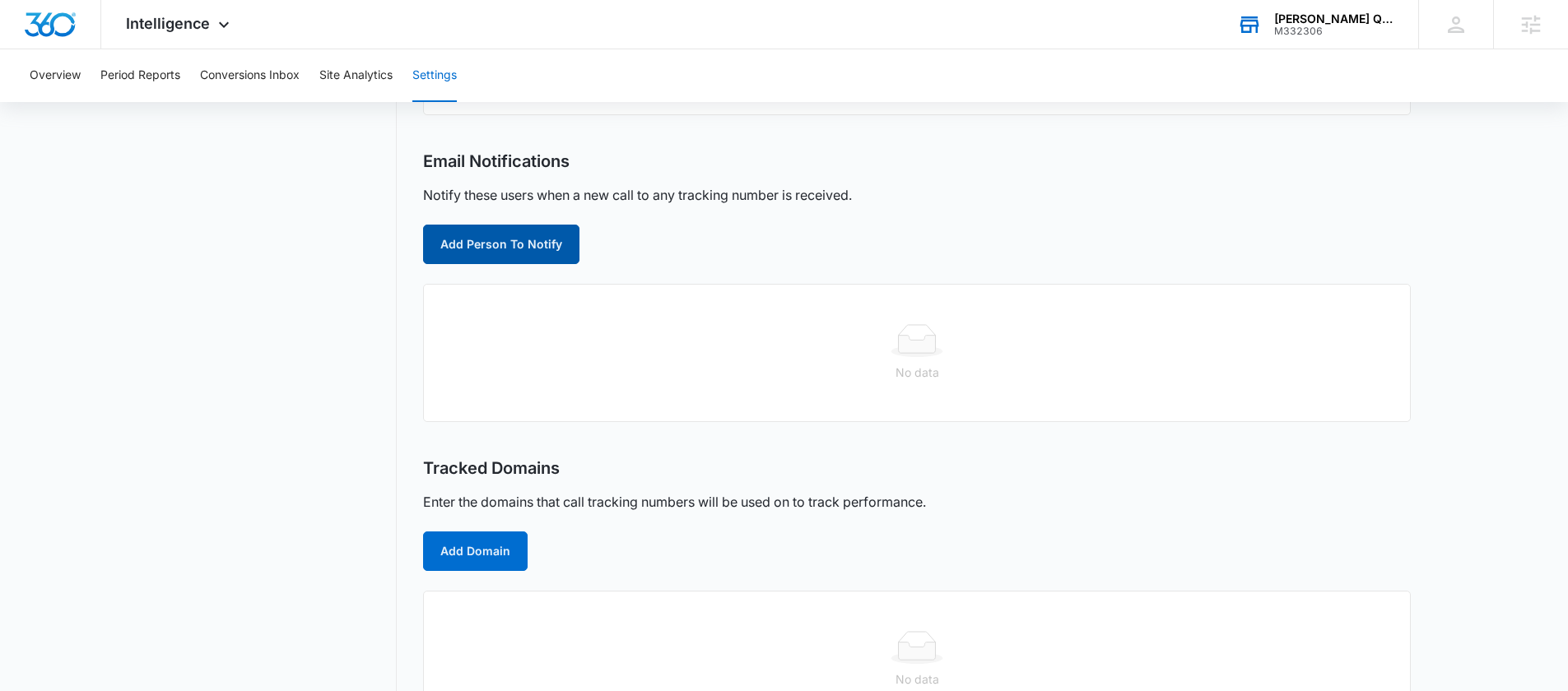 click on "Add Person To Notify" at bounding box center [501, 244] 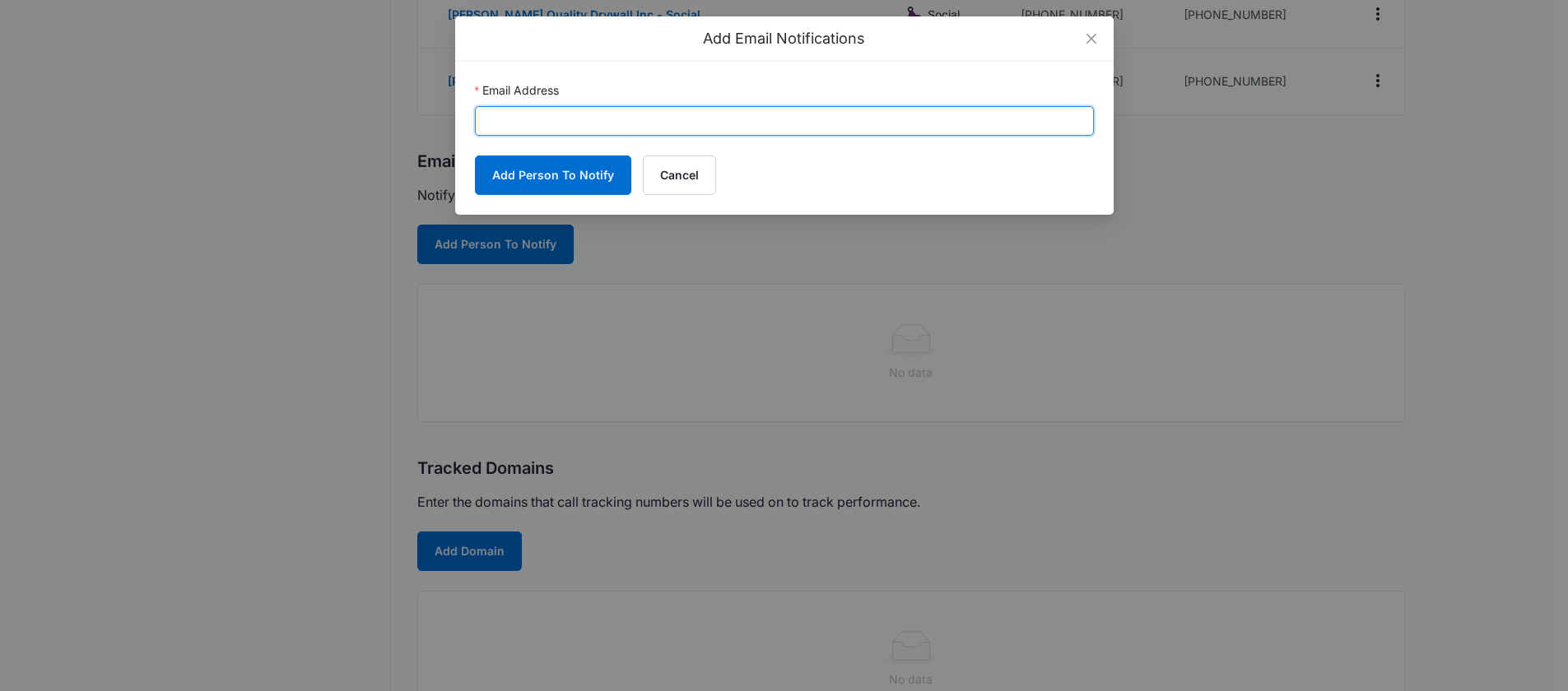 click on "Email Address" at bounding box center (784, 121) 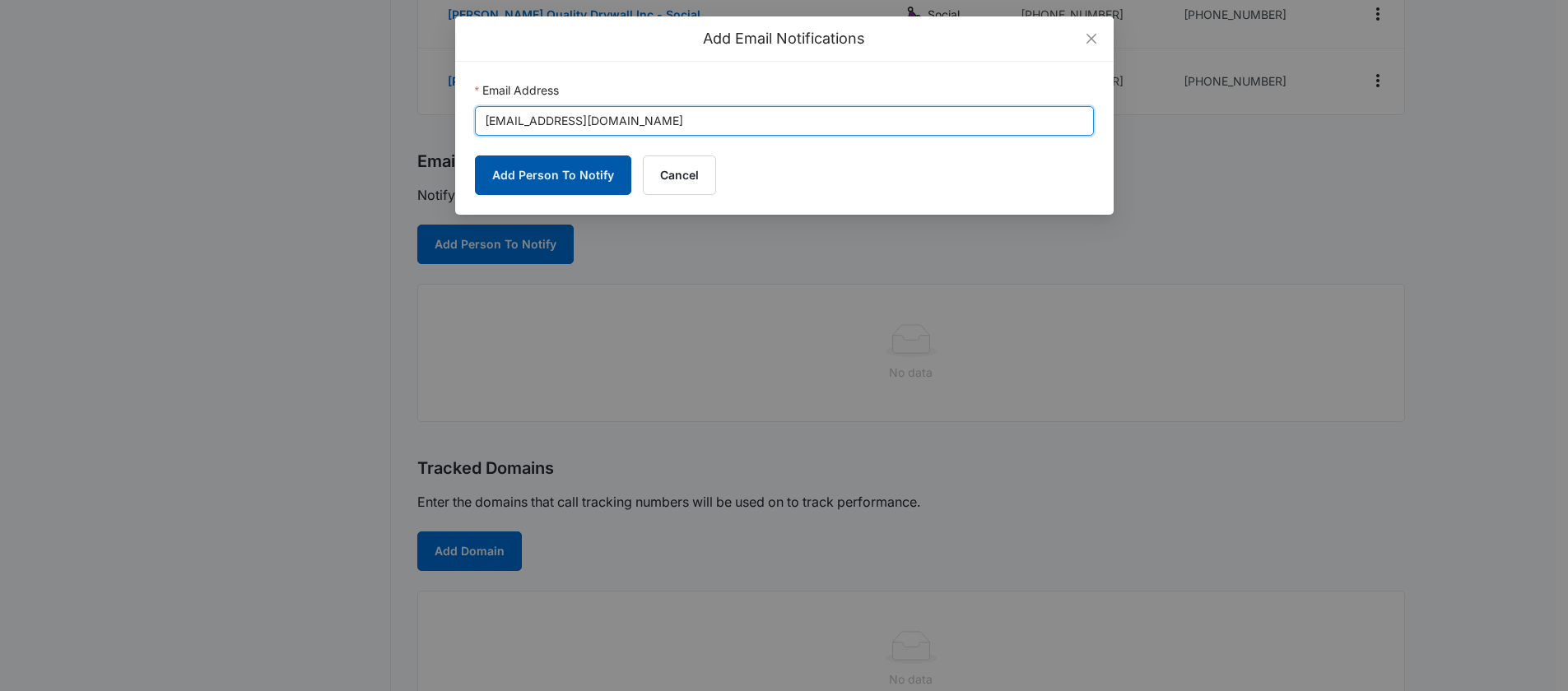 type on "[EMAIL_ADDRESS][DOMAIN_NAME]" 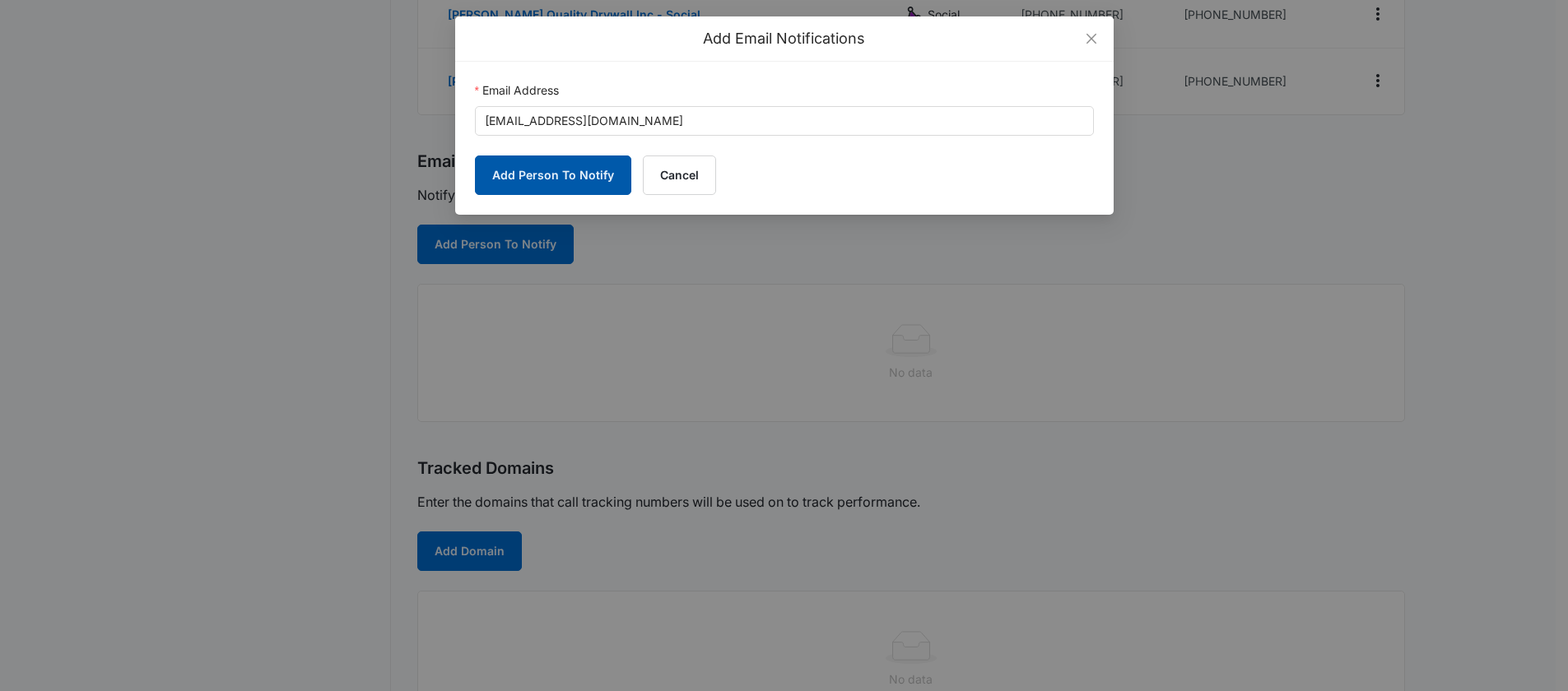 click on "Add Person To Notify" at bounding box center (553, 175) 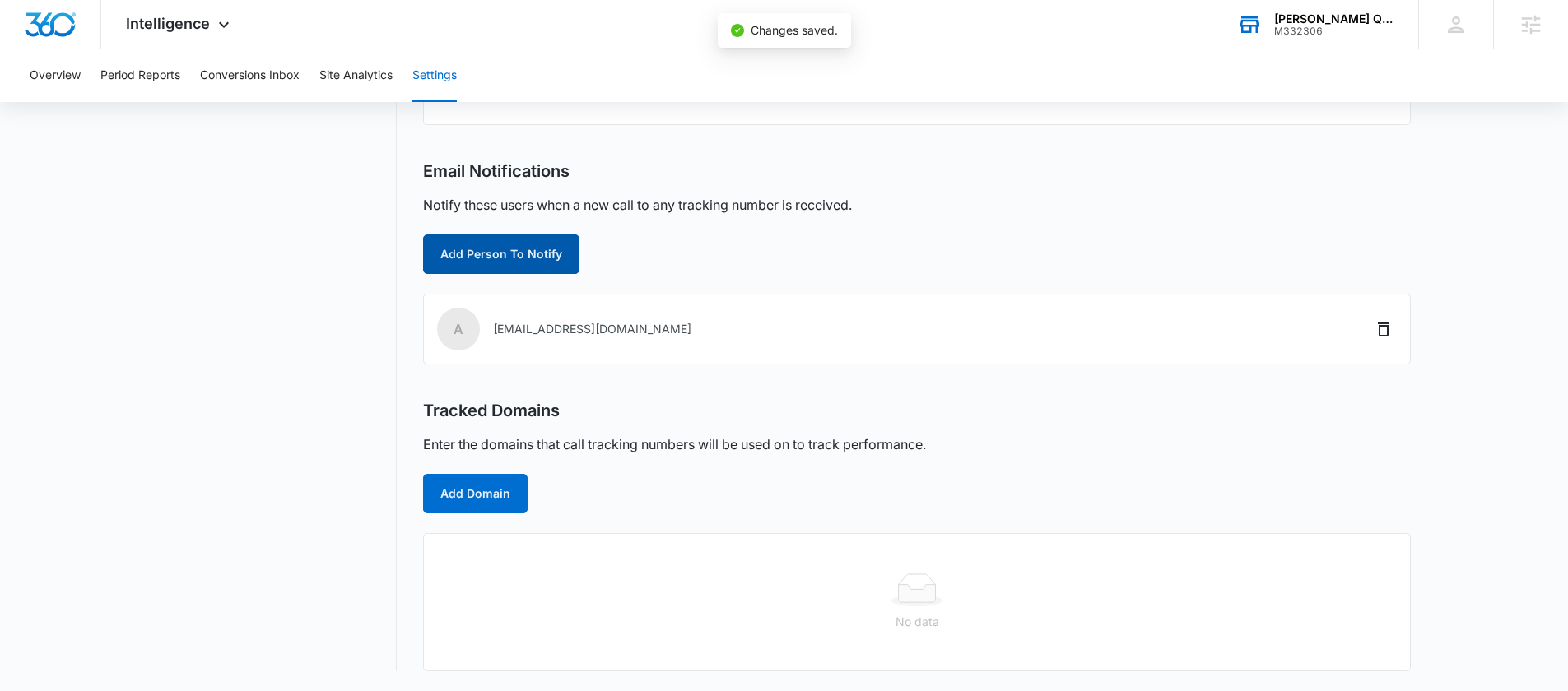 scroll, scrollTop: 448, scrollLeft: 0, axis: vertical 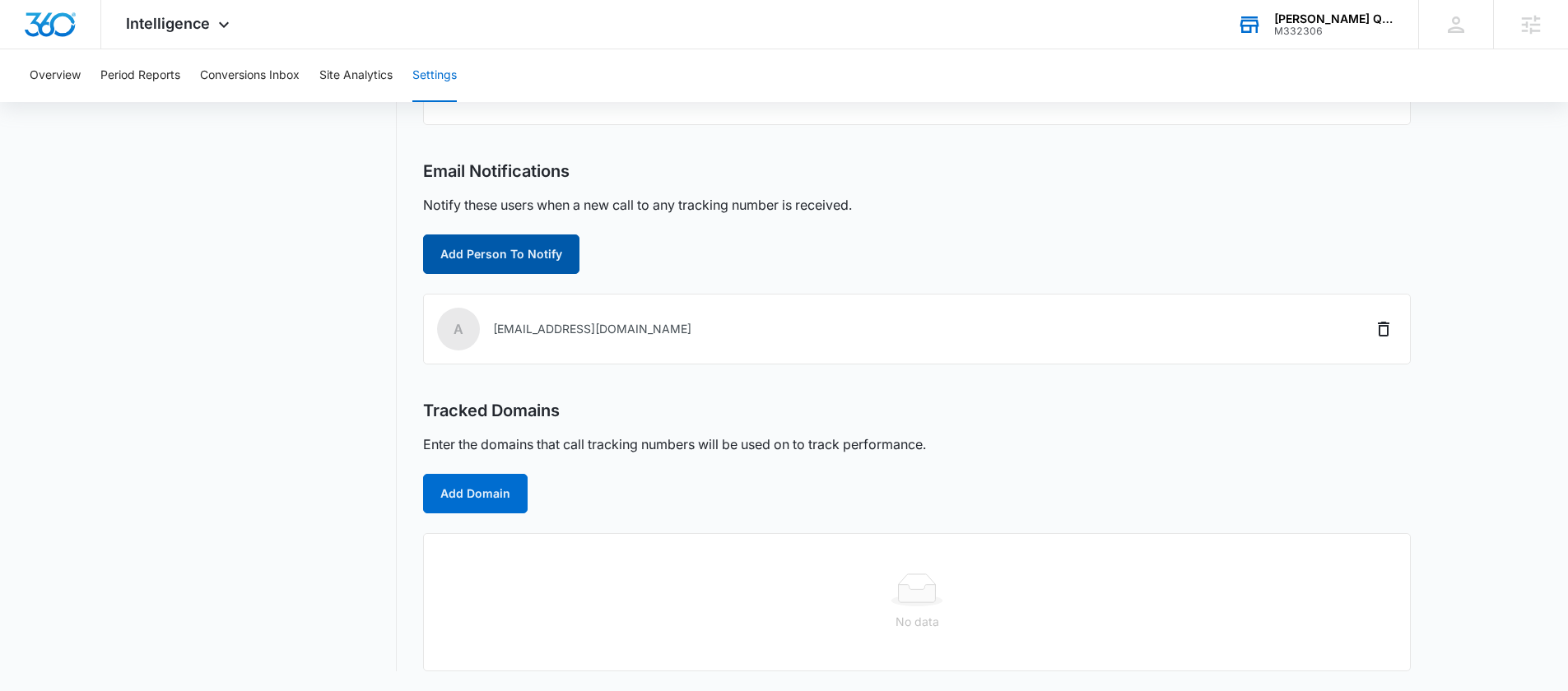click on "Add Person To Notify" at bounding box center [501, 254] 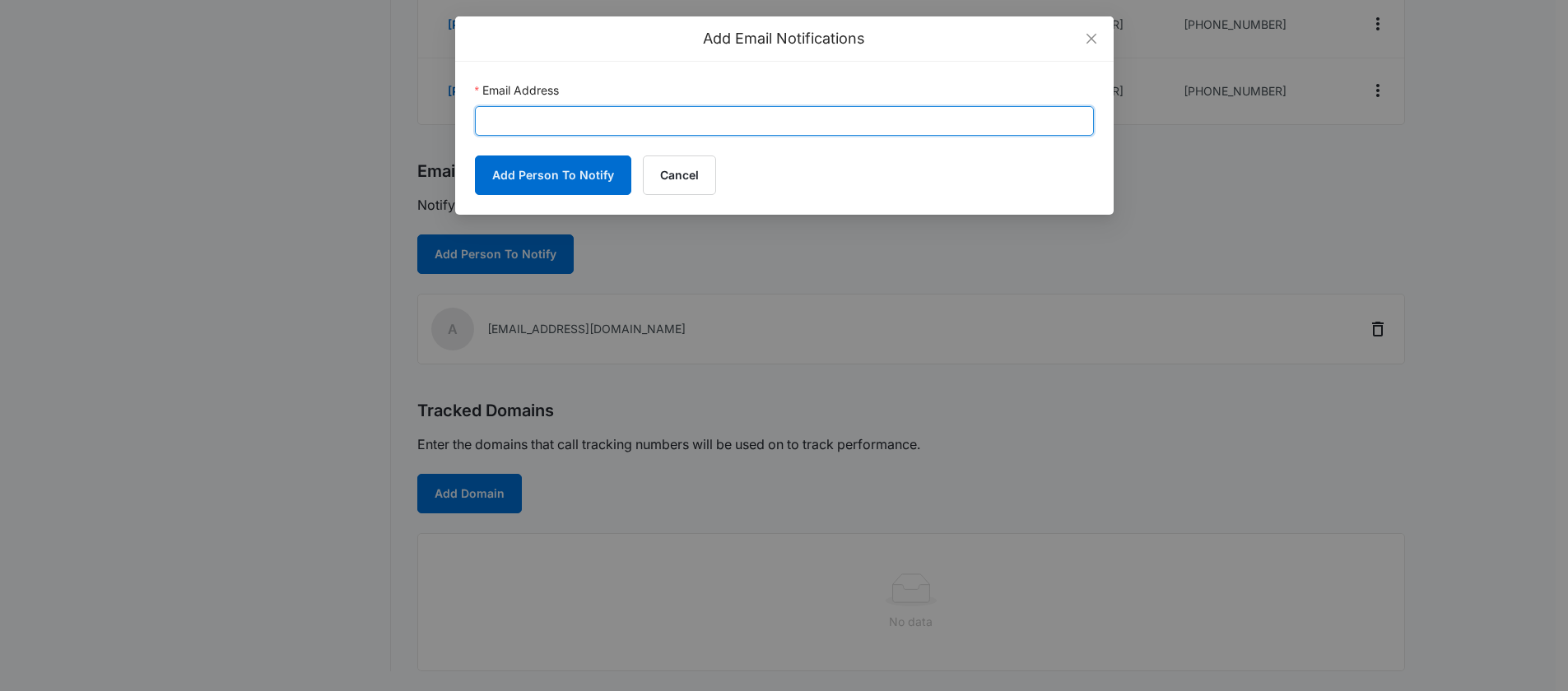 click on "Email Address" at bounding box center (784, 121) 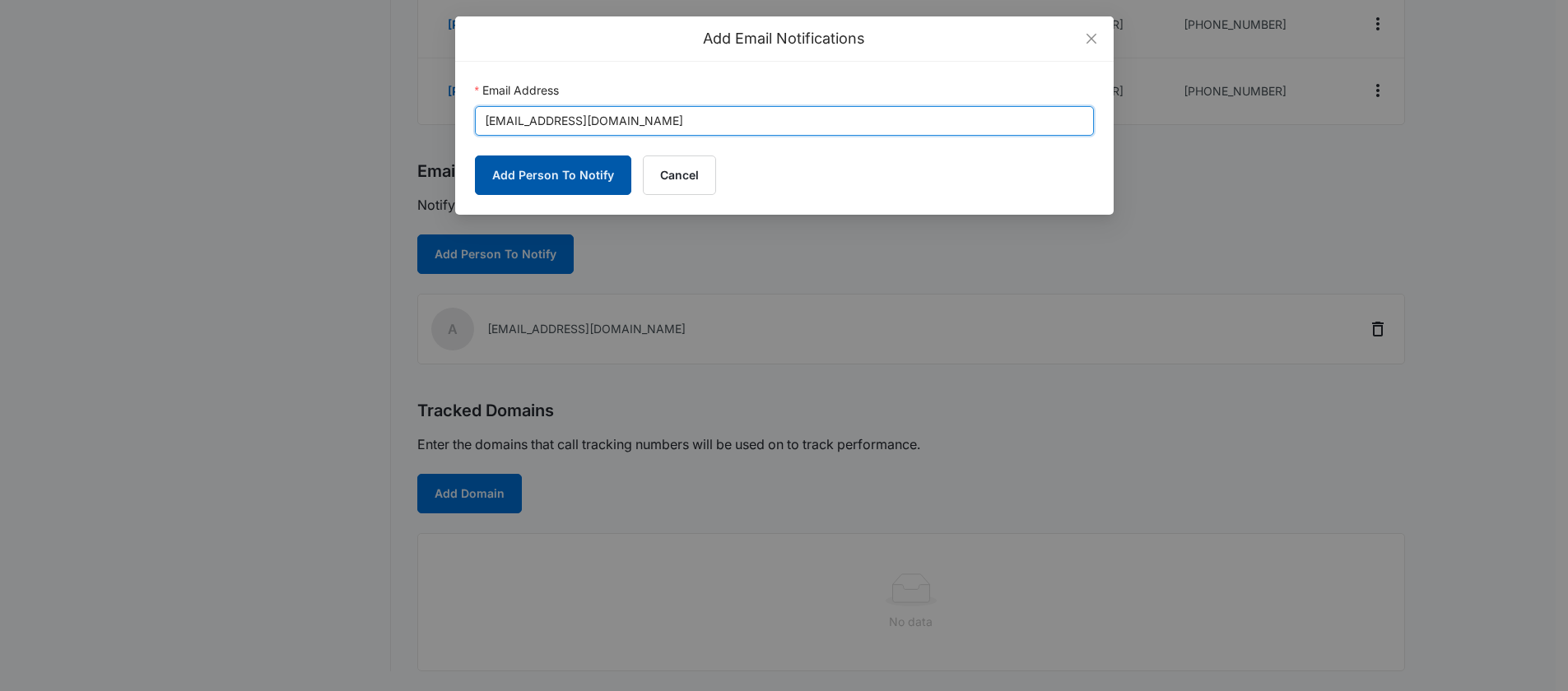 type on "sonia70@comcast.net" 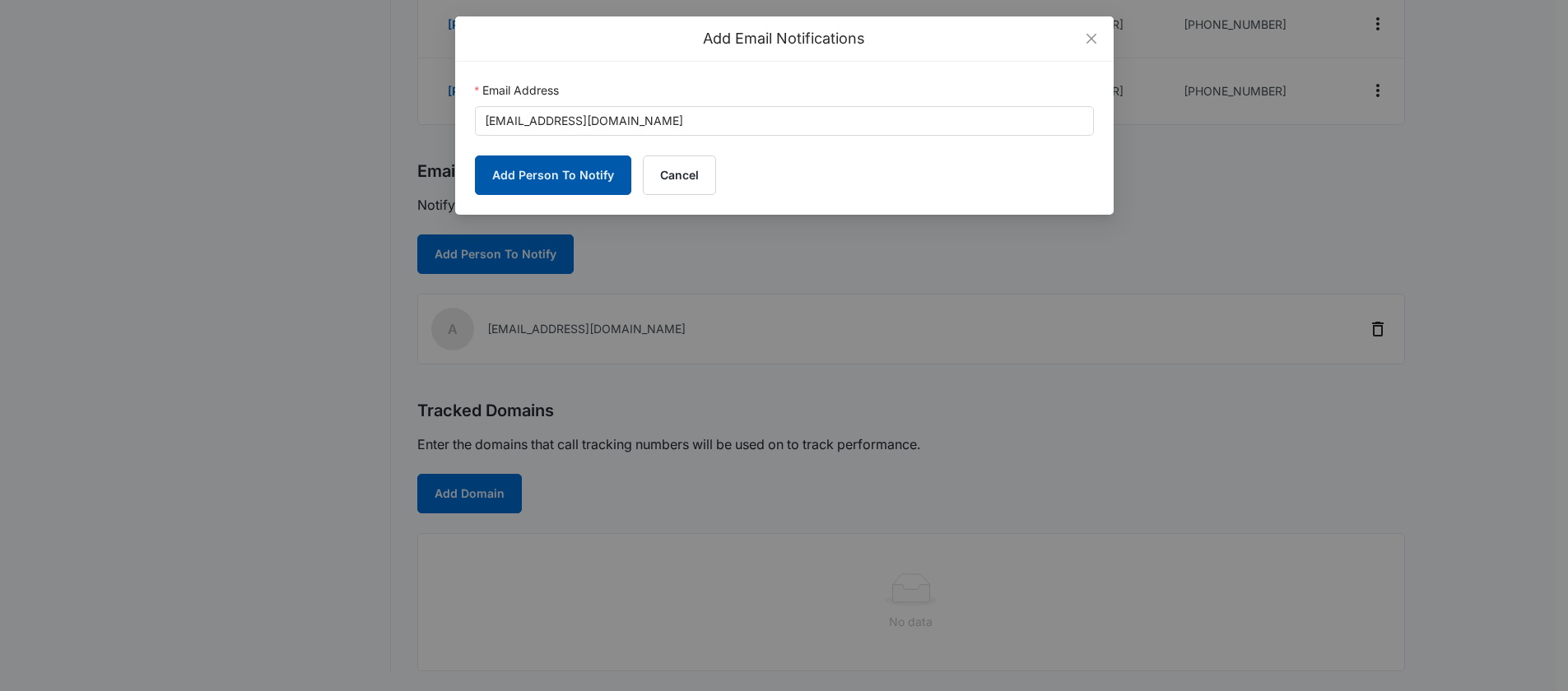 click on "Add Person To Notify" at bounding box center [553, 175] 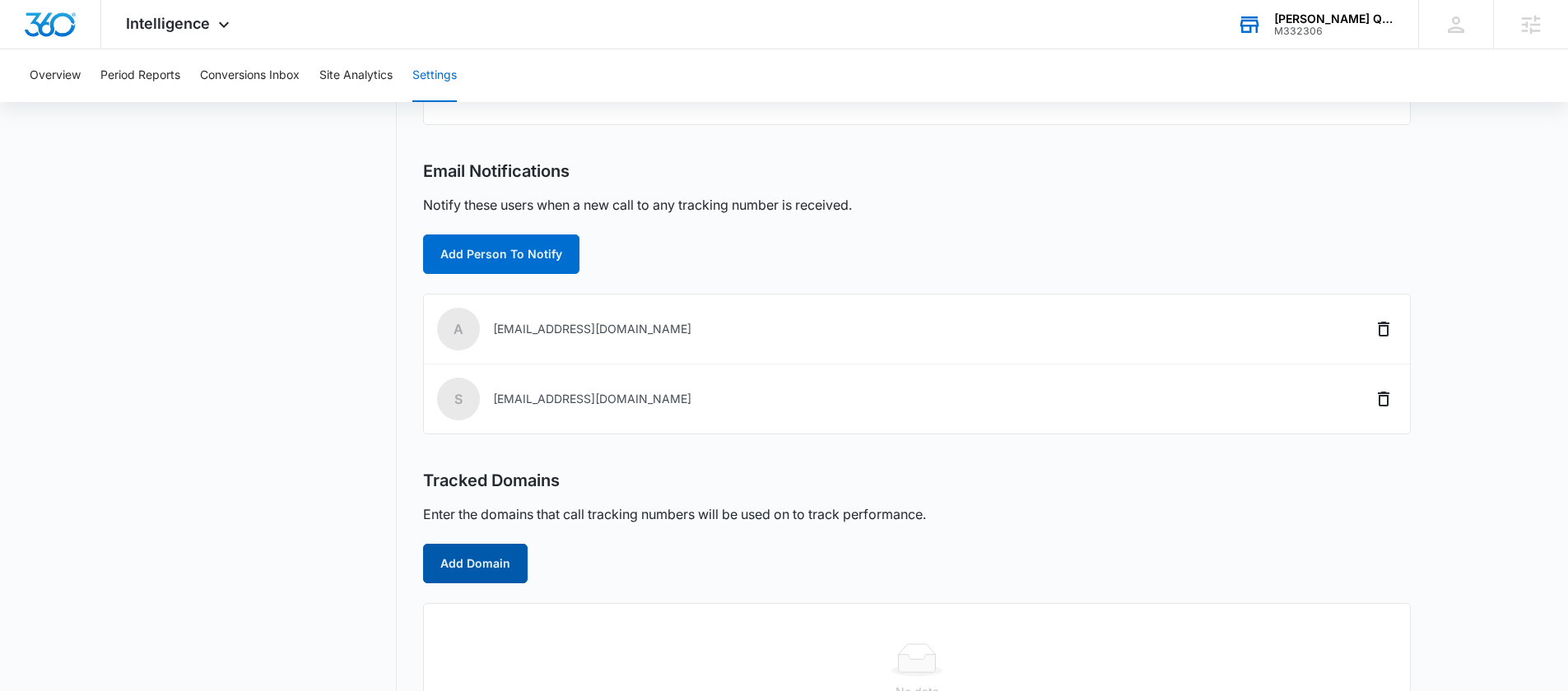 click on "Add Domain" at bounding box center [475, 563] 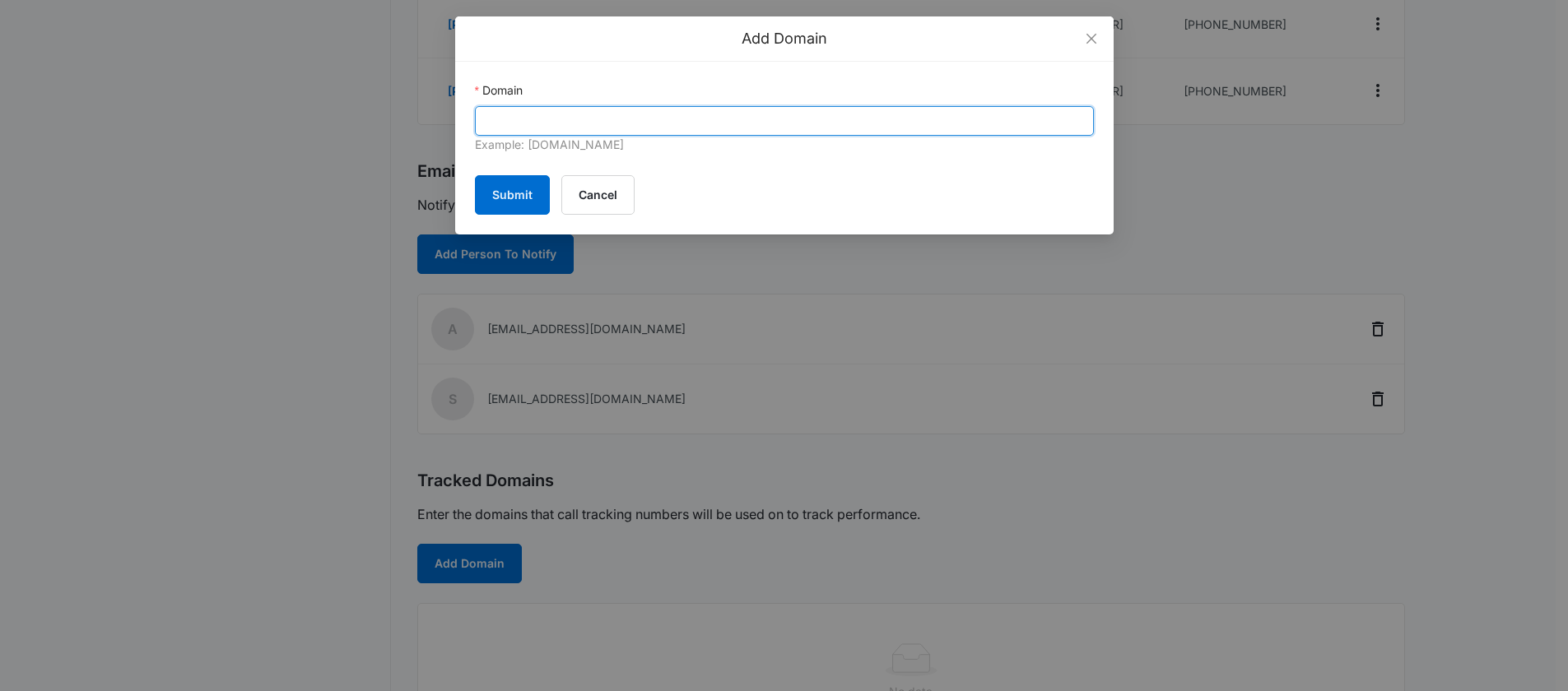 click on "Domain" at bounding box center [784, 121] 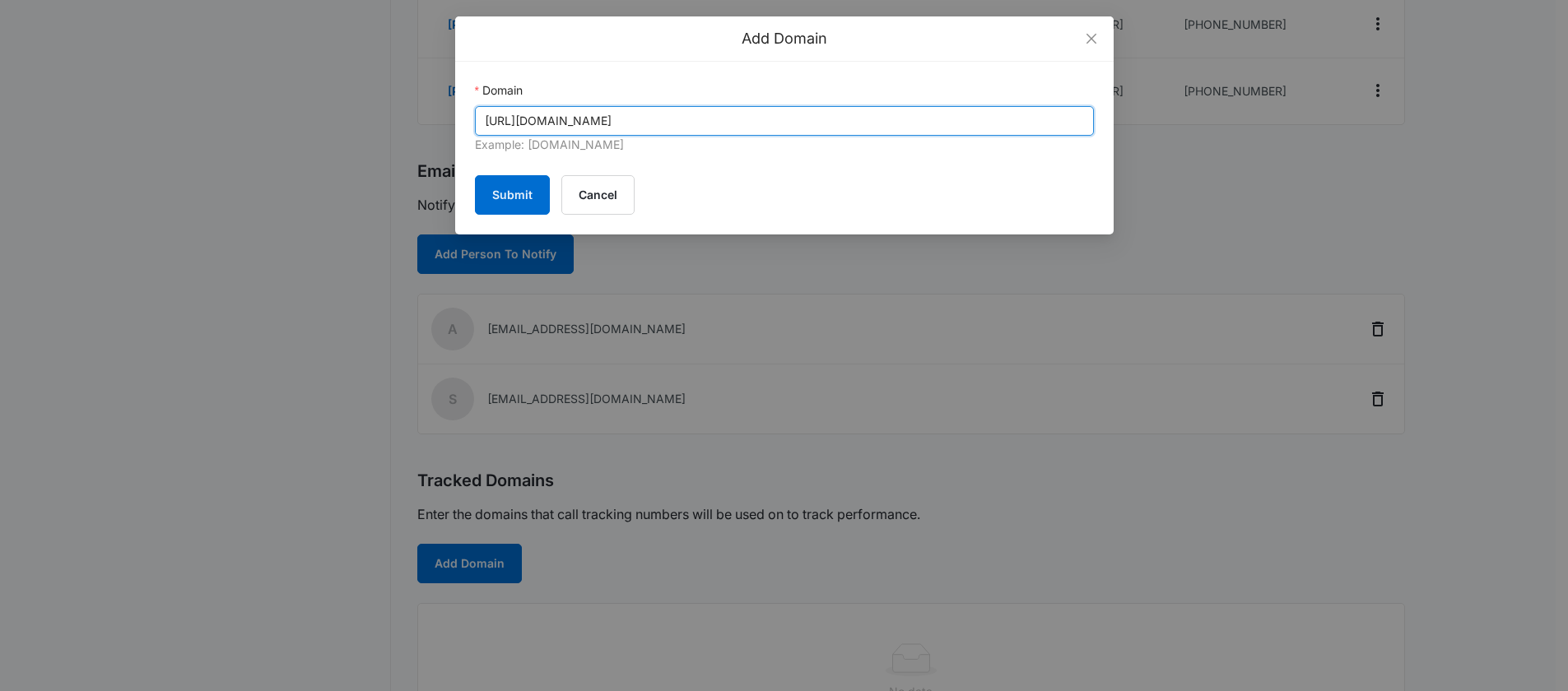 drag, startPoint x: 523, startPoint y: 121, endPoint x: 415, endPoint y: 123, distance: 108.01852 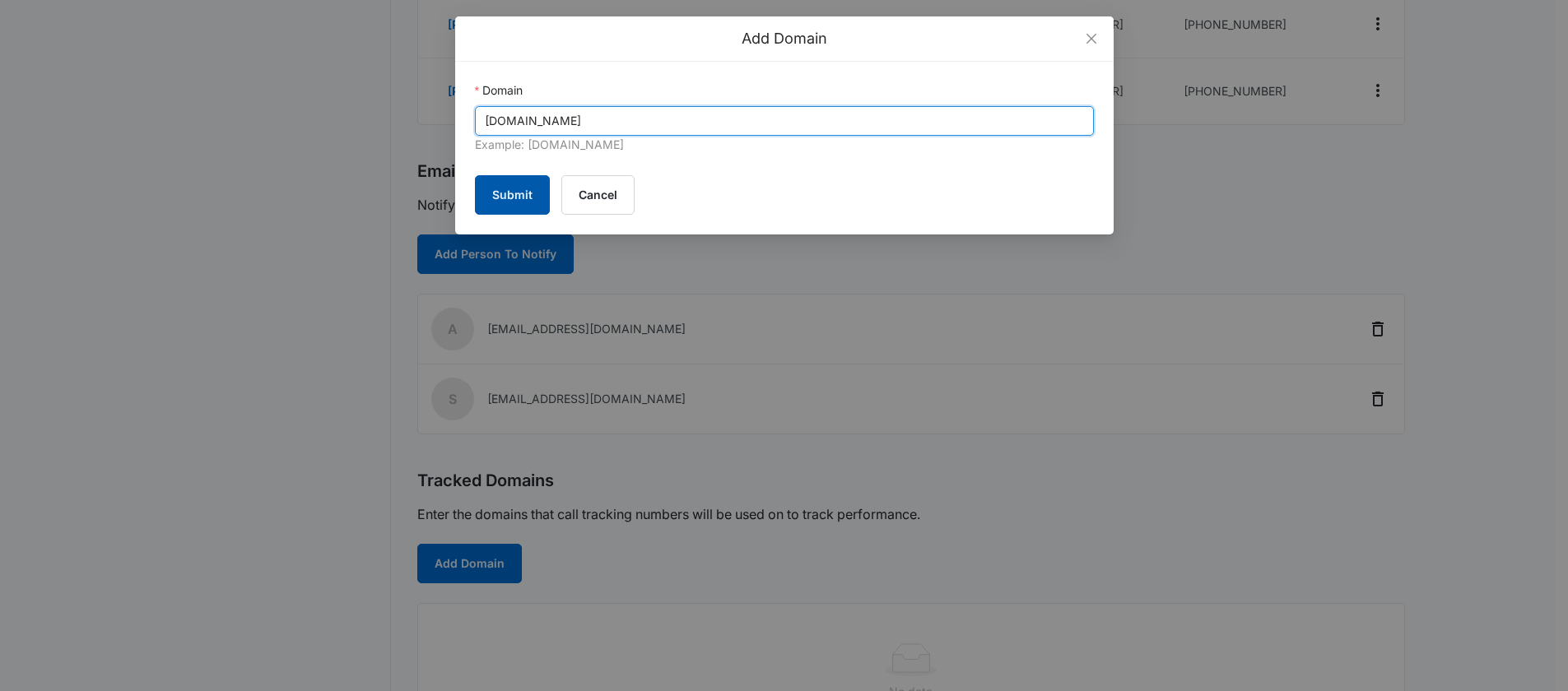 type on "sanchezqualitydrywall.com" 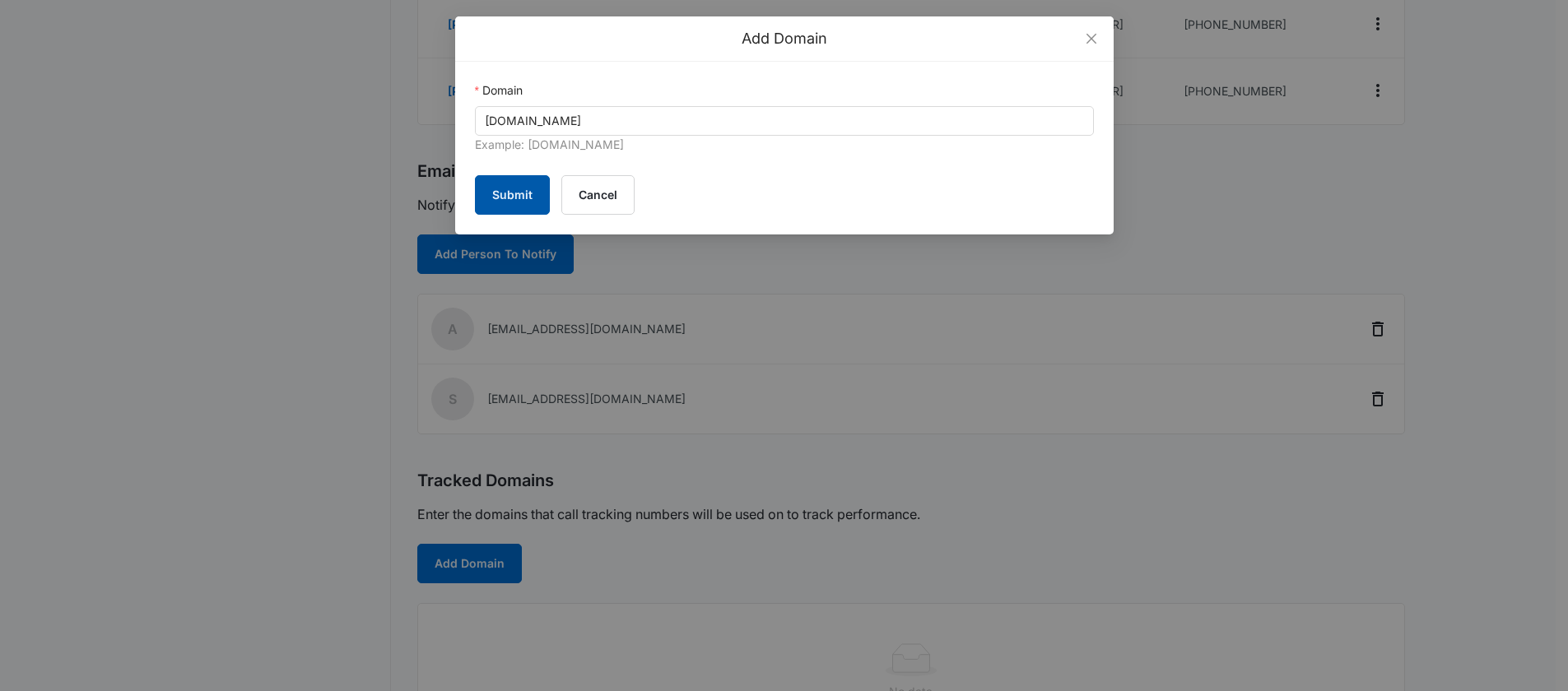 click on "Submit" at bounding box center [512, 195] 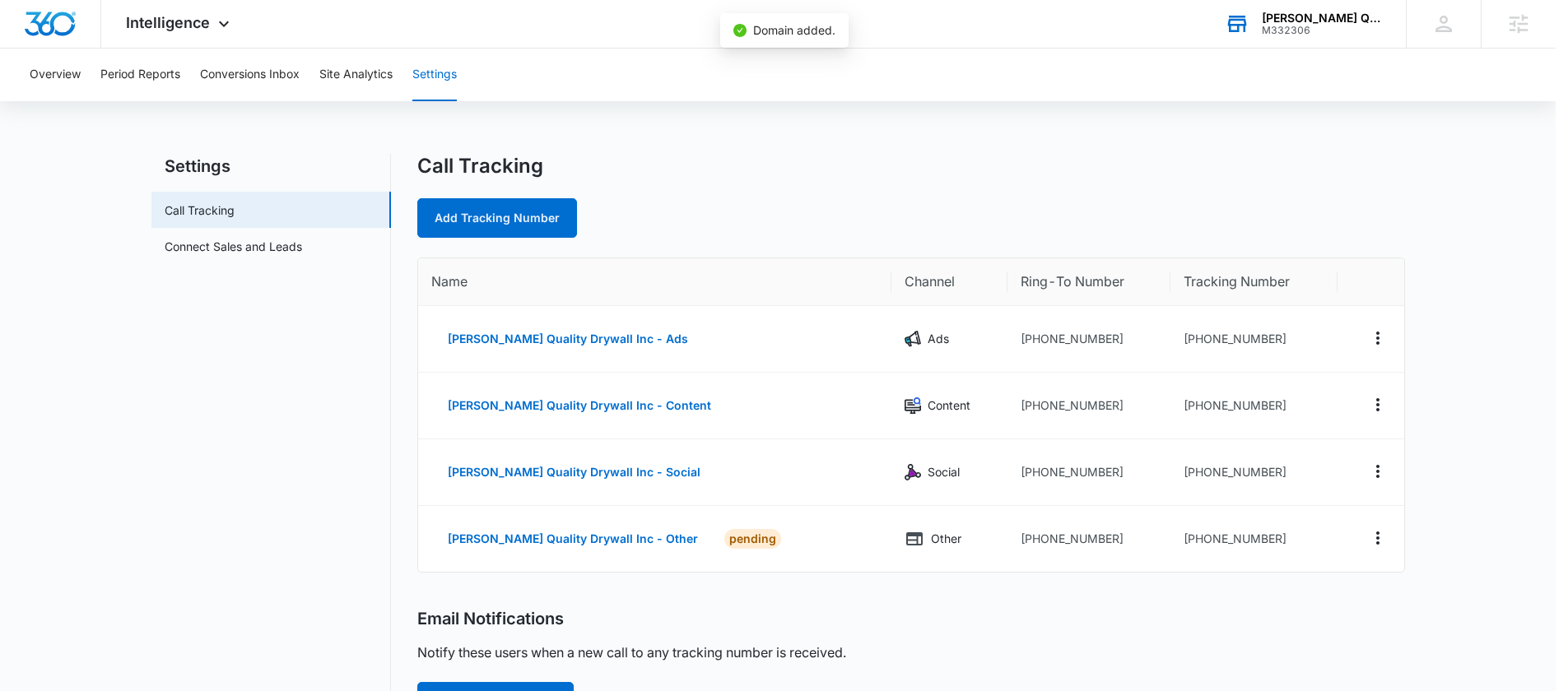 scroll, scrollTop: 0, scrollLeft: 0, axis: both 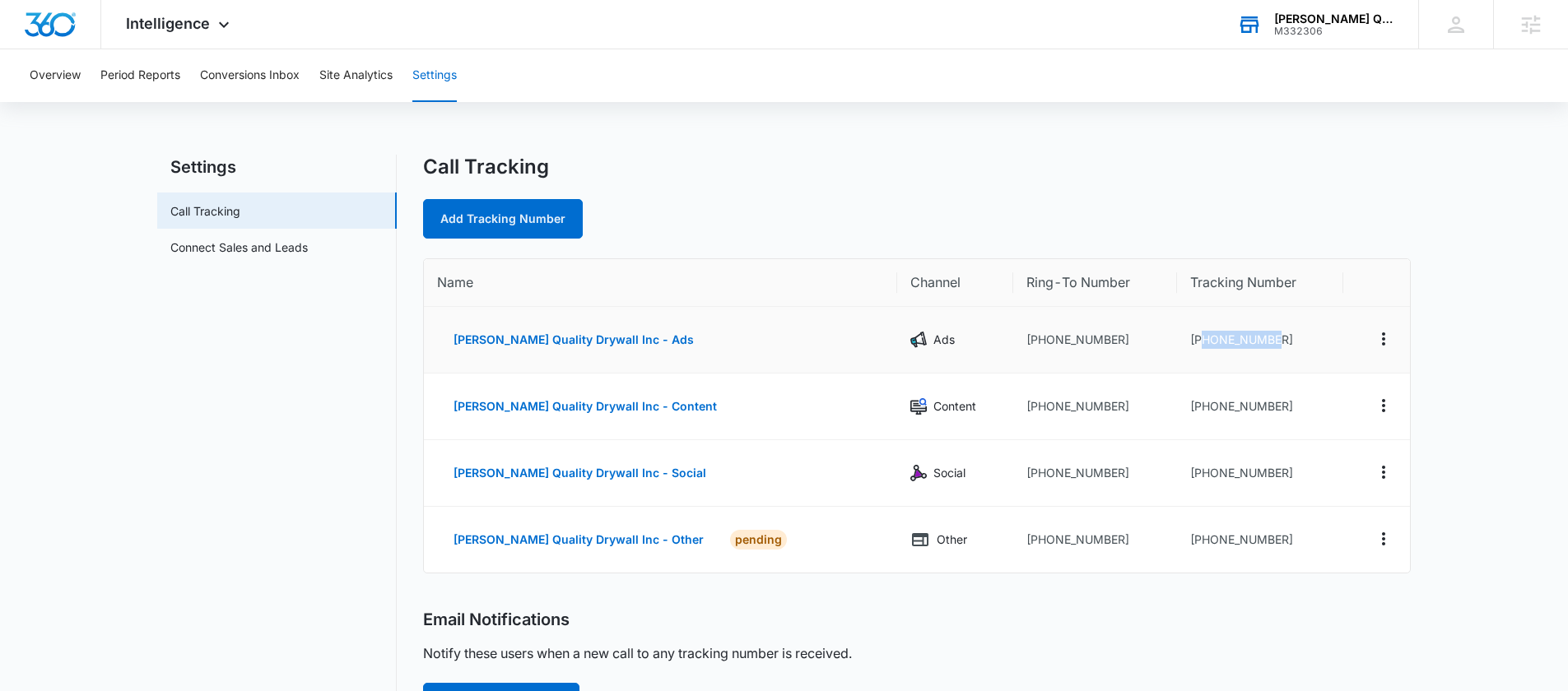 drag, startPoint x: 1223, startPoint y: 338, endPoint x: 1185, endPoint y: 340, distance: 38.052595 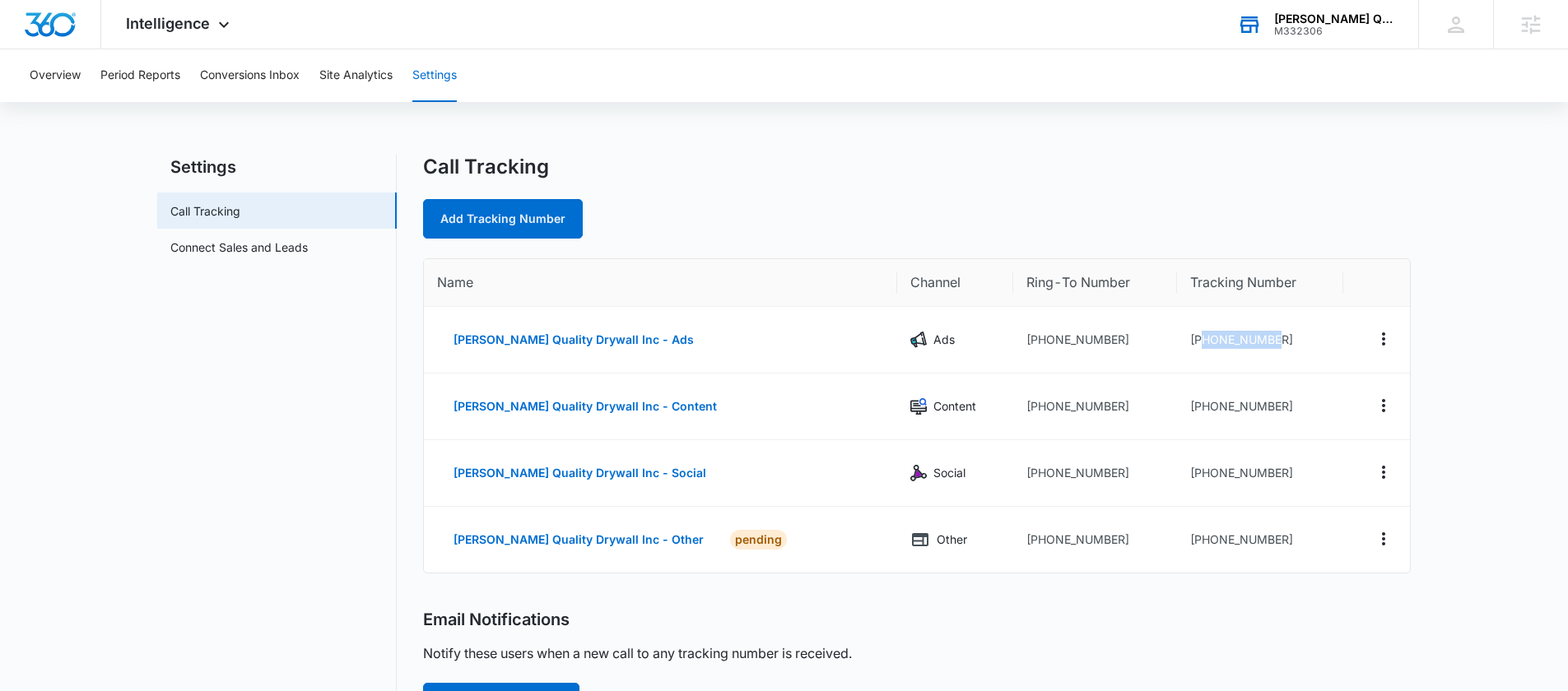 copy on "8338797619" 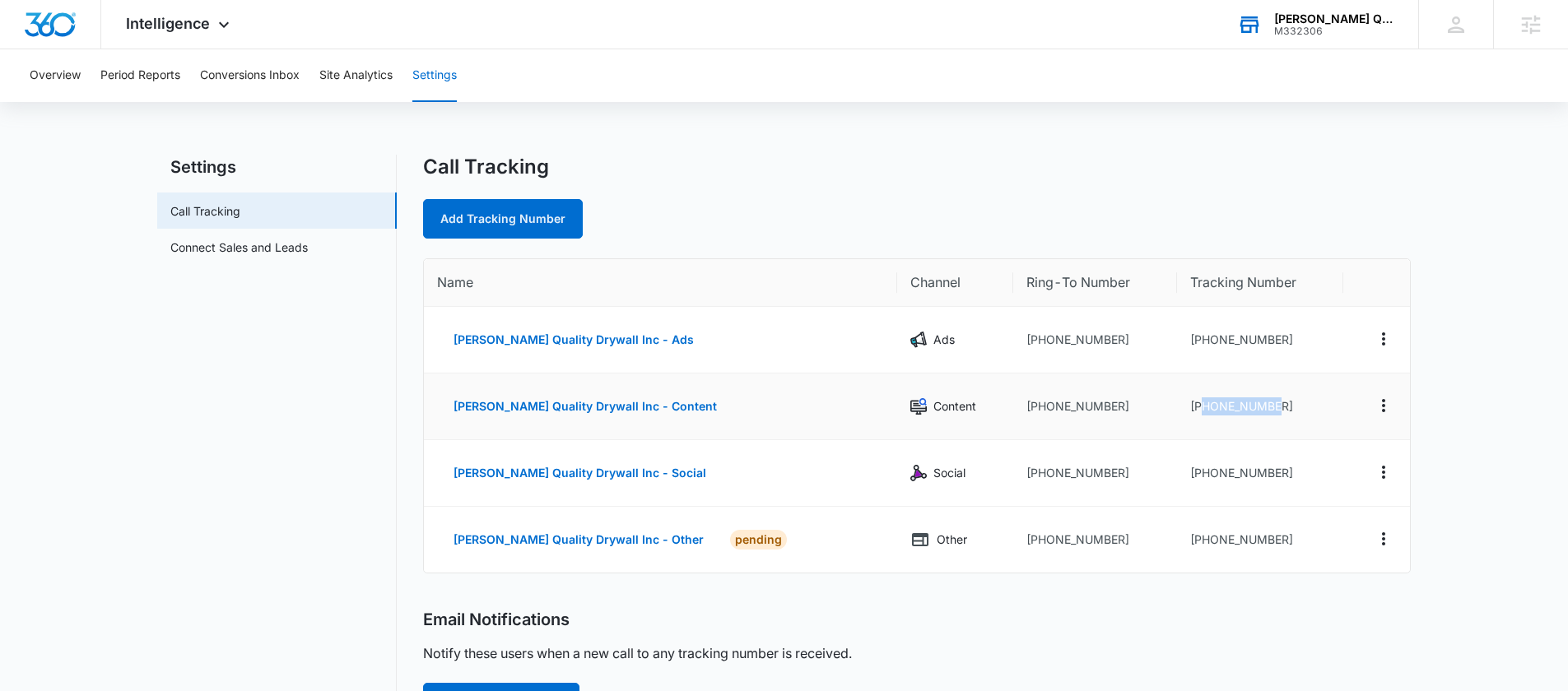 drag, startPoint x: 1244, startPoint y: 408, endPoint x: 1186, endPoint y: 410, distance: 58.034473 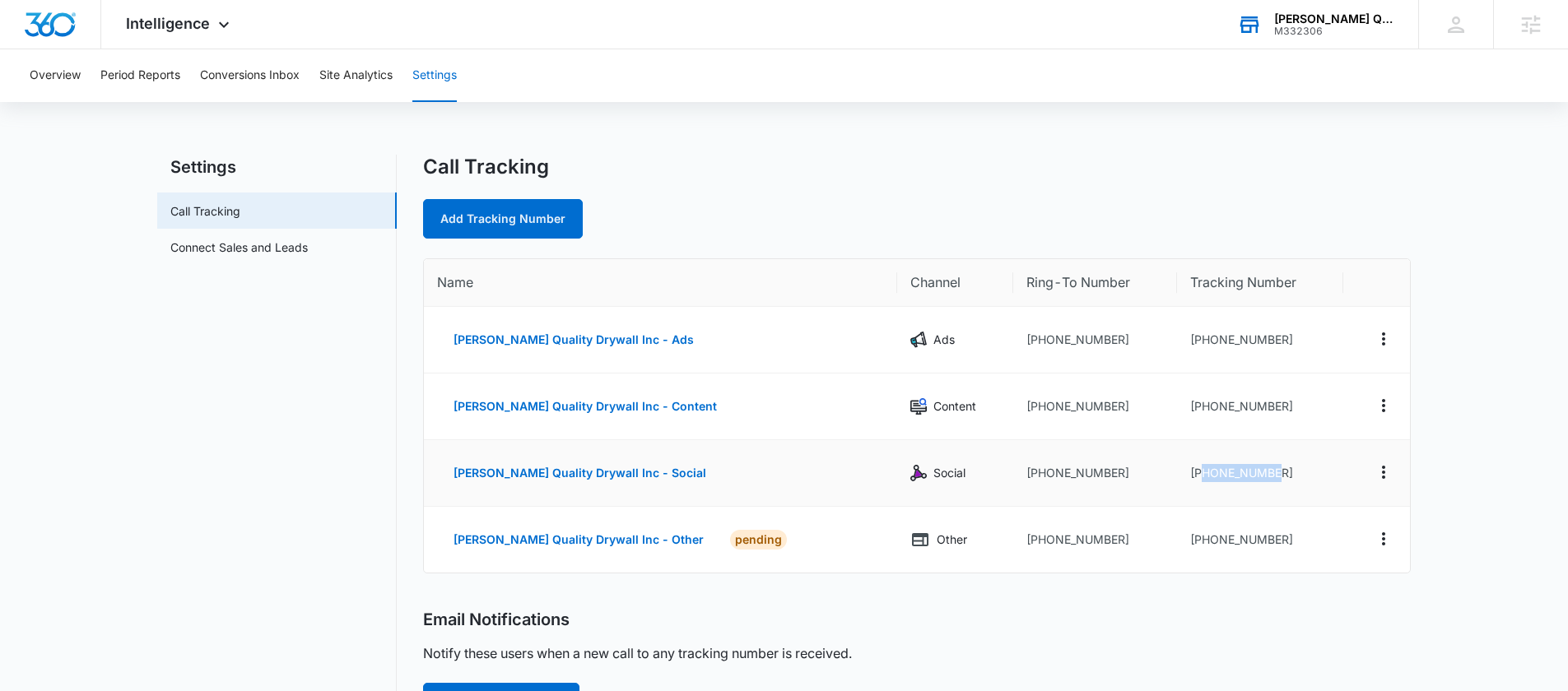drag, startPoint x: 1269, startPoint y: 476, endPoint x: 1189, endPoint y: 477, distance: 80.00625 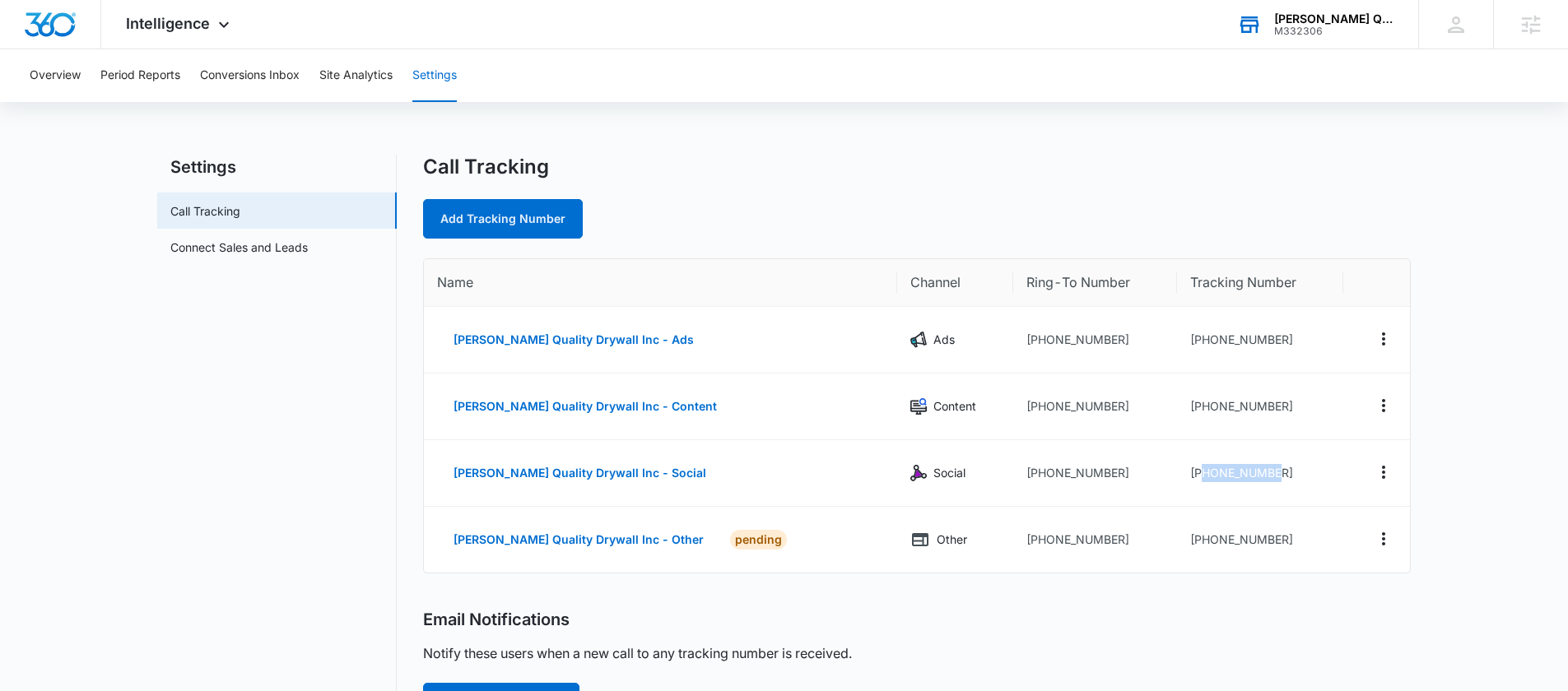 copy on "8338797624" 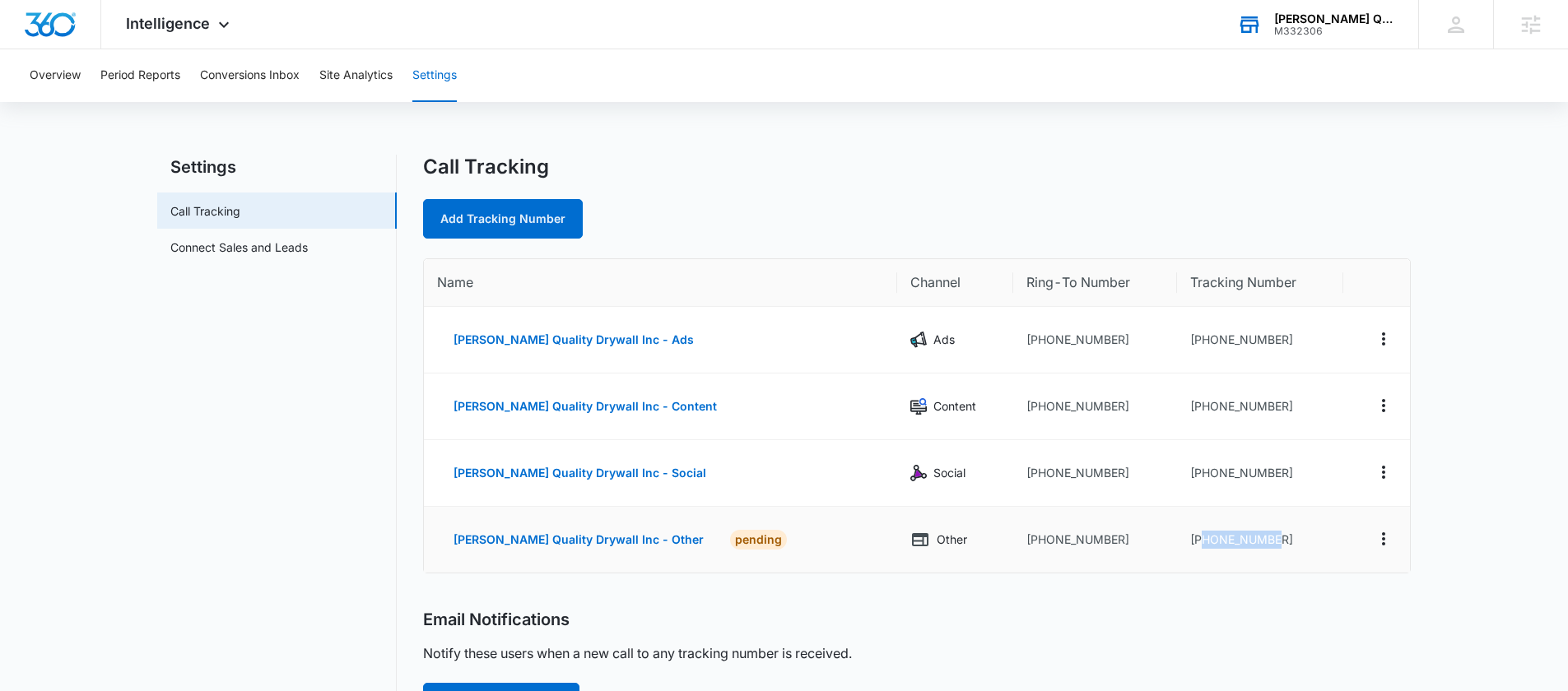 drag, startPoint x: 1212, startPoint y: 539, endPoint x: 1182, endPoint y: 540, distance: 30.01666 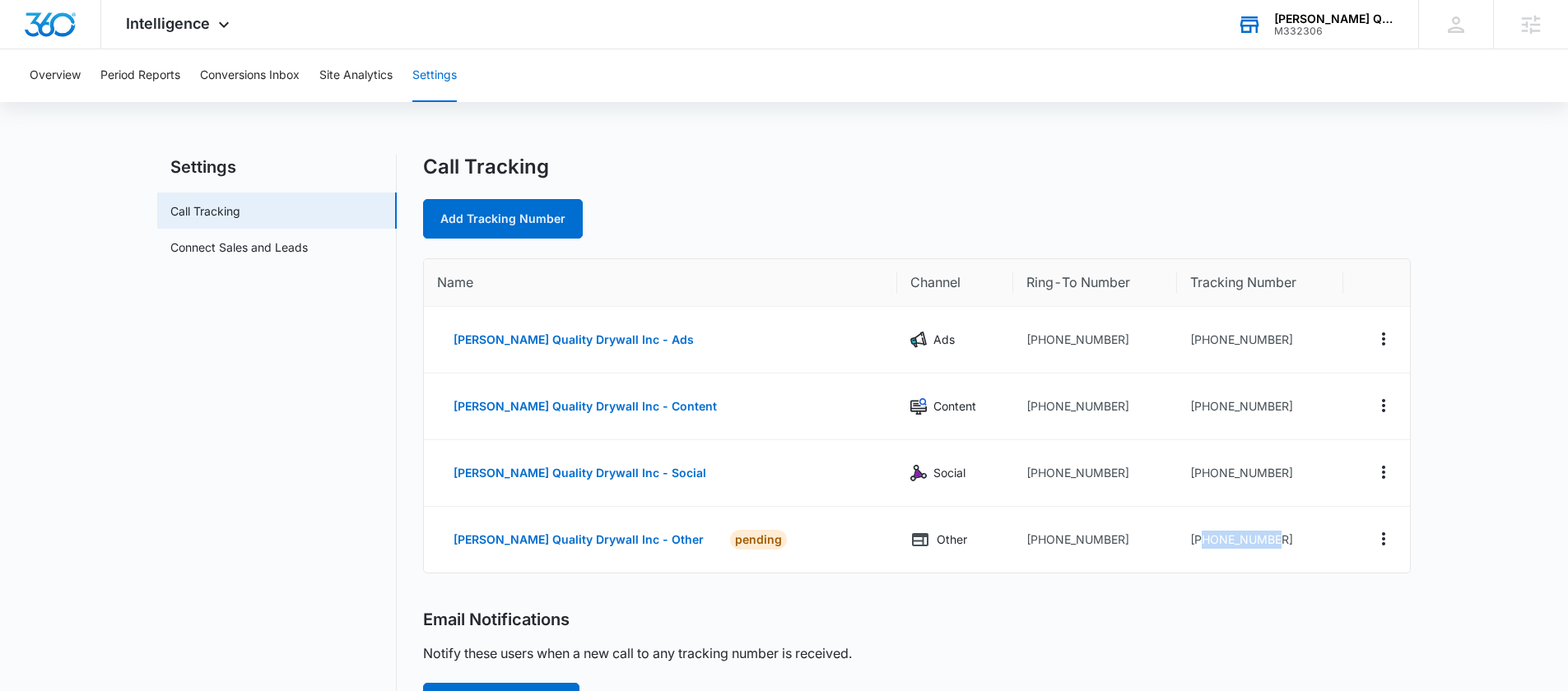 copy on "8338797629" 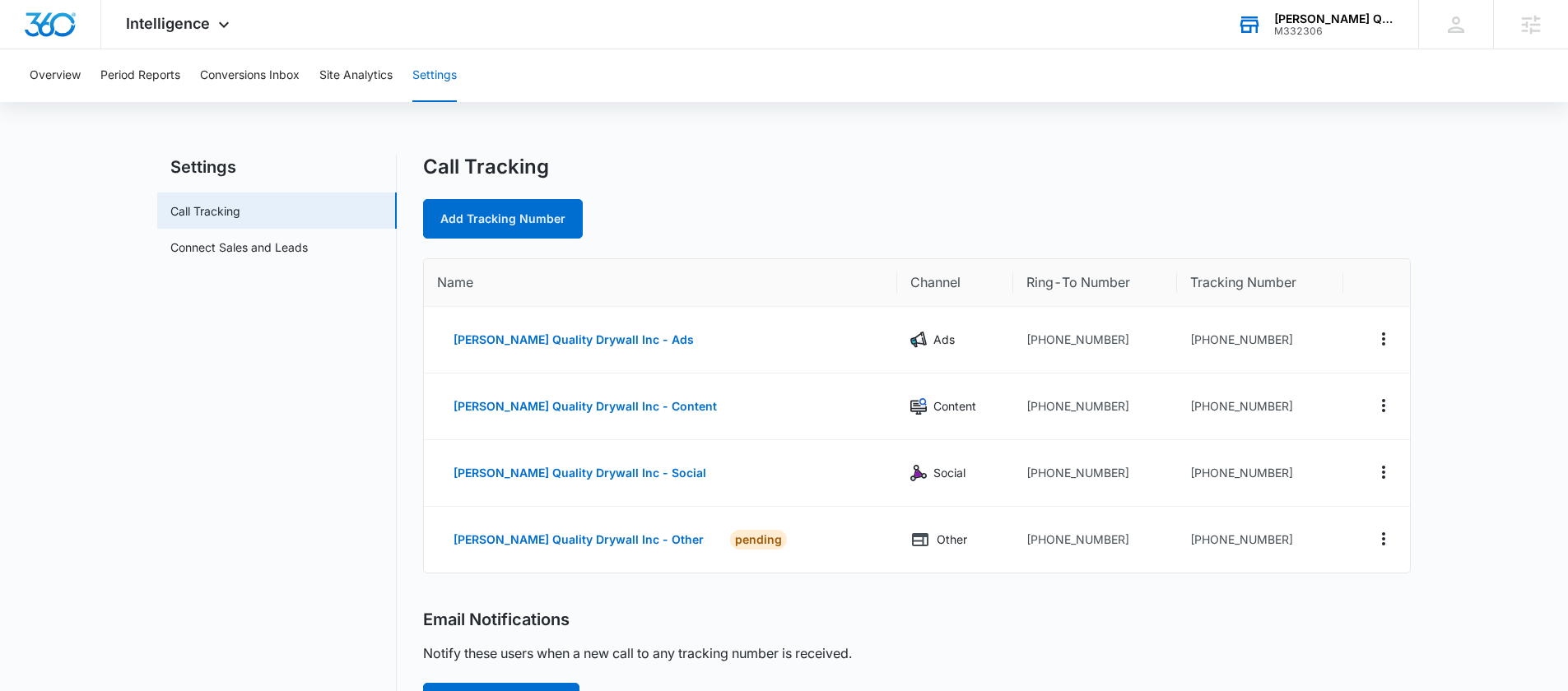 click on "Call Tracking Add Tracking Number Name Channel Ring-To Number Tracking Number           Sanchez Quality Drywall Inc - Ads Ads +13032108118 +18338797619 Sanchez Quality Drywall Inc - Content Content +13032108118 +18338797621 Sanchez Quality Drywall Inc - Social Social +13032108118 +18338797624 Sanchez Quality Drywall Inc - Other PENDING Other +13032108118 +18338797629 Email Notifications Notify these users when a new call to any tracking number is received. Add Person To Notify     a   allie.burns@madwire.com s   sonia70@comcast.net Tracked Domains Enter the domains that call tracking numbers will be used on to track performance. Add Domain     sanchezqualitydrywall.com" at bounding box center [917, 630] 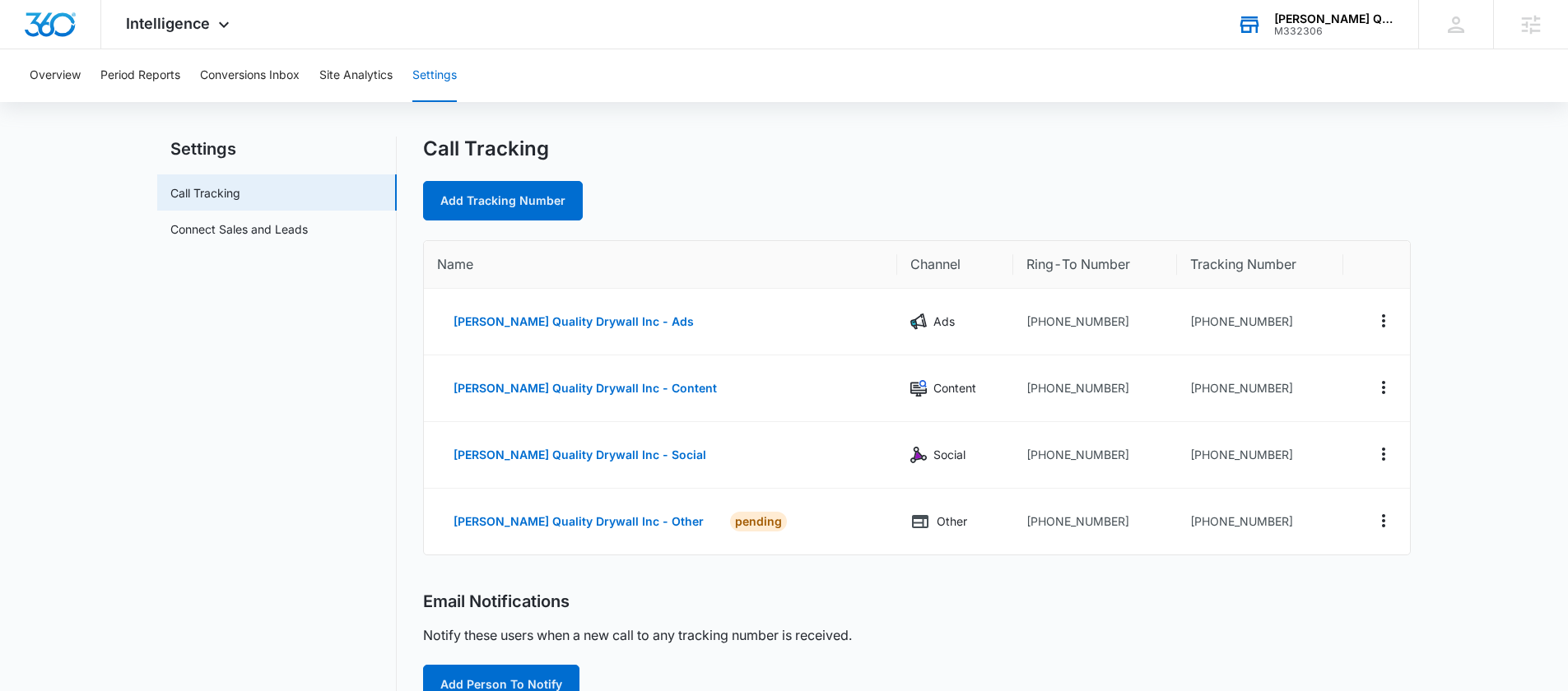 scroll, scrollTop: 0, scrollLeft: 0, axis: both 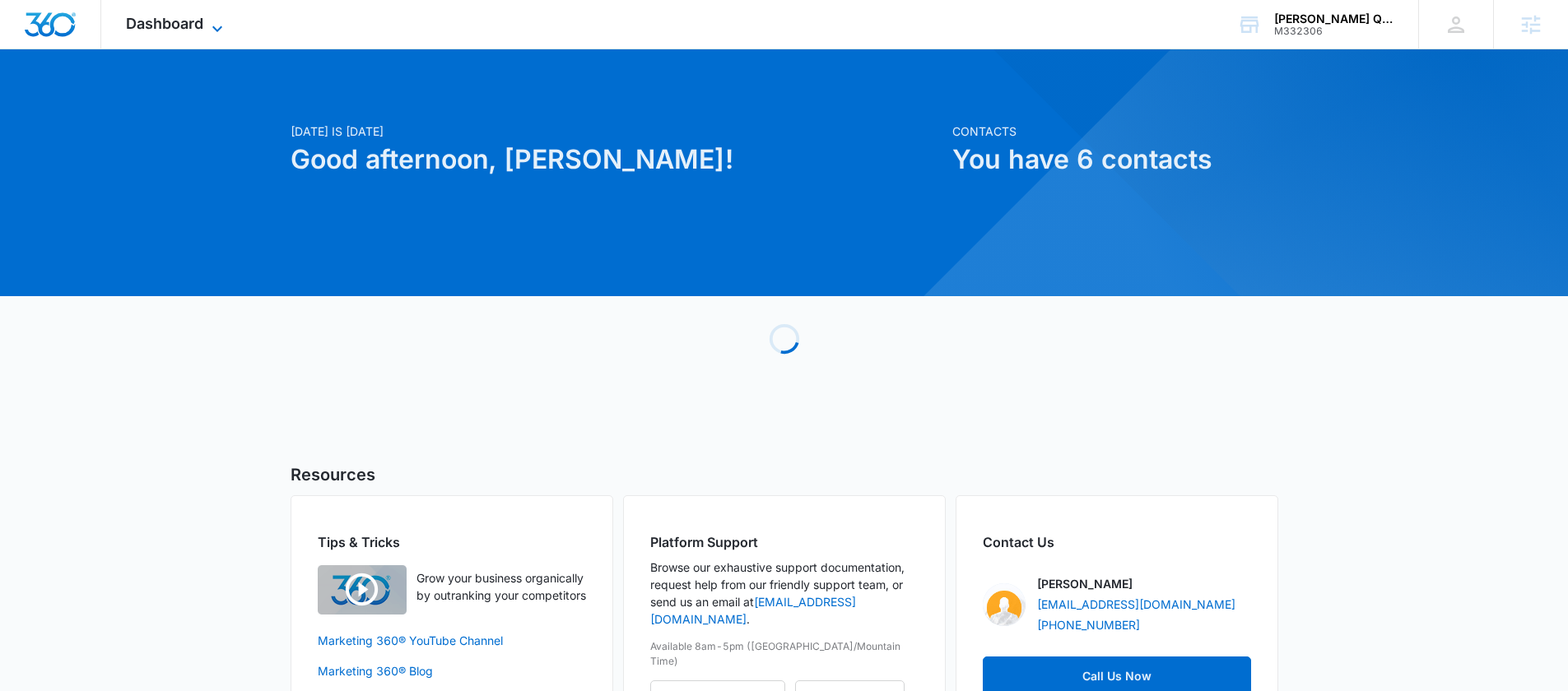 click on "Dashboard" at bounding box center [165, 23] 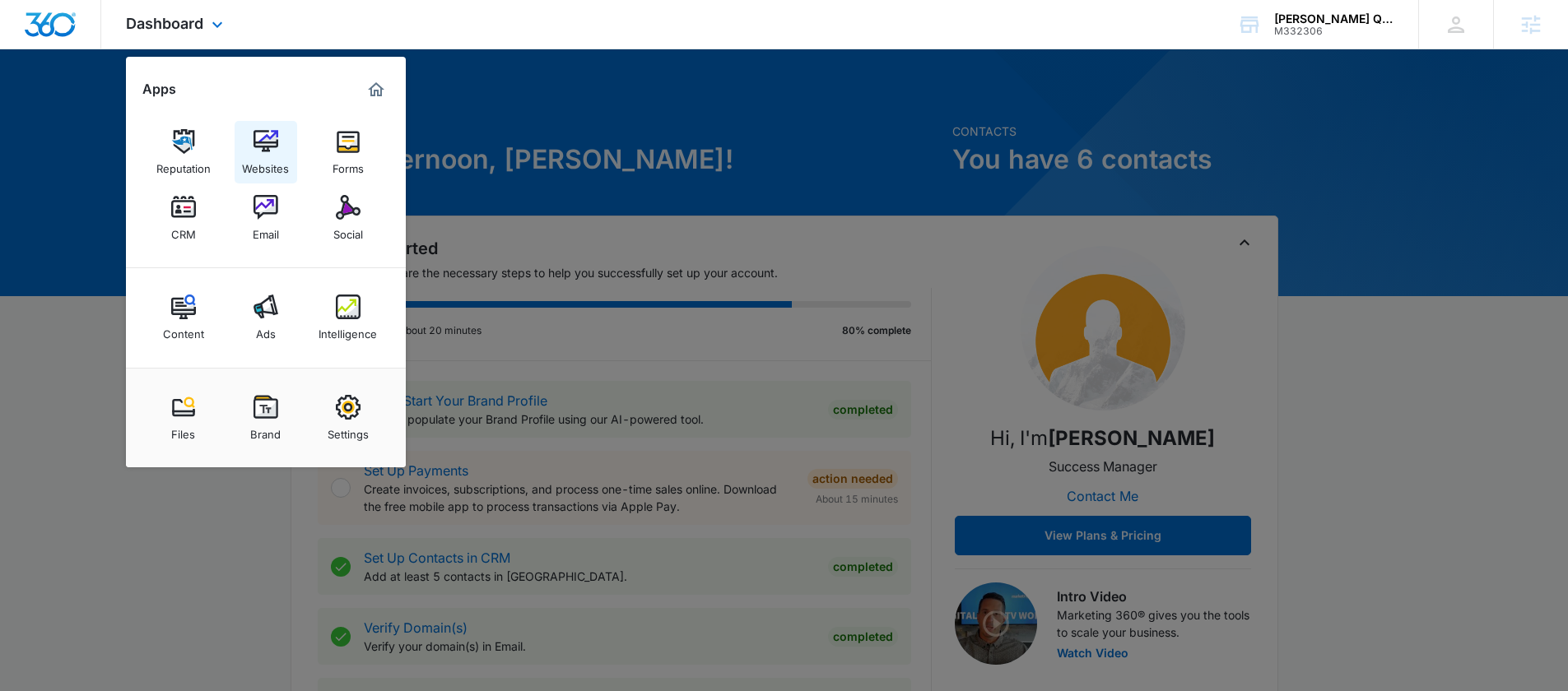 click at bounding box center (266, 141) 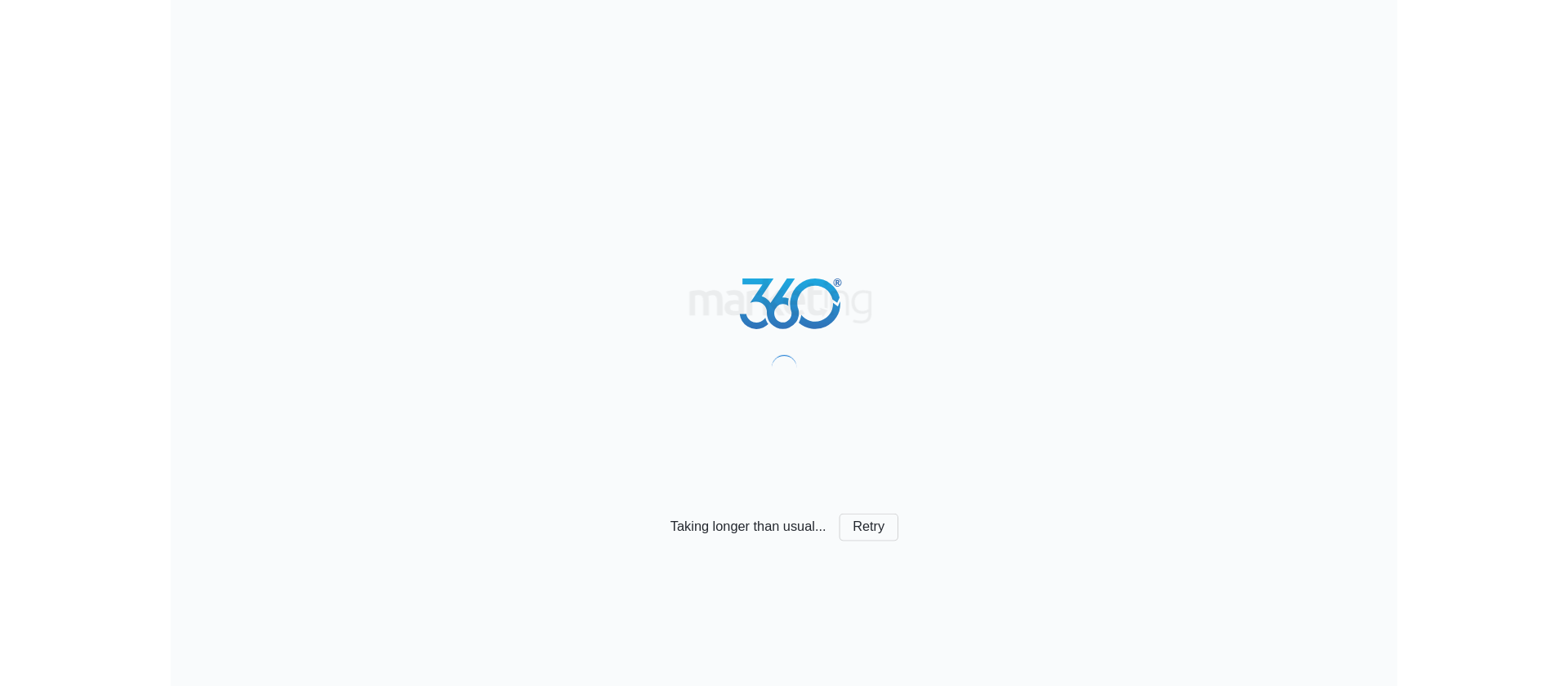 scroll, scrollTop: 0, scrollLeft: 0, axis: both 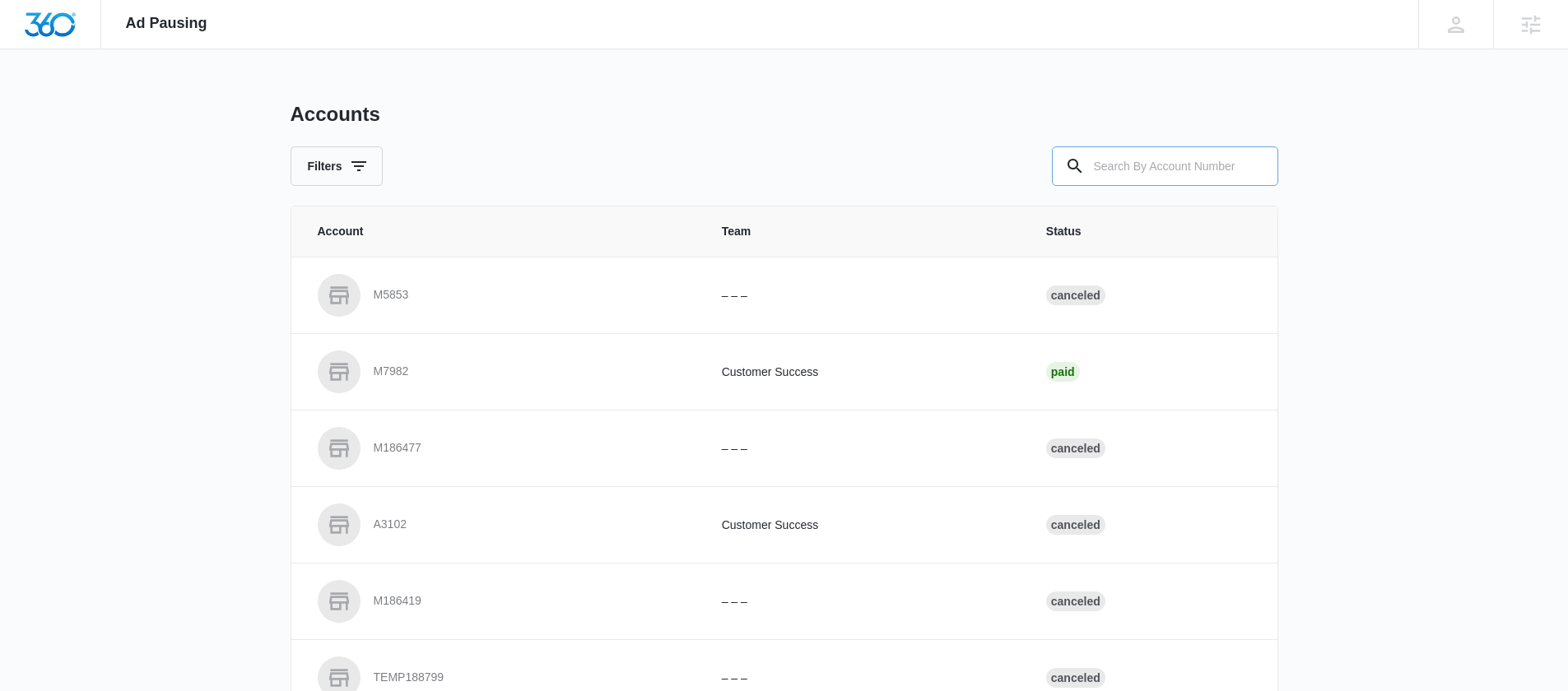 click at bounding box center [1165, 166] 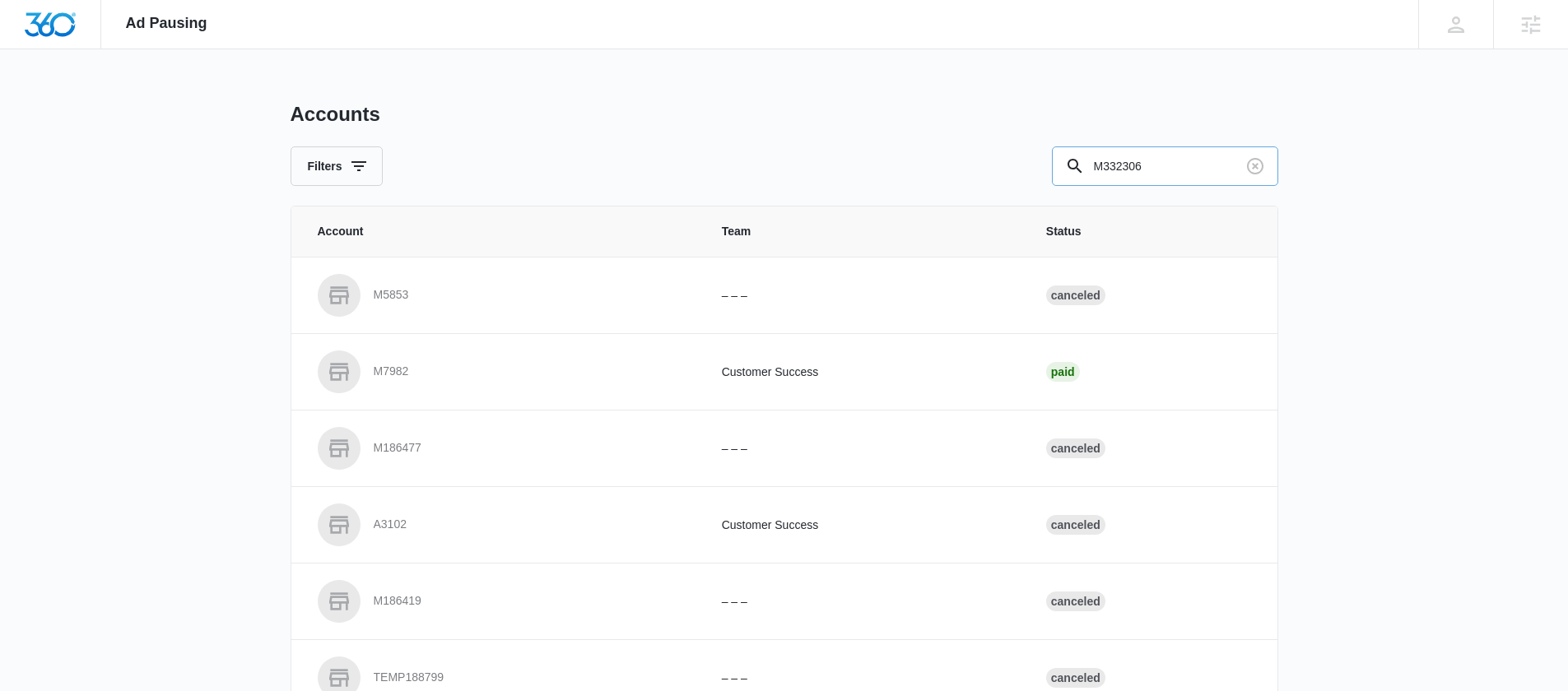 type on "M332306" 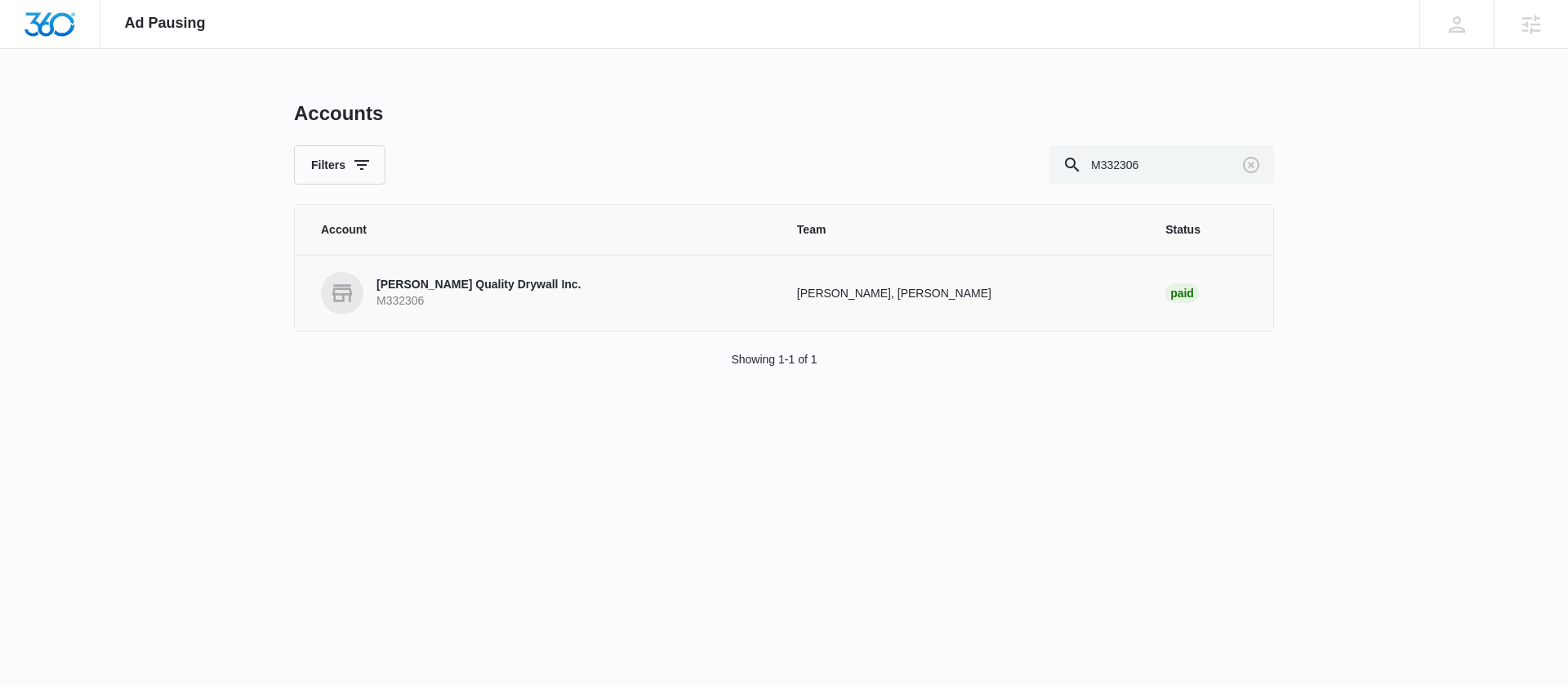 click on "[PERSON_NAME] Quality Drywall Inc." at bounding box center (479, 285) 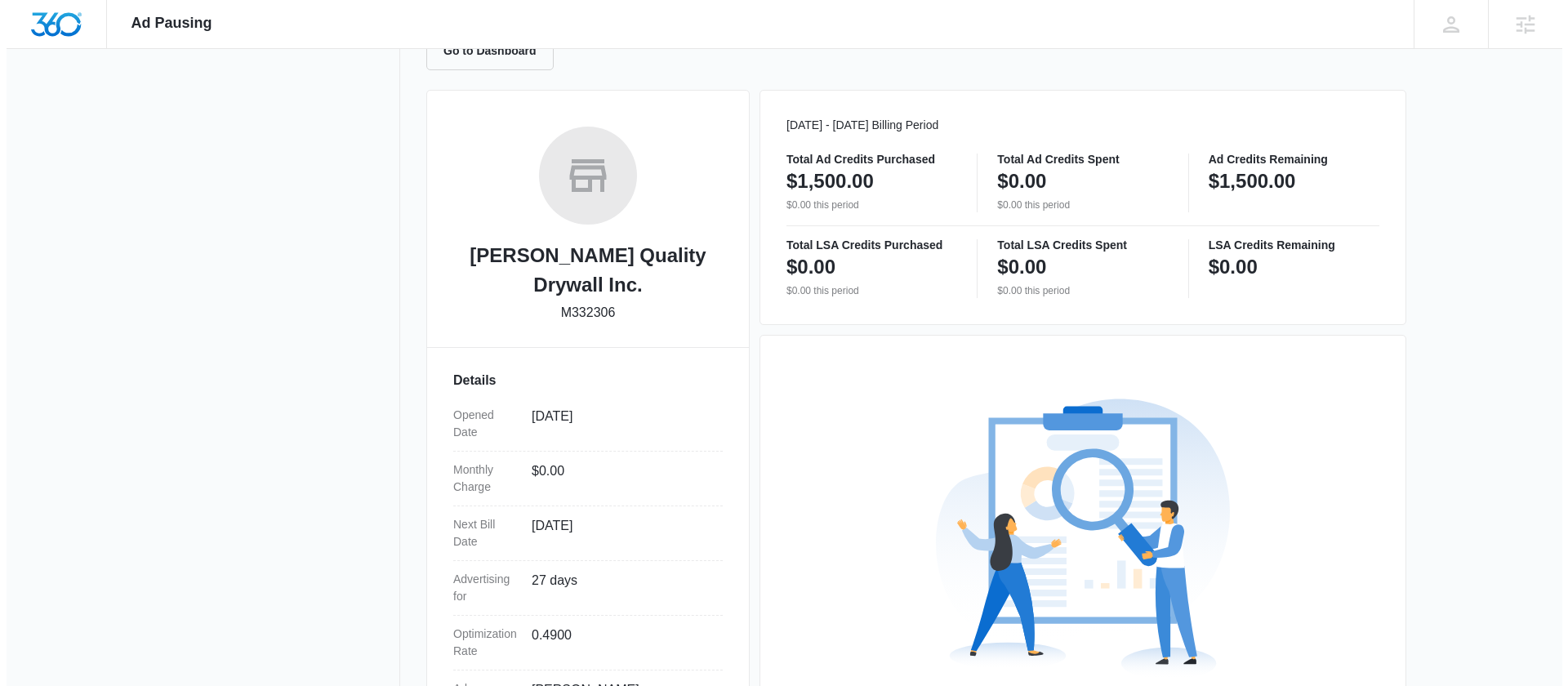 scroll, scrollTop: 354, scrollLeft: 0, axis: vertical 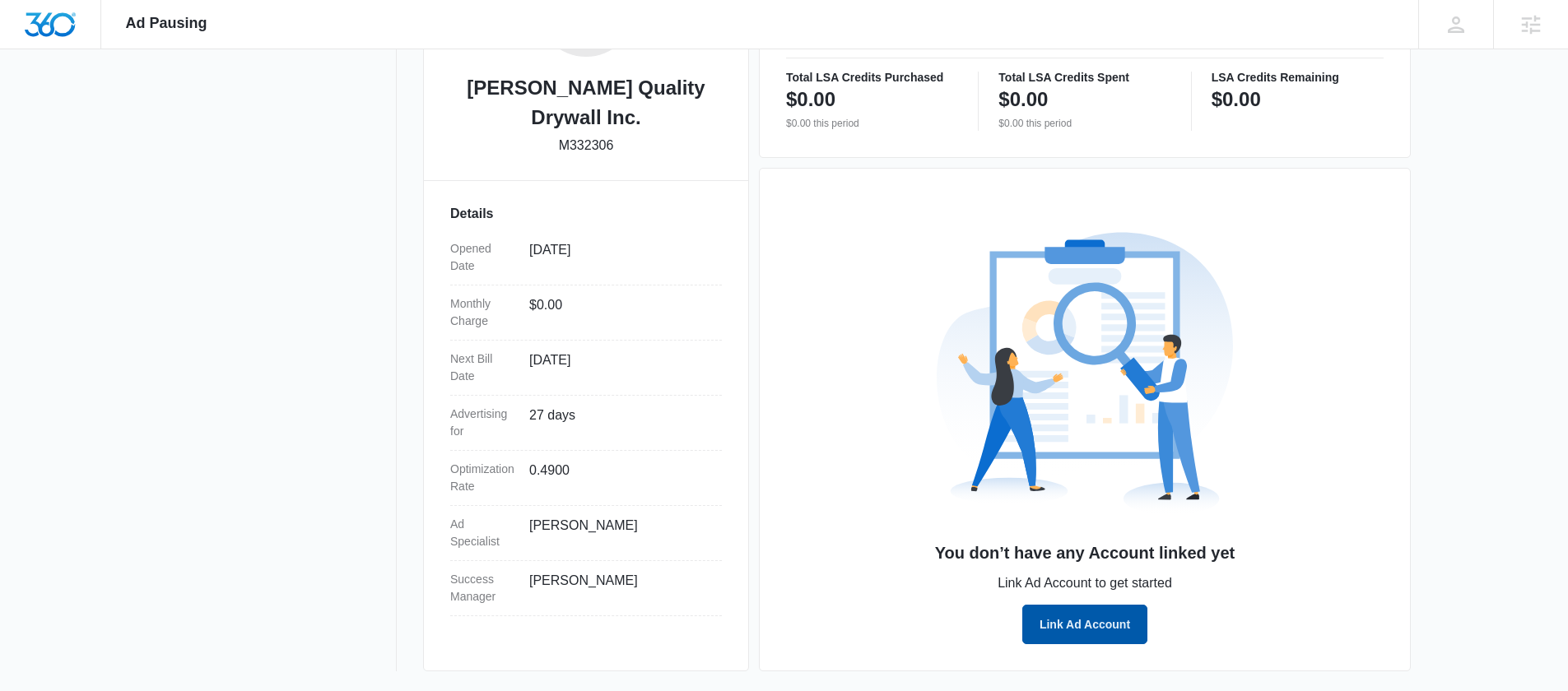 click on "Link Ad Account" at bounding box center [1085, 624] 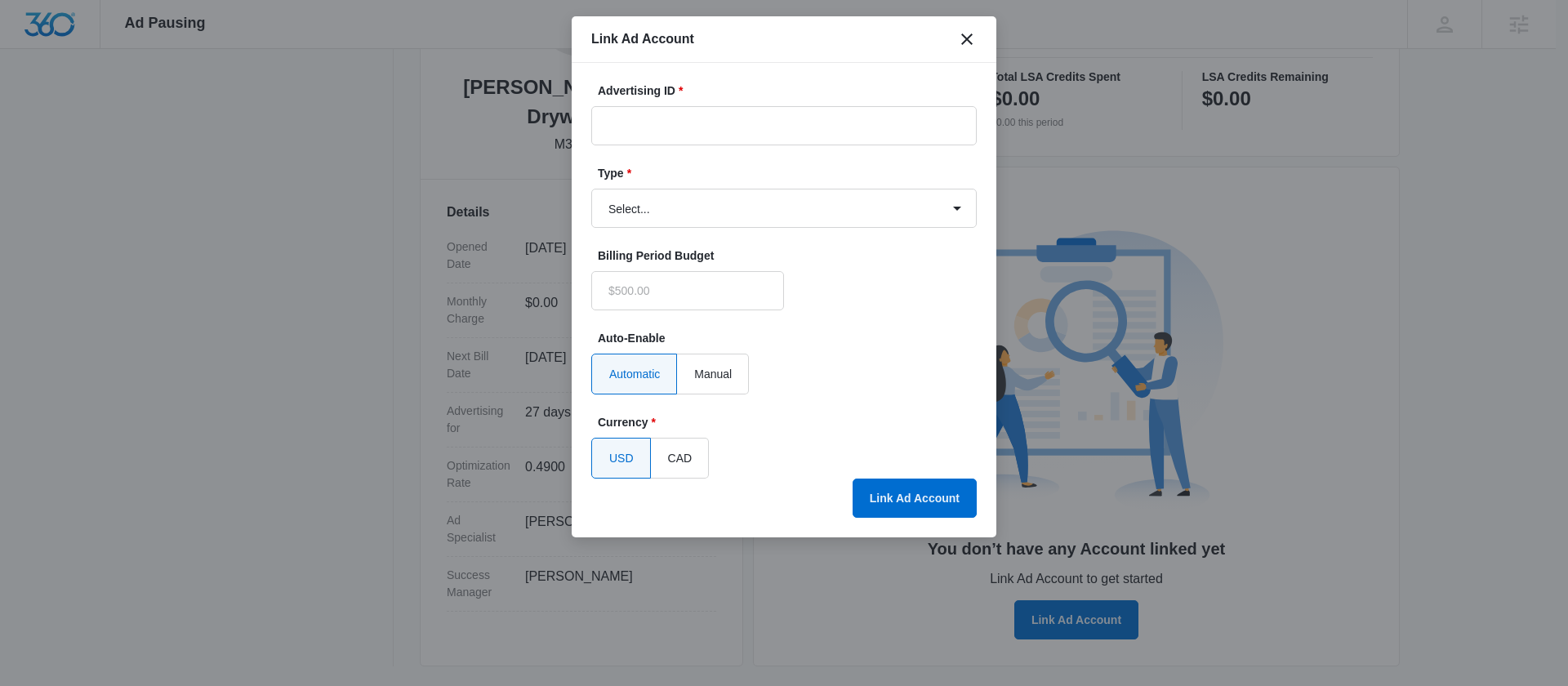 type on "$0.00" 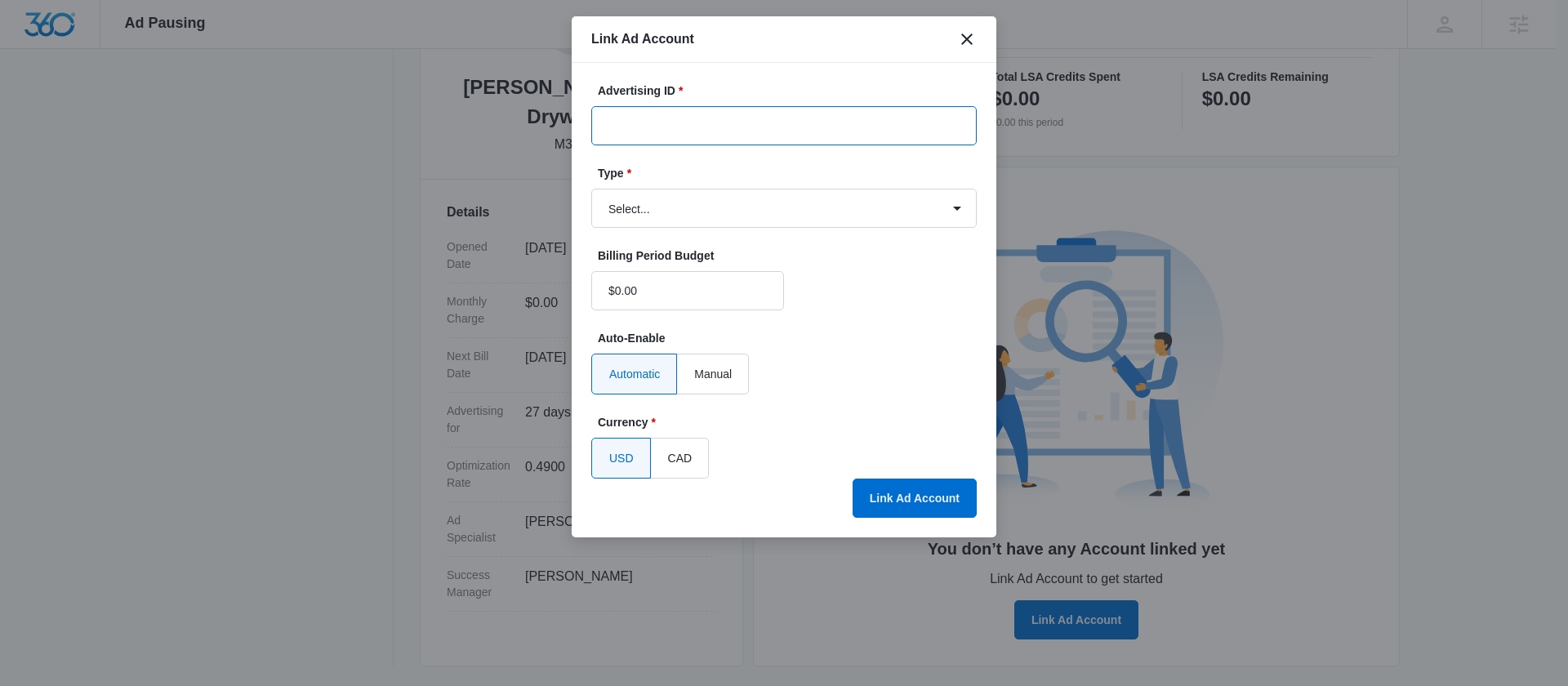 click on "Advertising ID *" at bounding box center [784, 126] 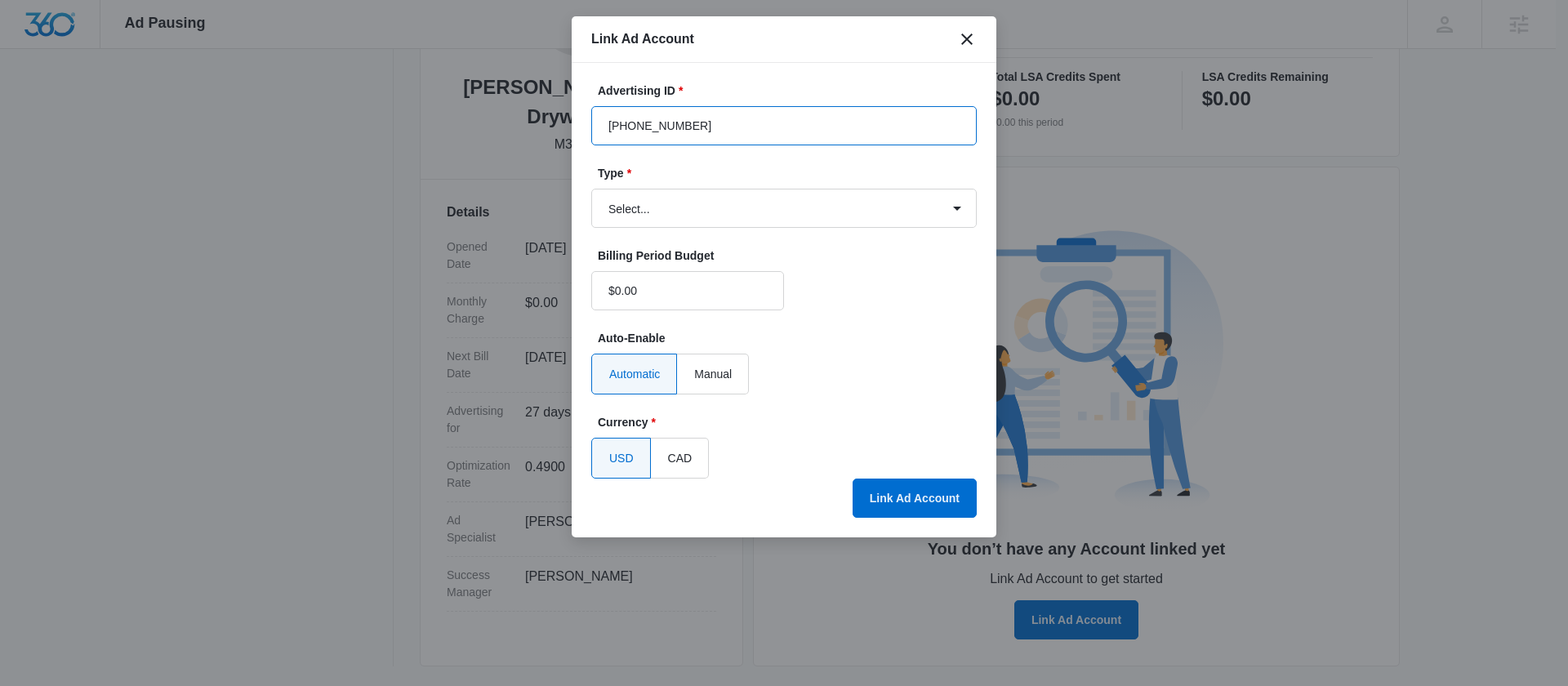 type on "[PHONE_NUMBER]" 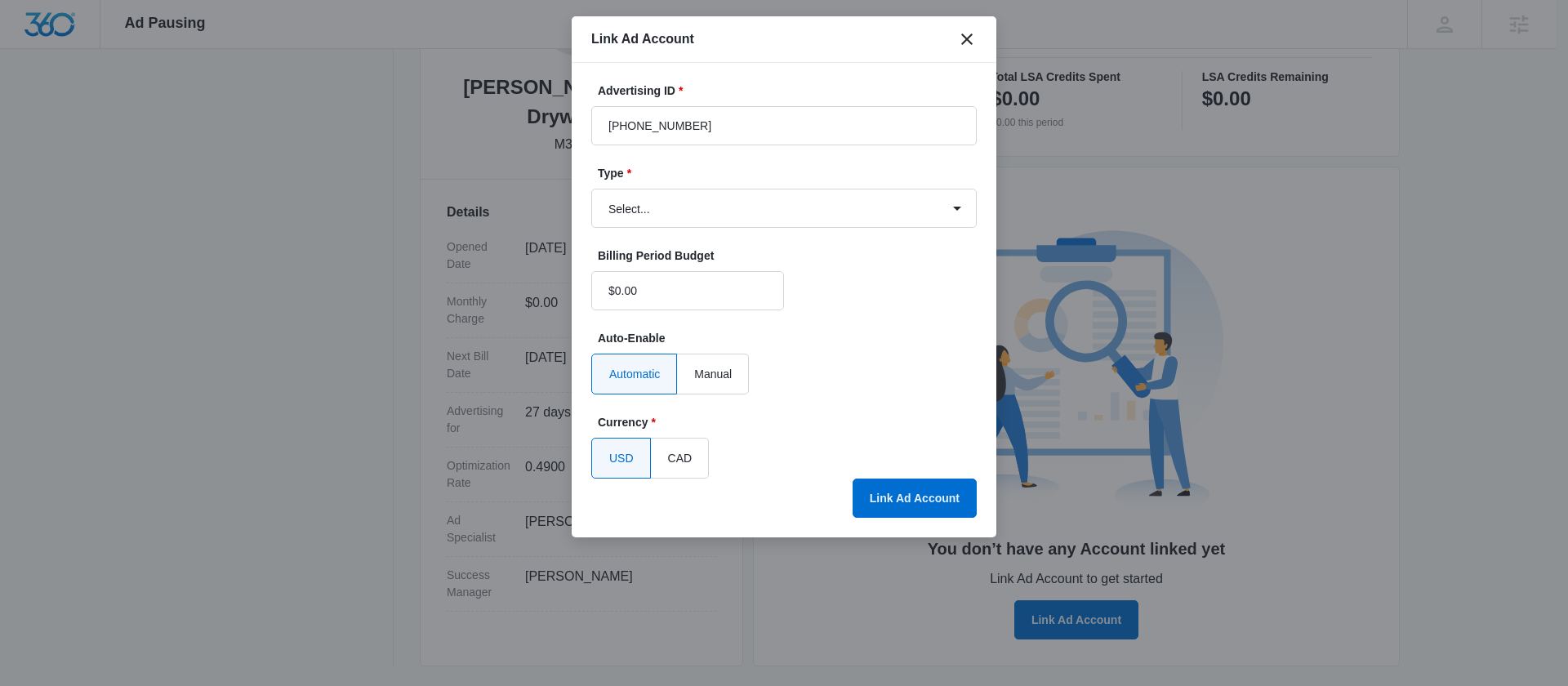click on "Advertising ID * 852-559-0115 Type * Select... Bing Ads Facebook Ads Google Ads Billing Period Budget $0.00 Auto-Enable Automatic Manual Currency * USD CAD Link Ad Account" at bounding box center [784, 280] 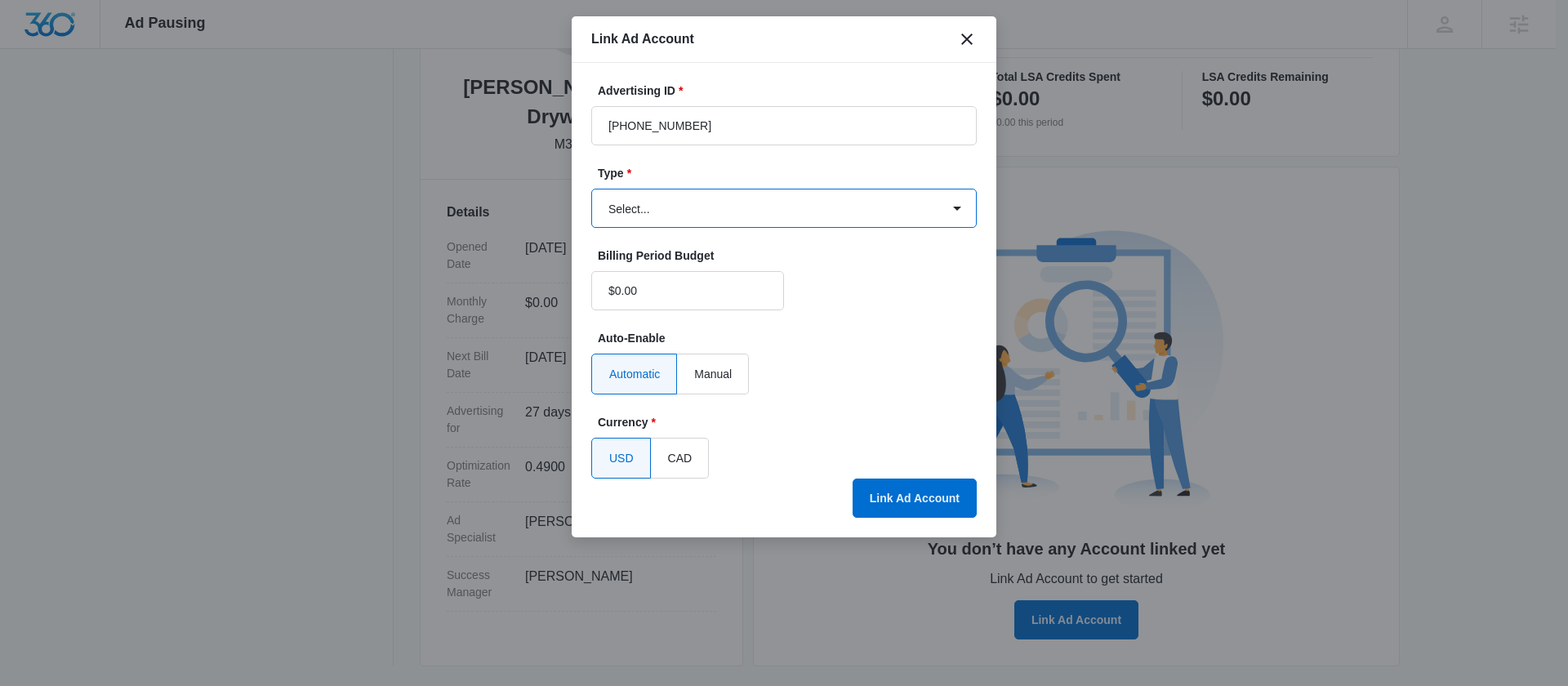 click on "Select... Bing Ads Facebook Ads Google Ads" at bounding box center [784, 208] 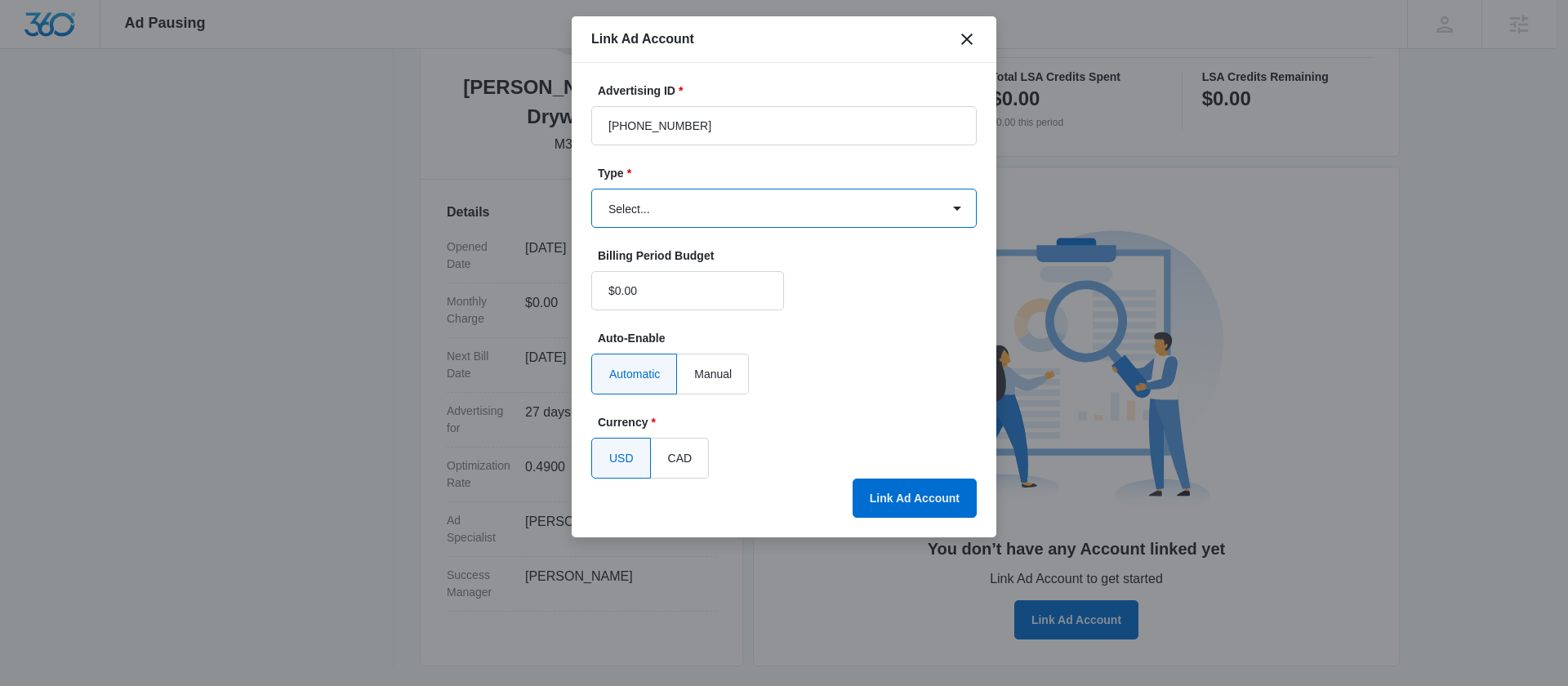 select on "google" 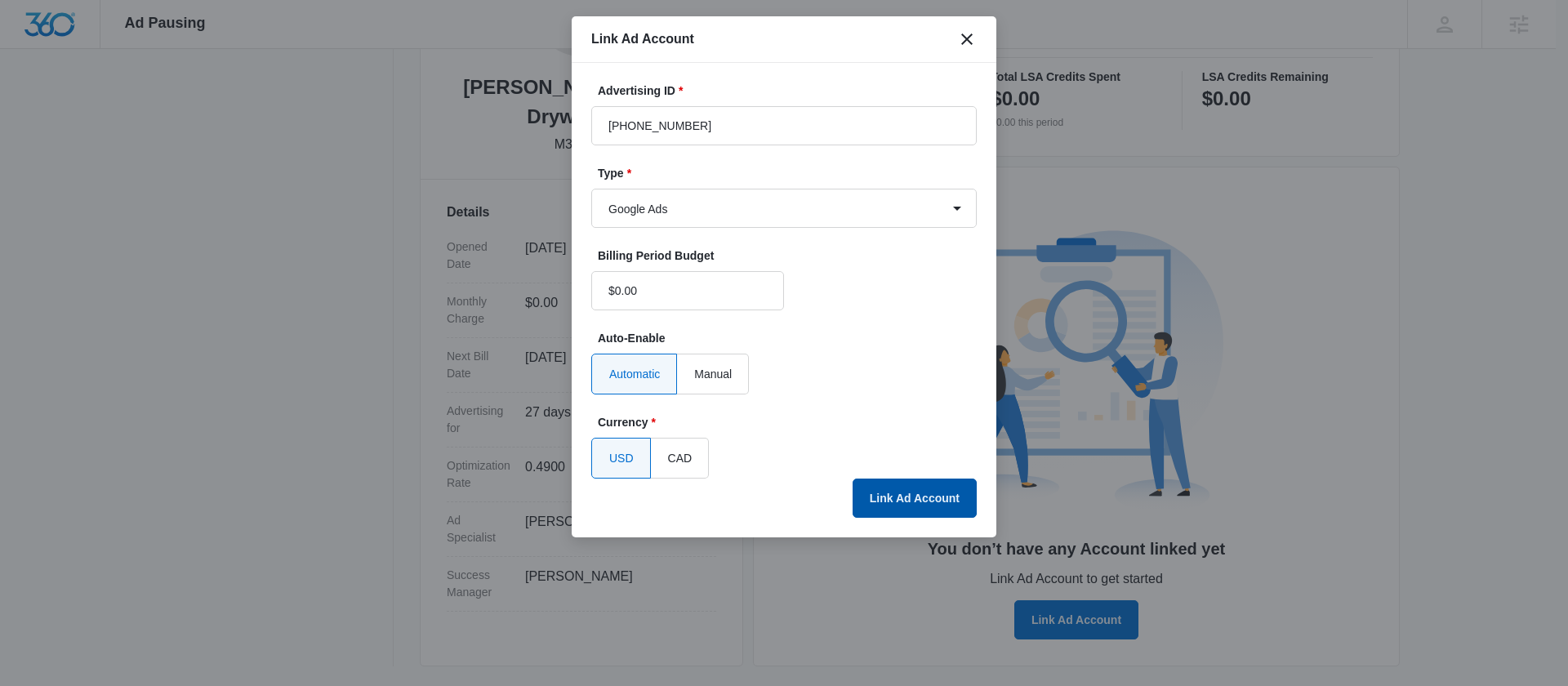 click on "Link Ad Account" at bounding box center [915, 498] 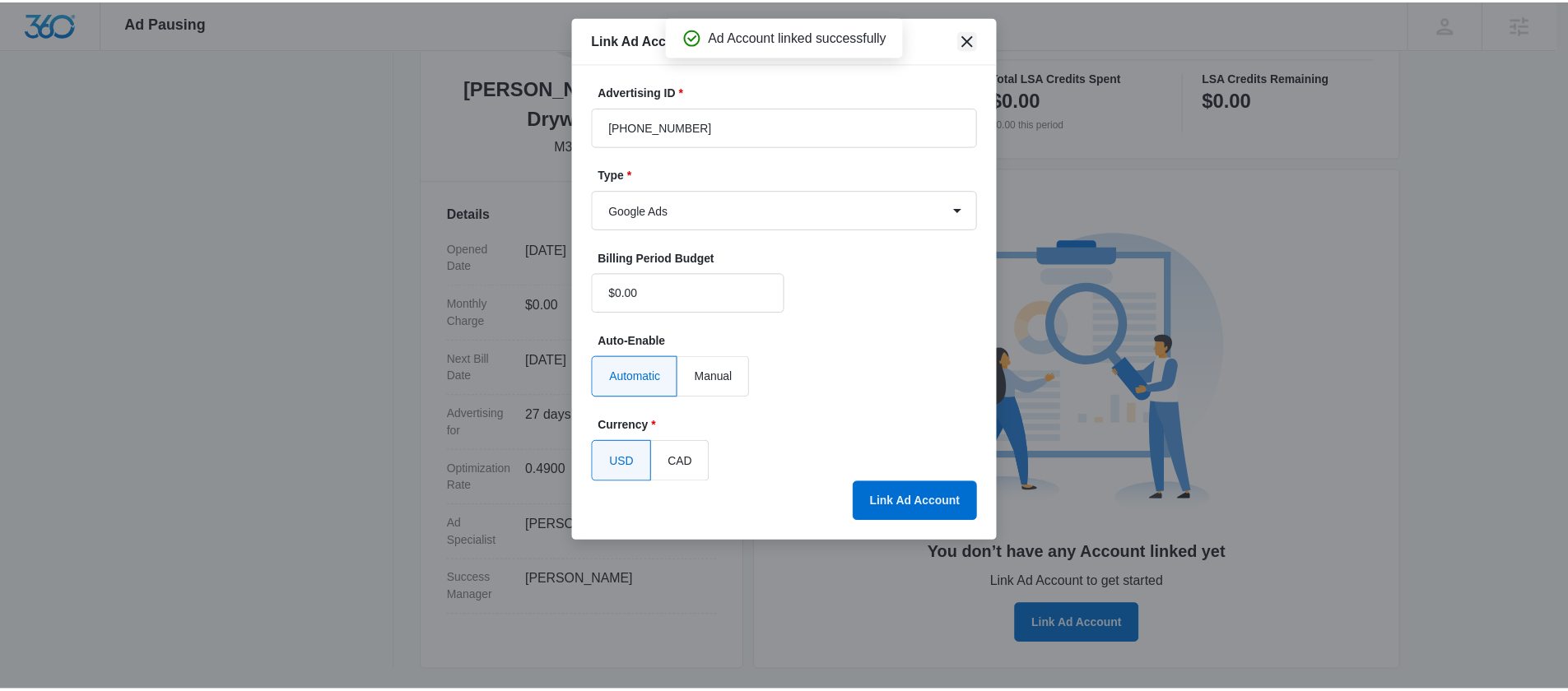 scroll, scrollTop: 329, scrollLeft: 0, axis: vertical 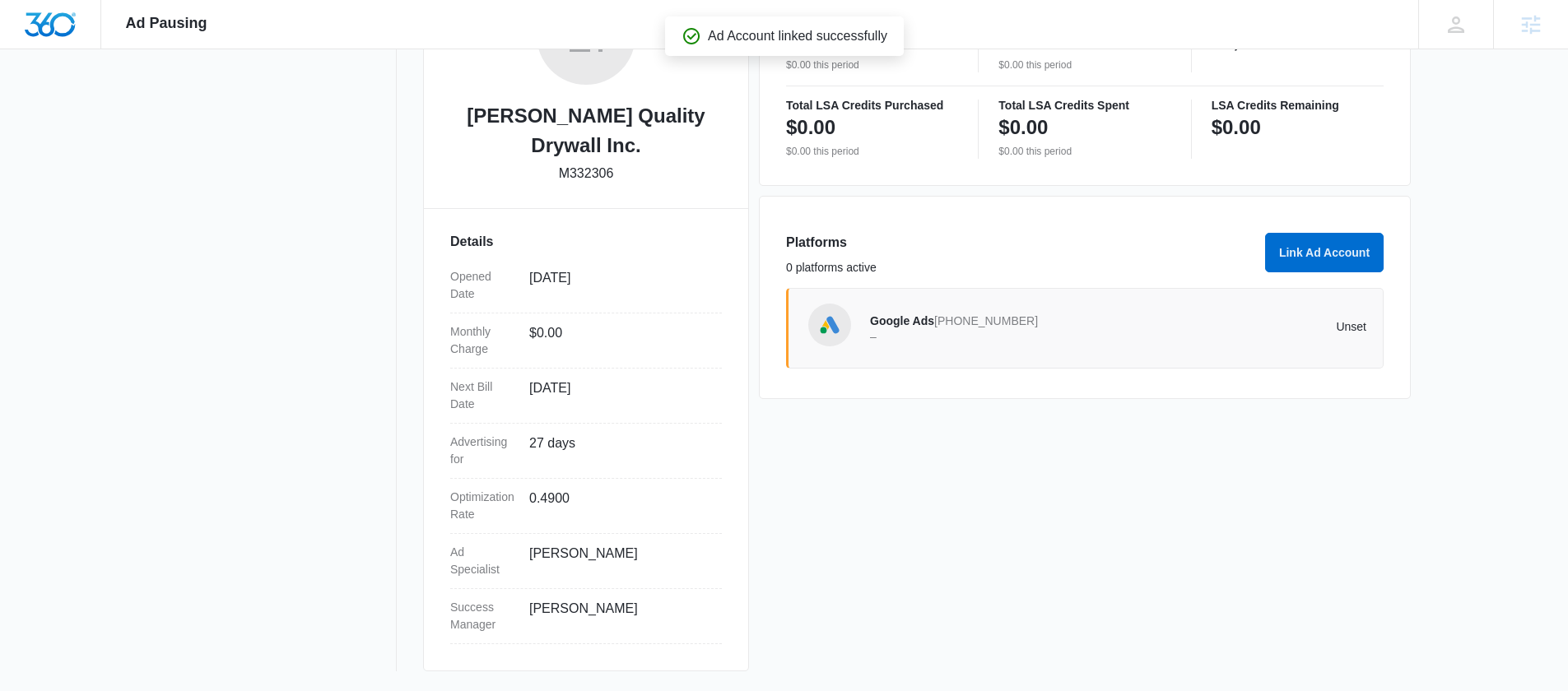 click on "Ad Pausing Apps Reputation Websites Forms CRM Email Social Content Ads Intelligence Files Brand Settings ZM Zach Mihalchick zach.mihalchick@madwire.com My Profile Notifications Support Logout Terms & Conditions   •   Privacy Policy Agencies" at bounding box center (784, 25) 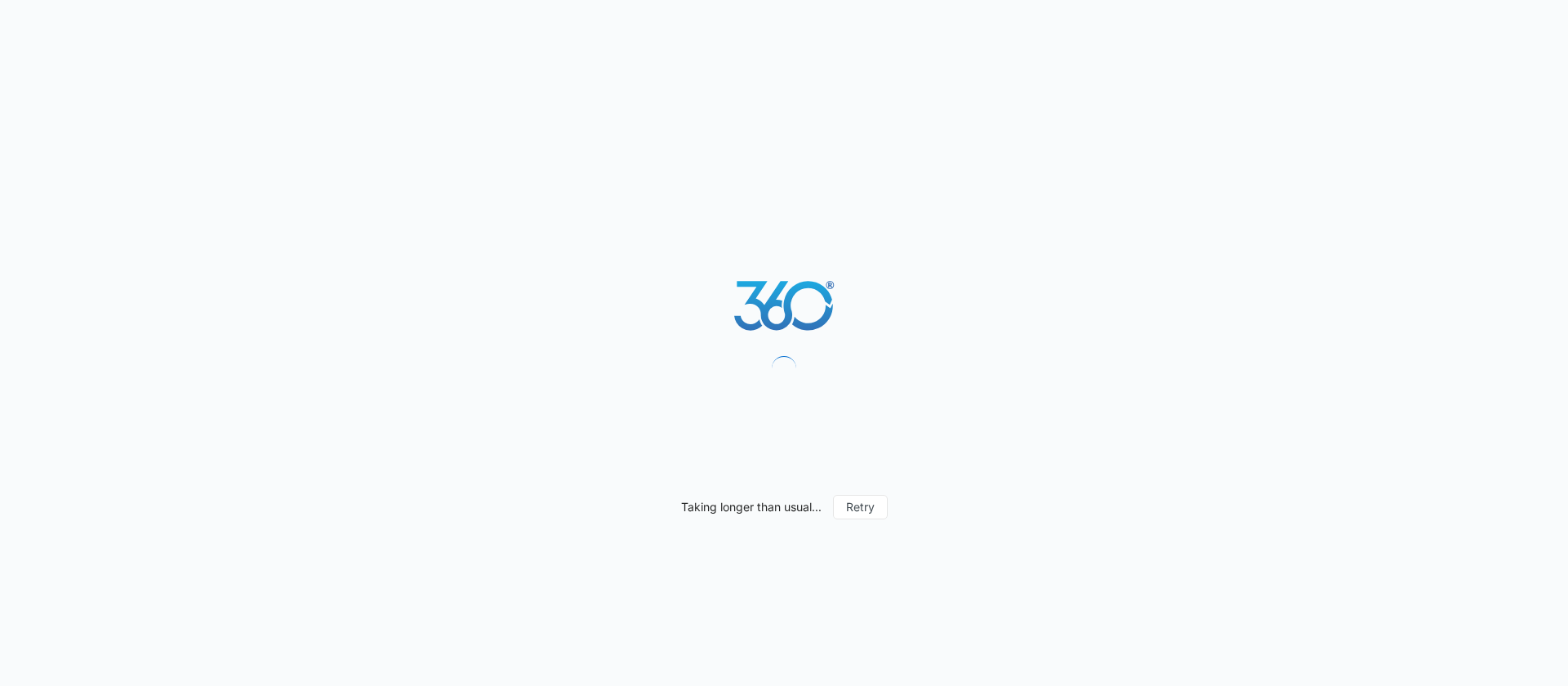 scroll, scrollTop: 0, scrollLeft: 0, axis: both 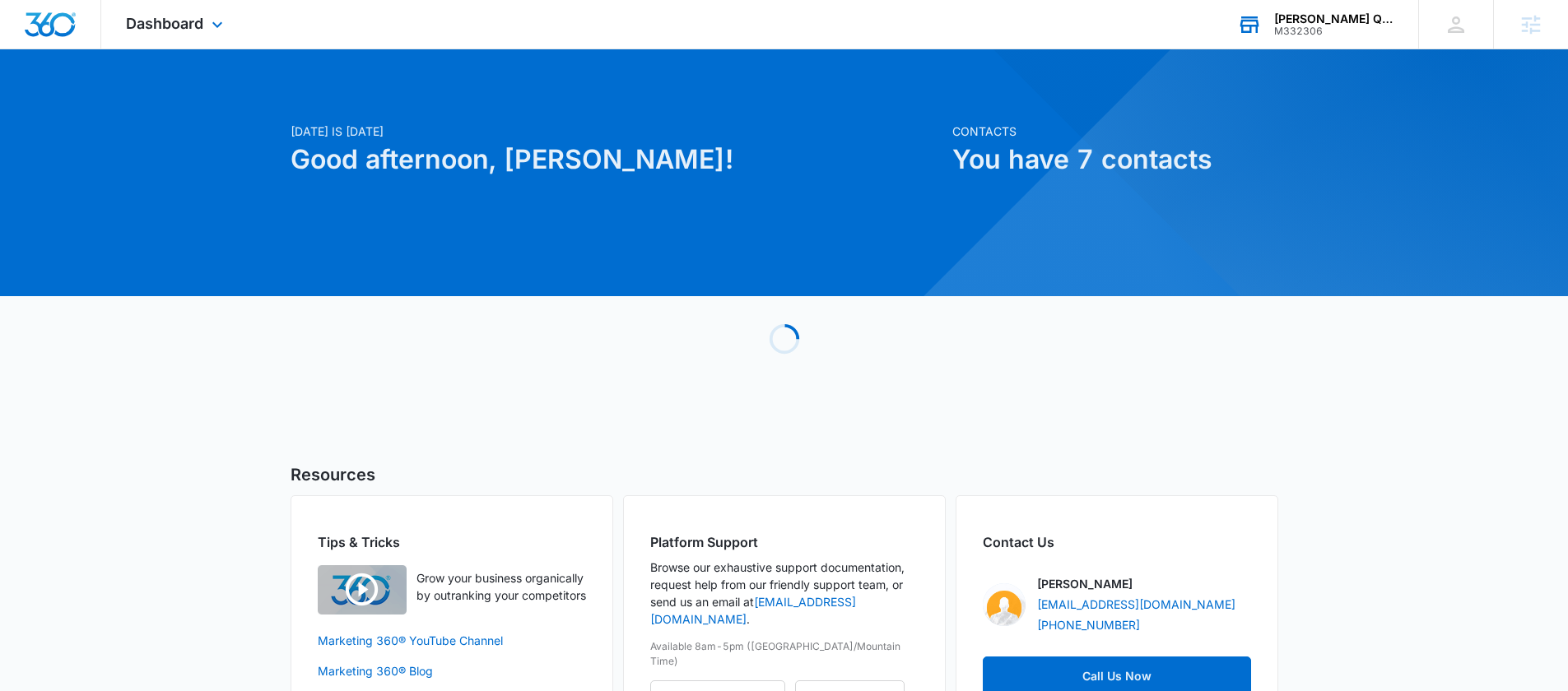 click on "[PERSON_NAME] Quality Drywall Inc." at bounding box center (1334, 19) 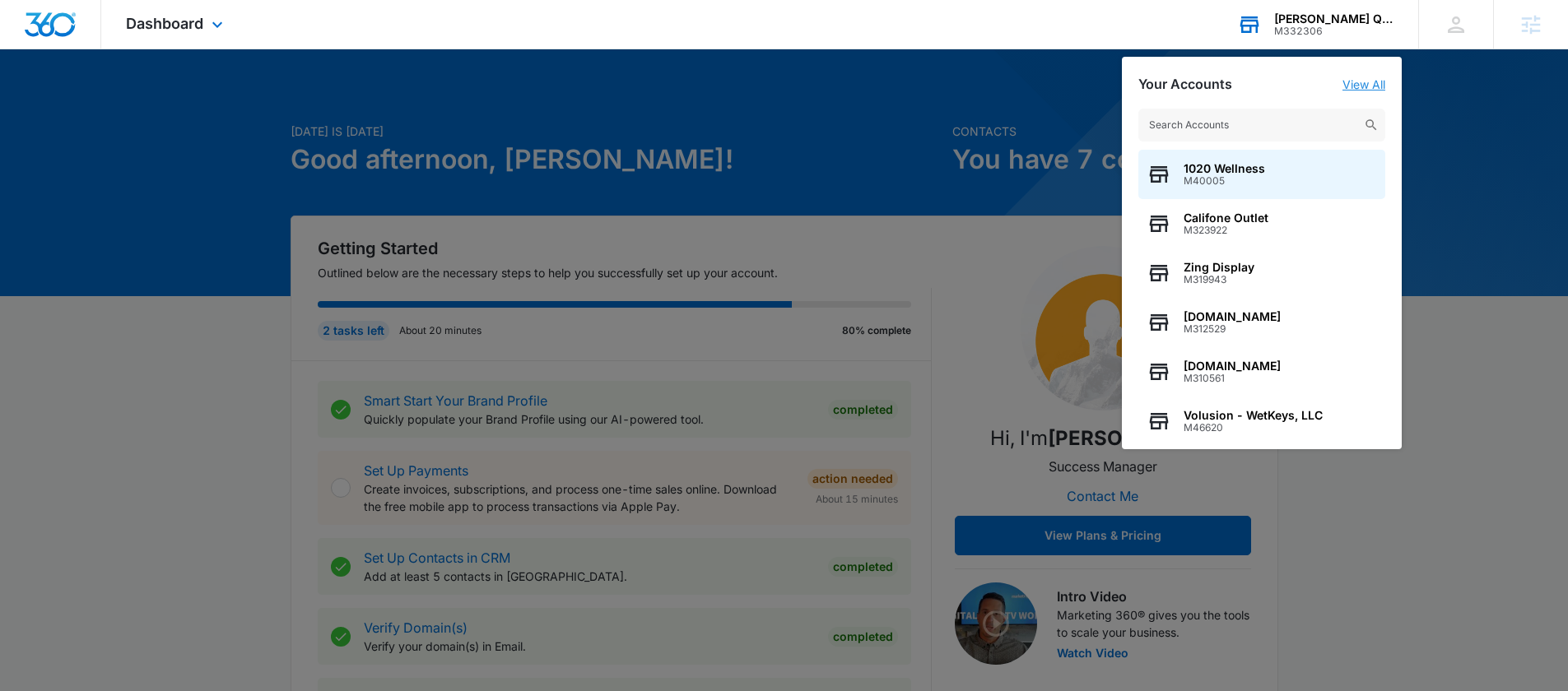 click on "View All" at bounding box center [1364, 84] 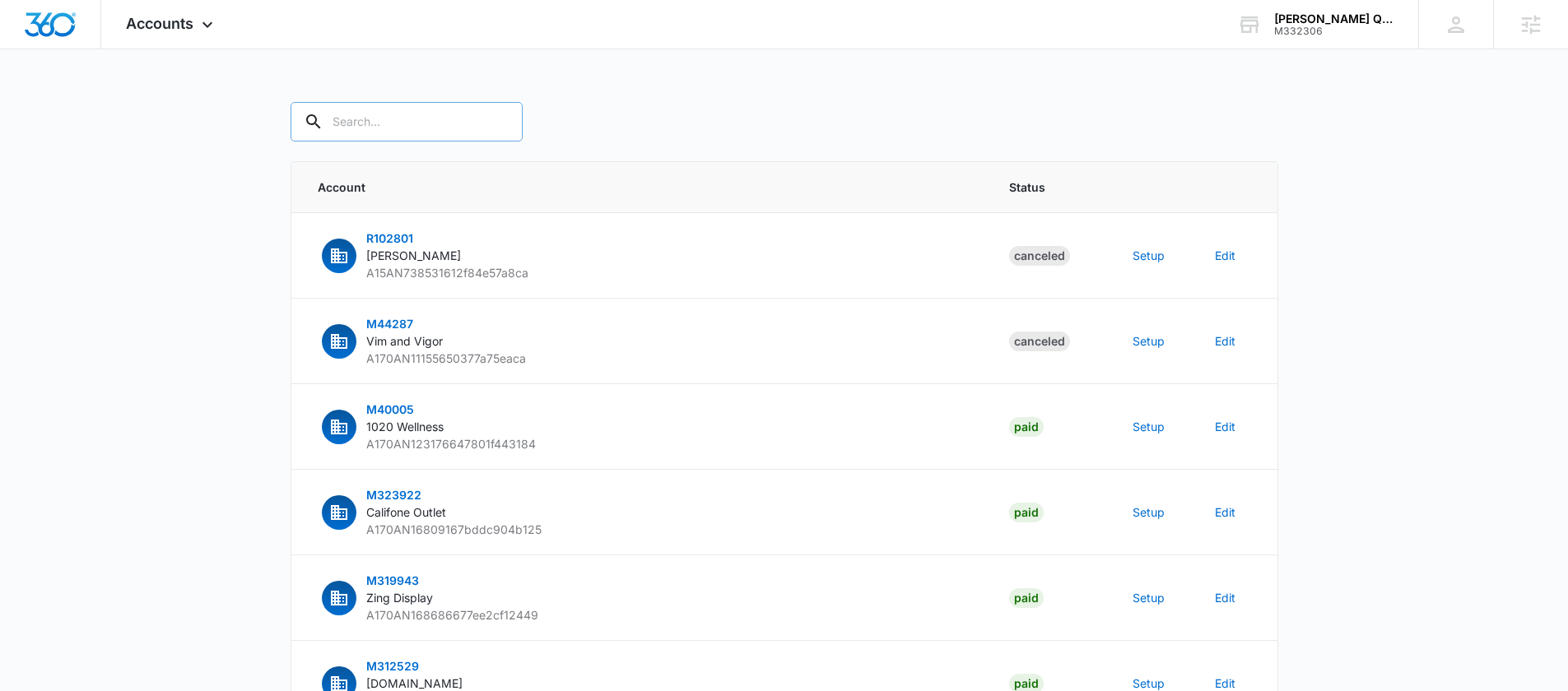 click at bounding box center (407, 122) 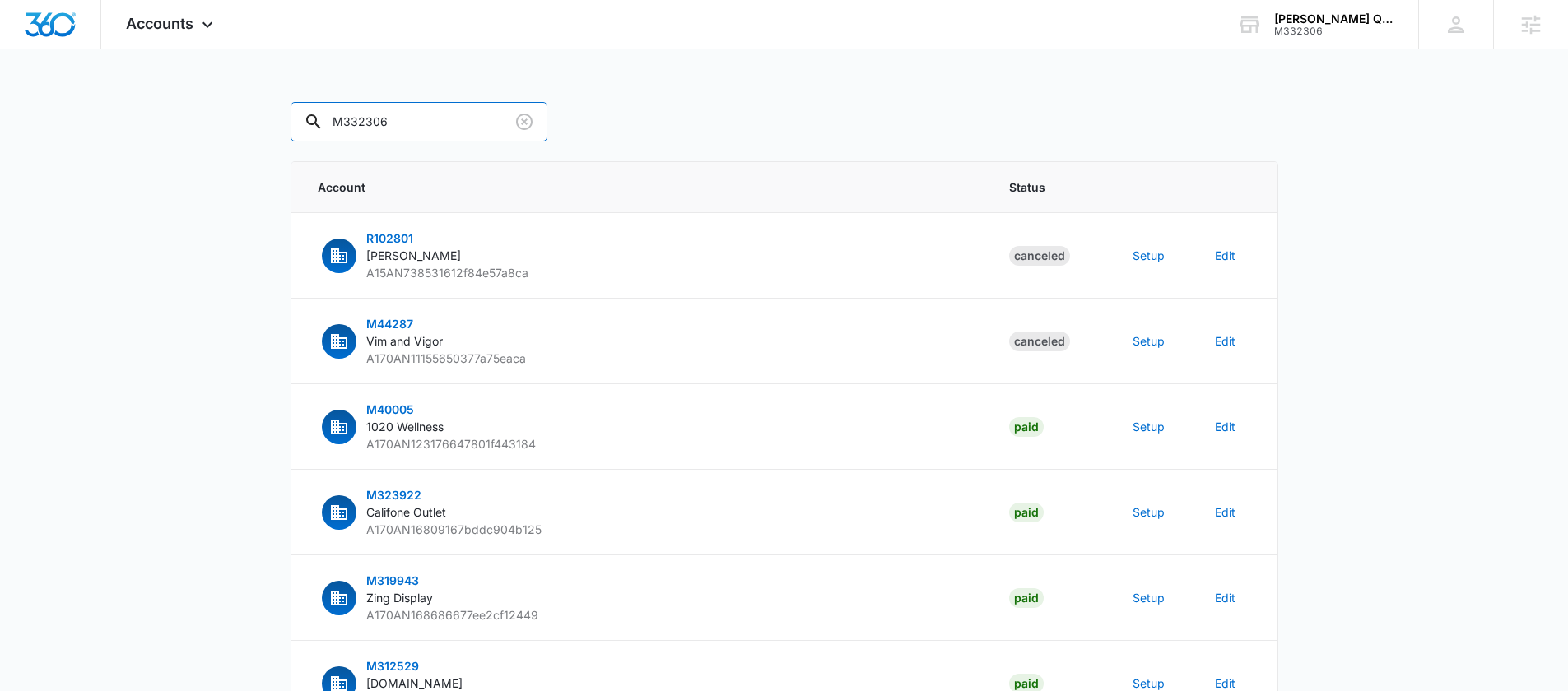 type on "M332306" 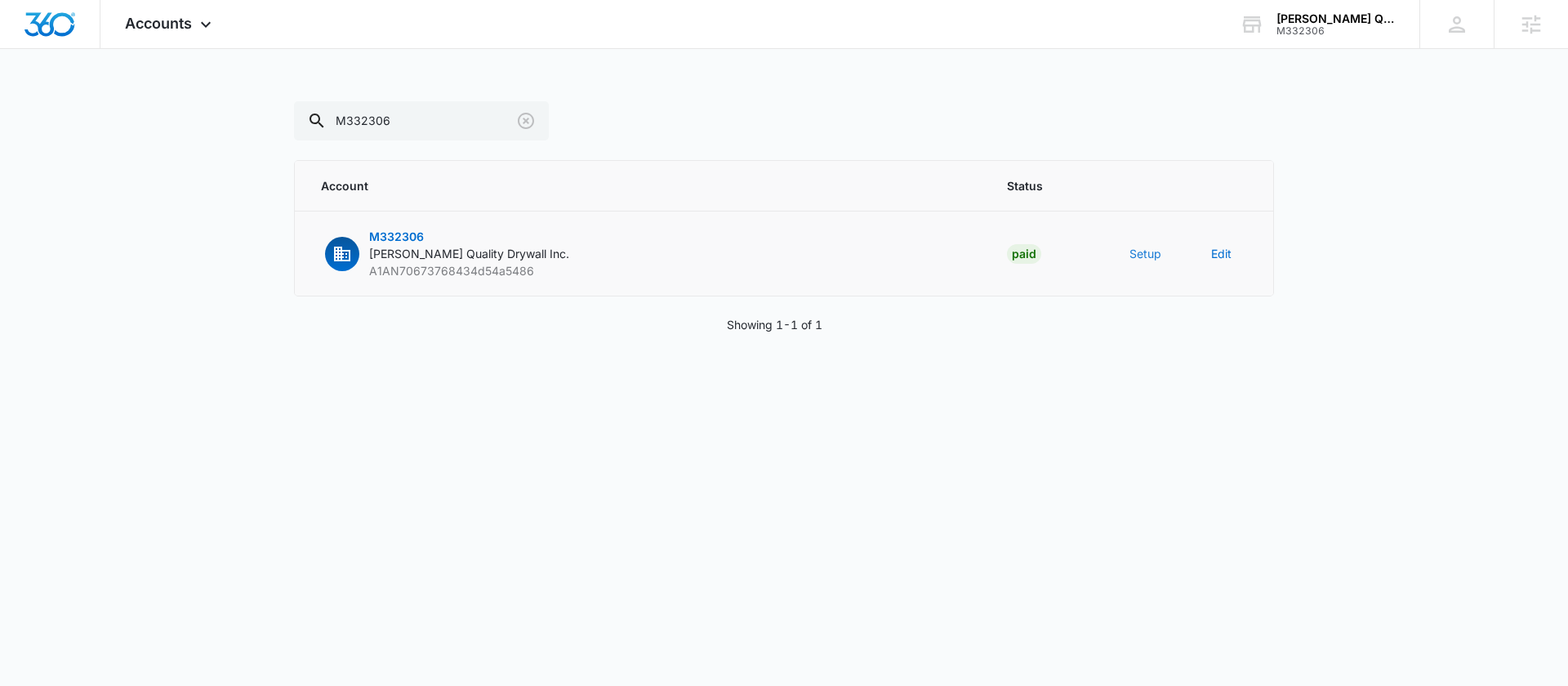click on "Setup" at bounding box center [1145, 253] 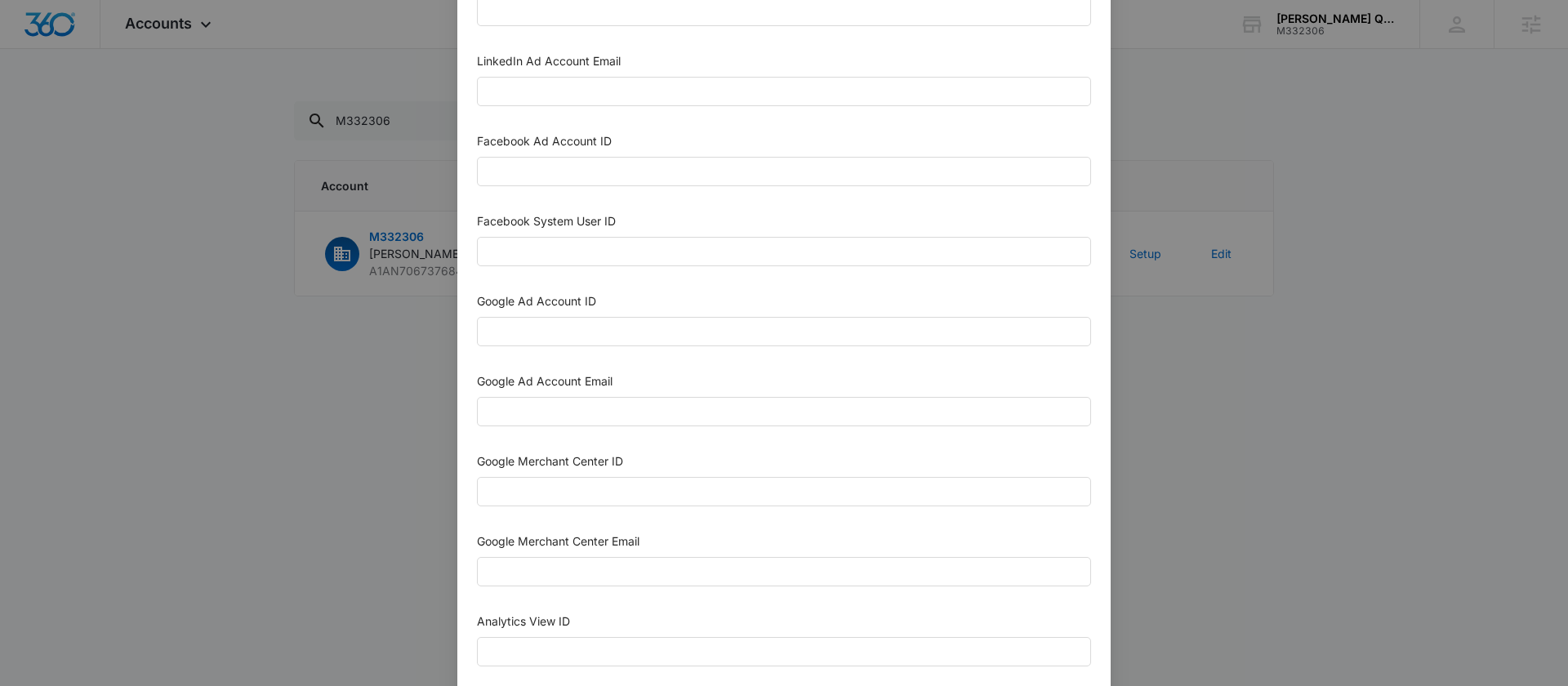 scroll, scrollTop: 290, scrollLeft: 0, axis: vertical 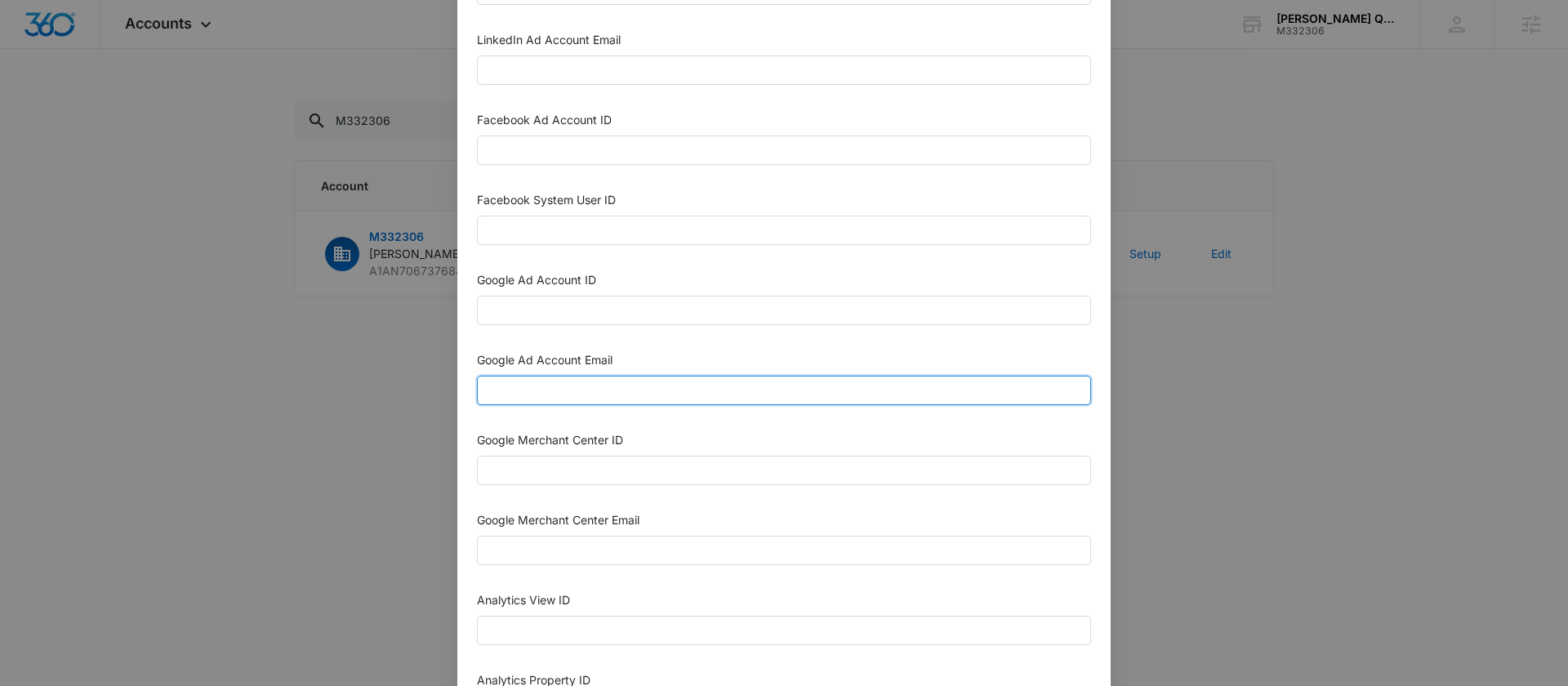 click on "Google Ad Account Email" at bounding box center (784, 390) 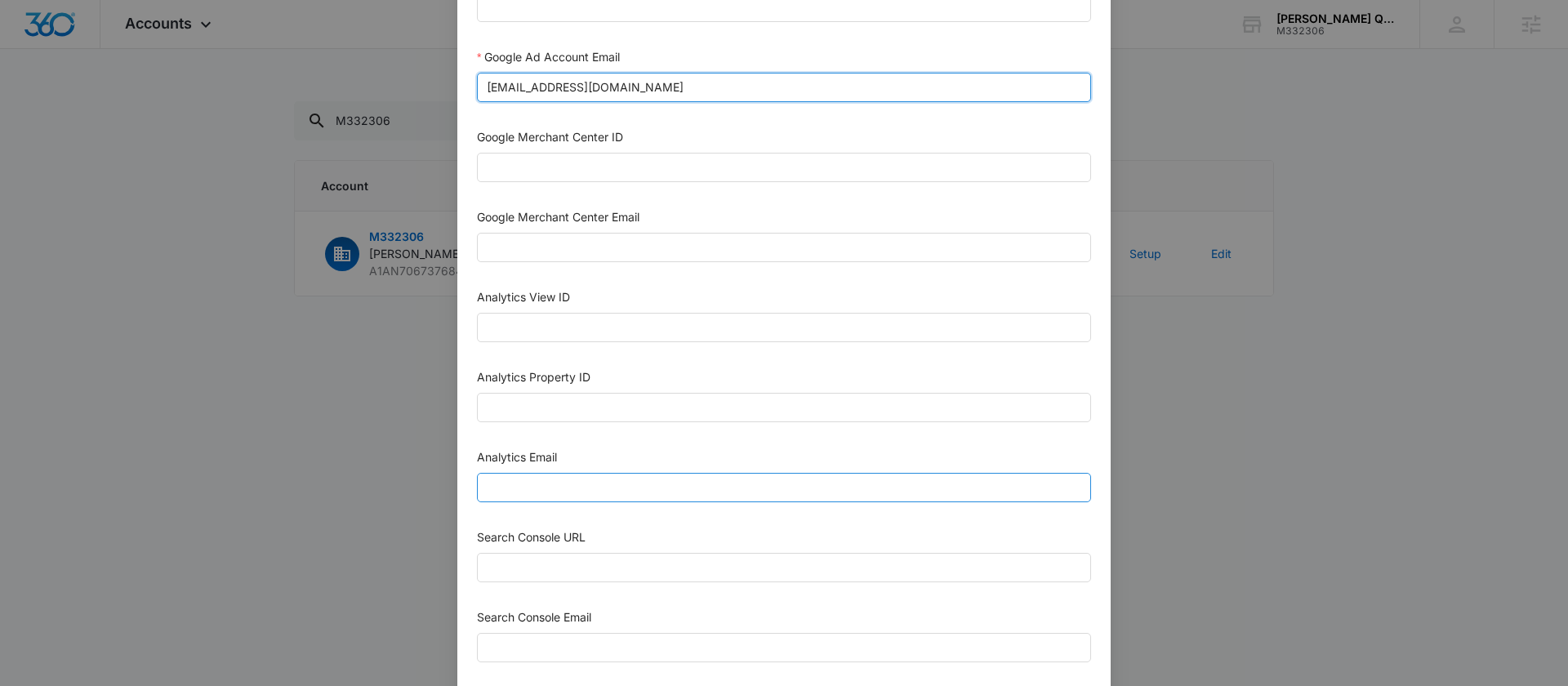 type on "[EMAIL_ADDRESS][DOMAIN_NAME]" 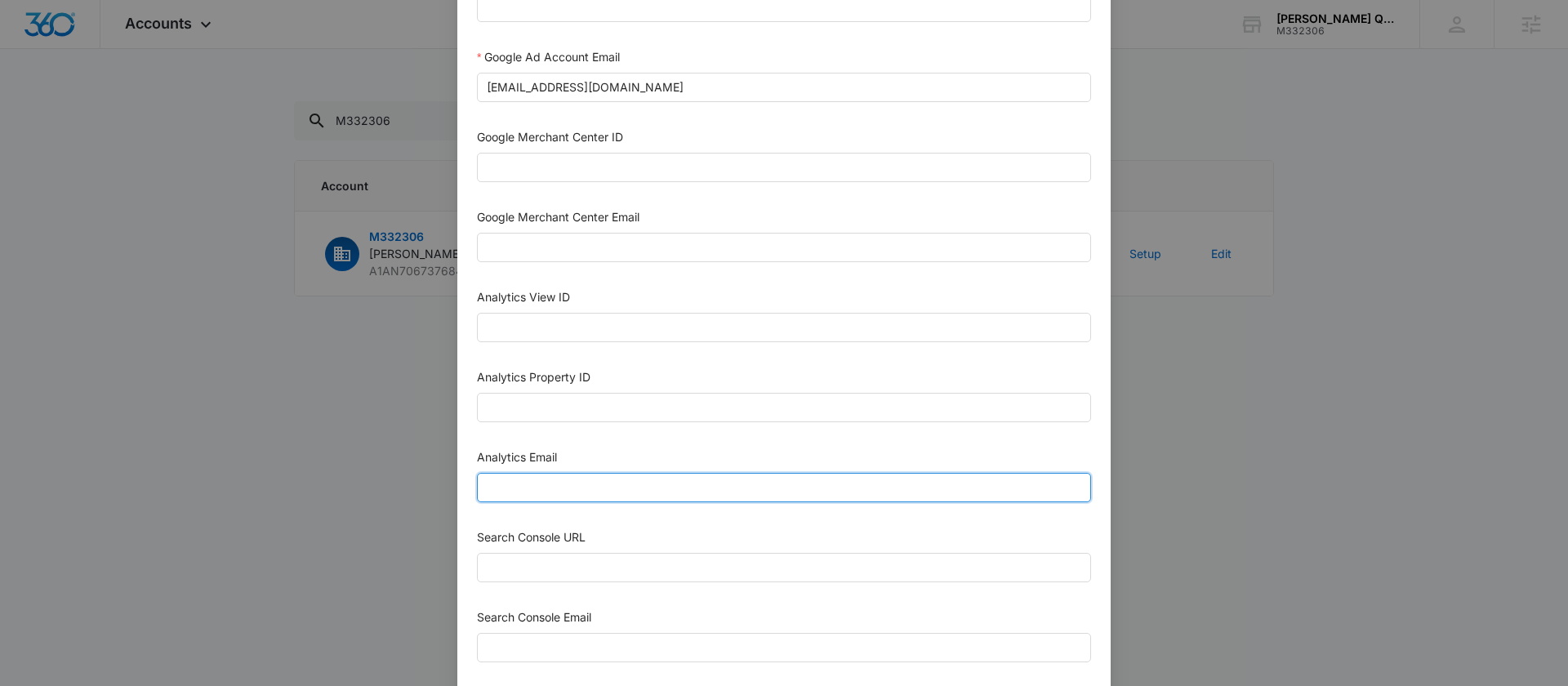 drag, startPoint x: 568, startPoint y: 483, endPoint x: 574, endPoint y: 473, distance: 11.661904 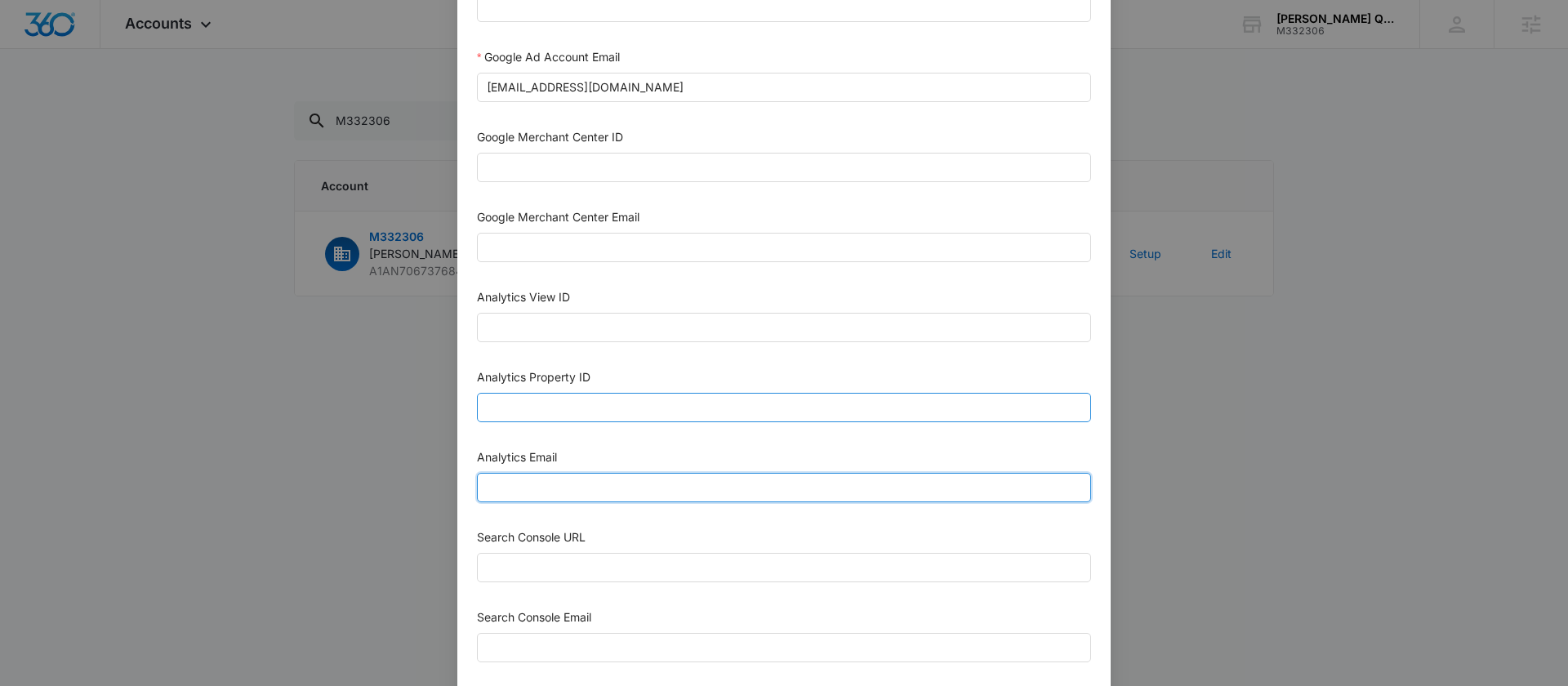 paste on "[EMAIL_ADDRESS][DOMAIN_NAME]" 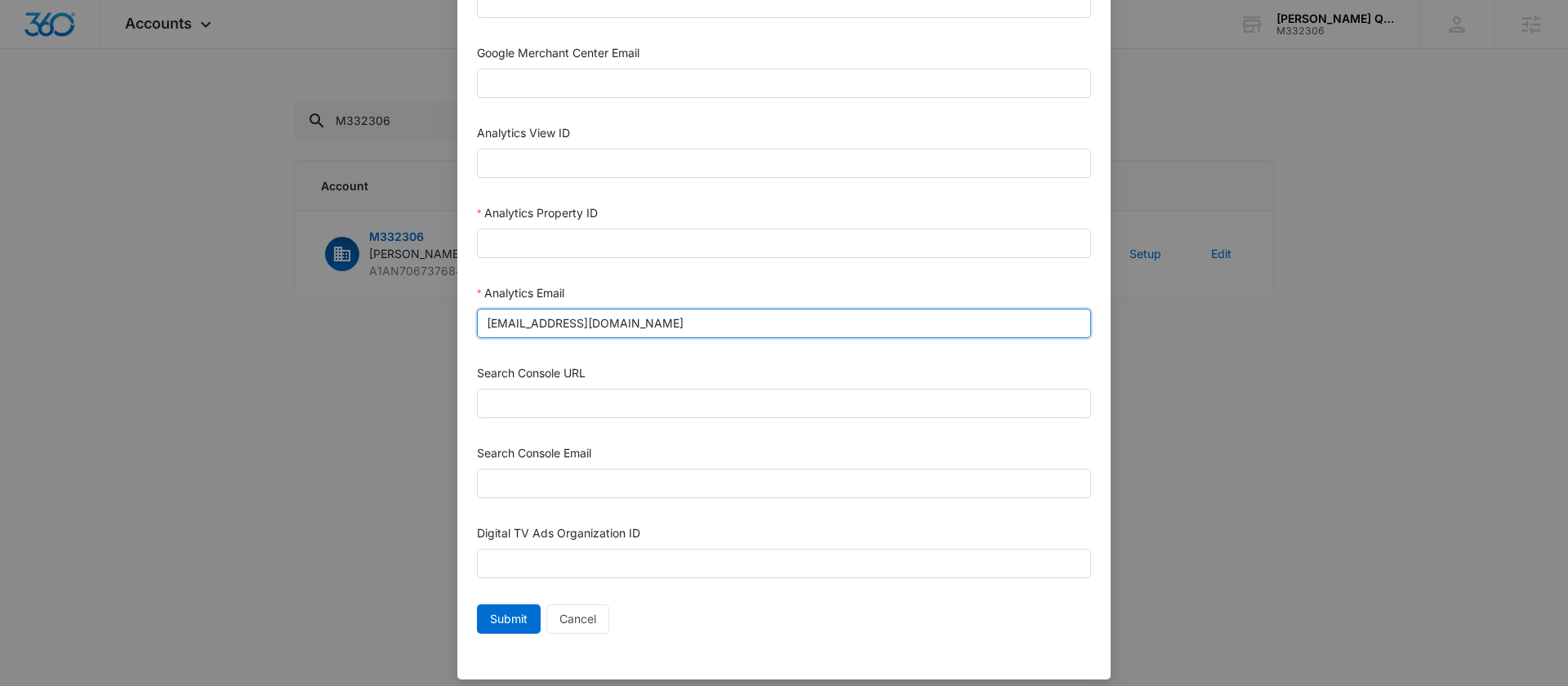 scroll, scrollTop: 770, scrollLeft: 0, axis: vertical 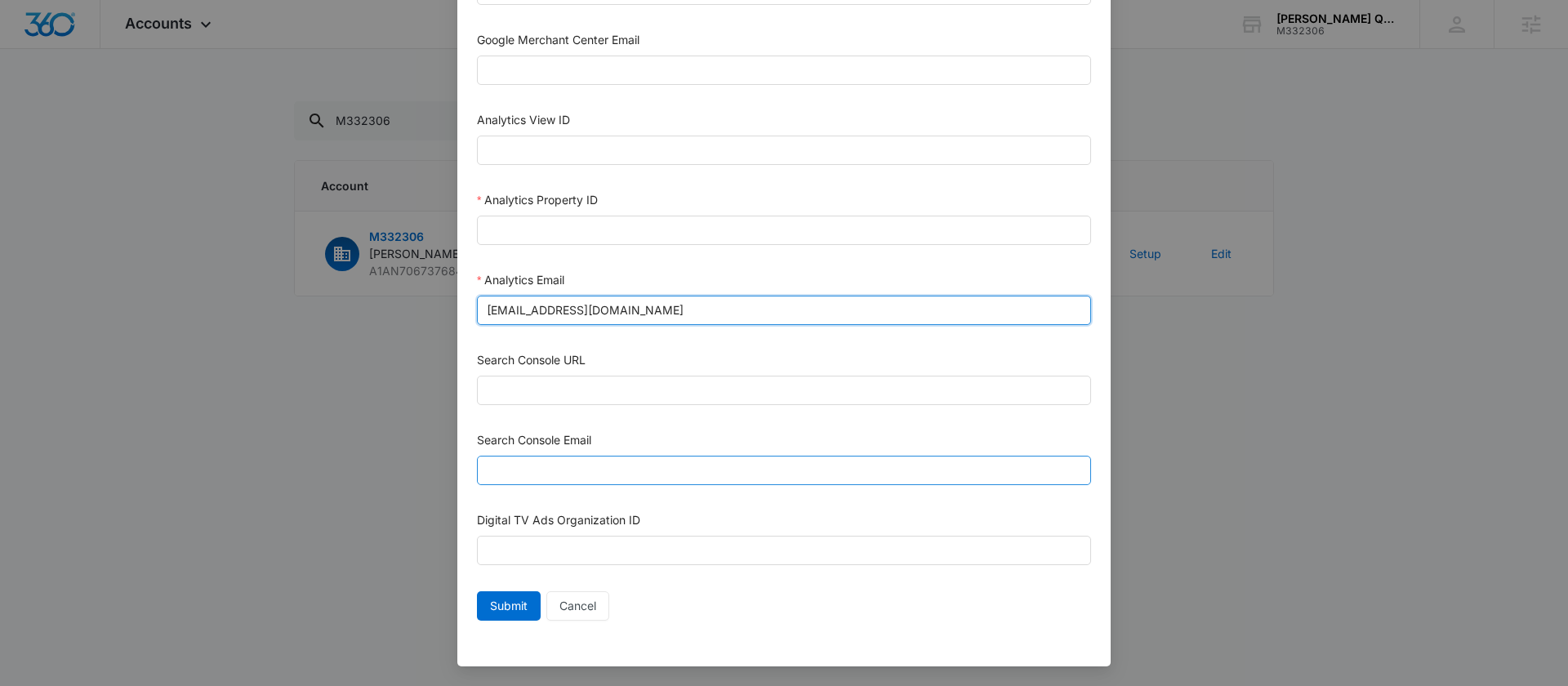 type on "[EMAIL_ADDRESS][DOMAIN_NAME]" 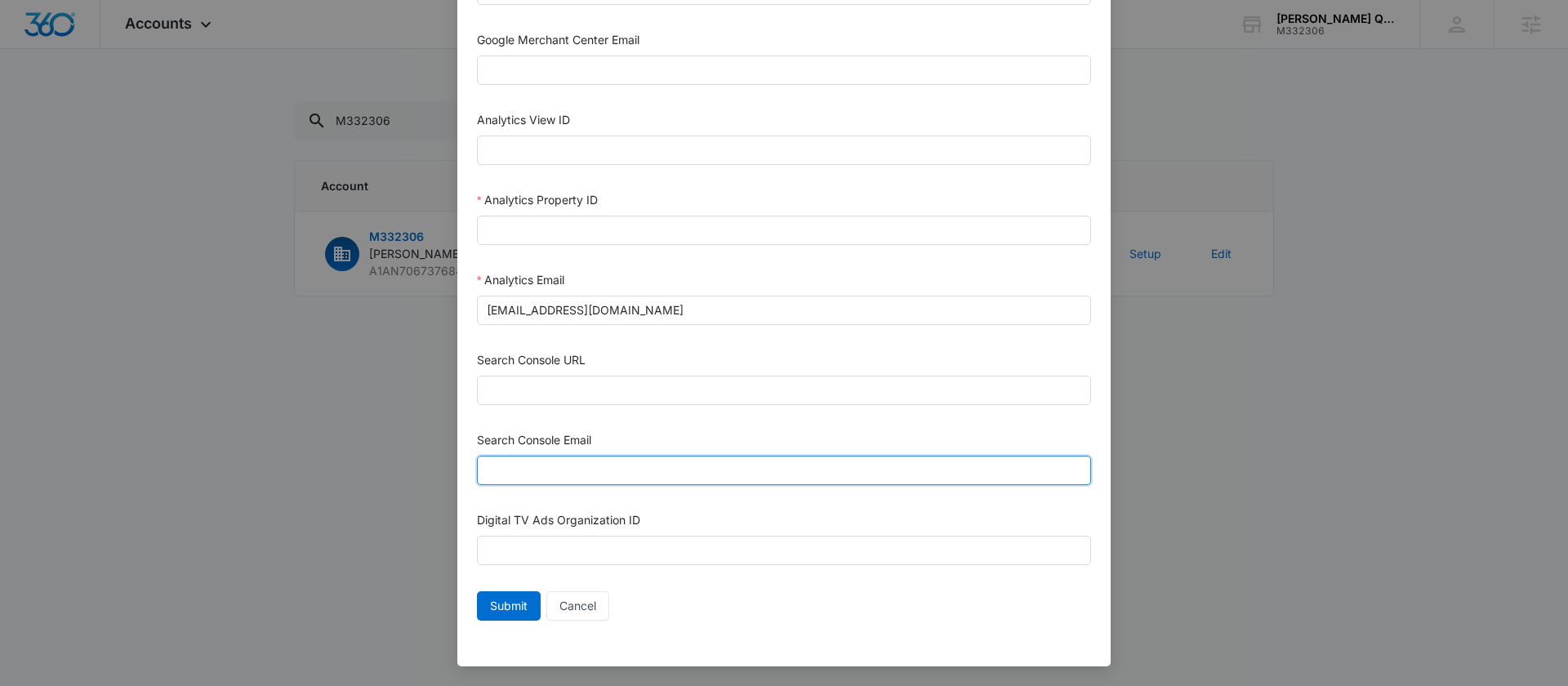 click on "Search Console Email" at bounding box center [784, 470] 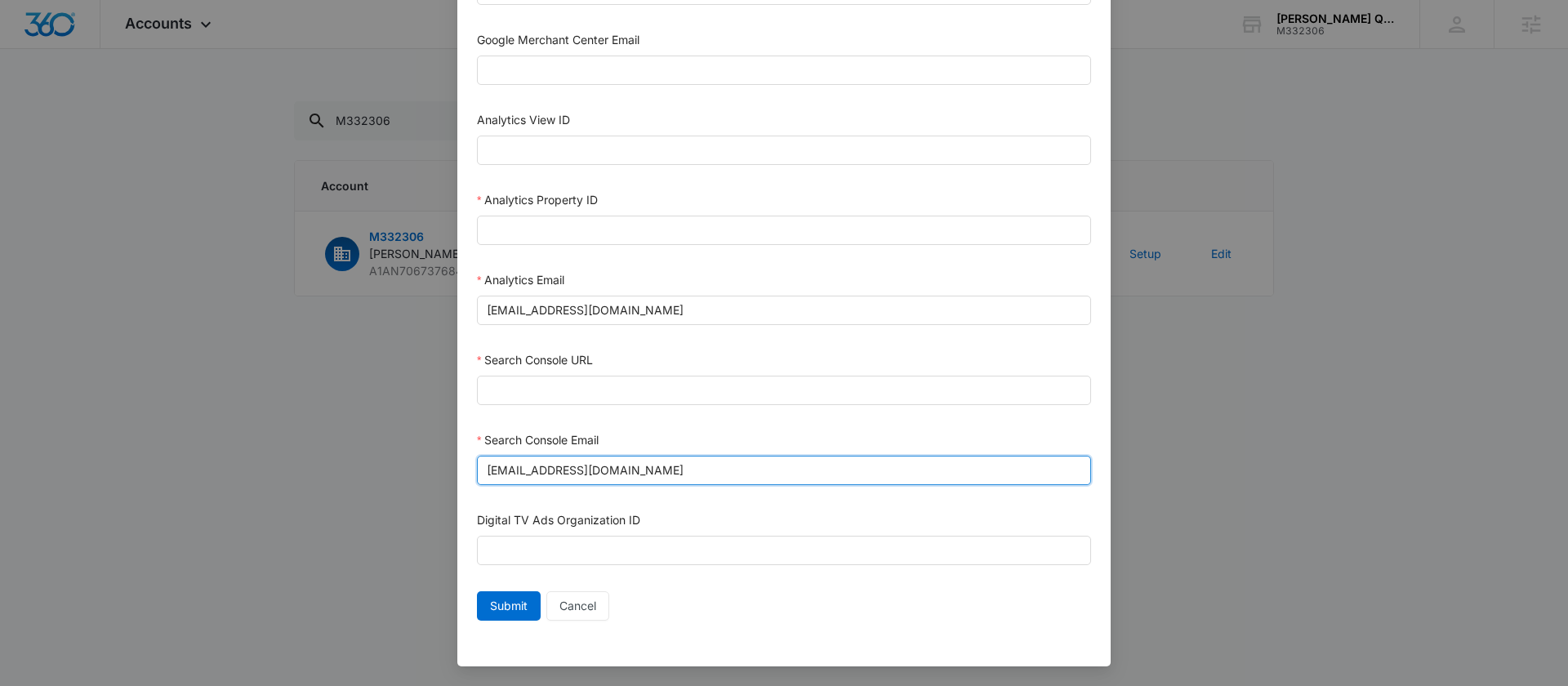 type on "[EMAIL_ADDRESS][DOMAIN_NAME]" 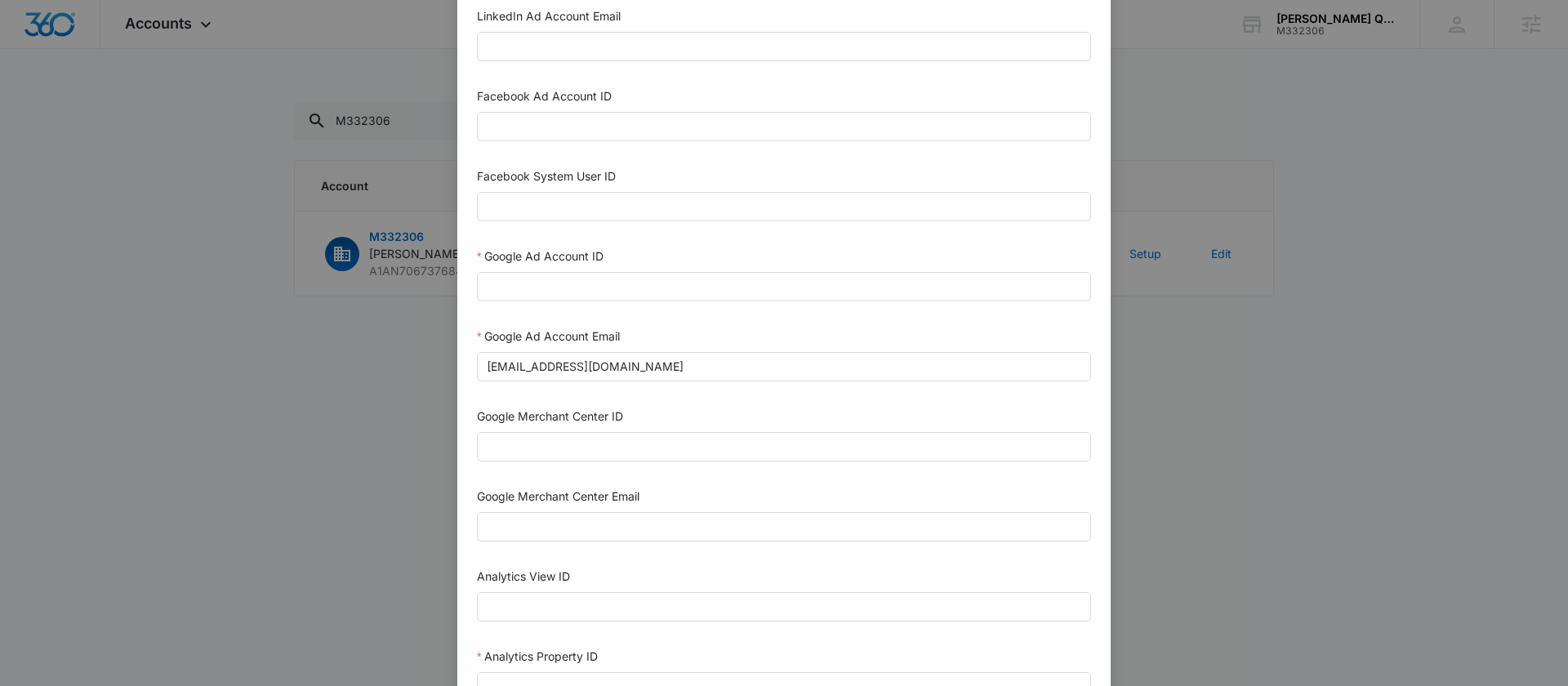scroll, scrollTop: 464, scrollLeft: 0, axis: vertical 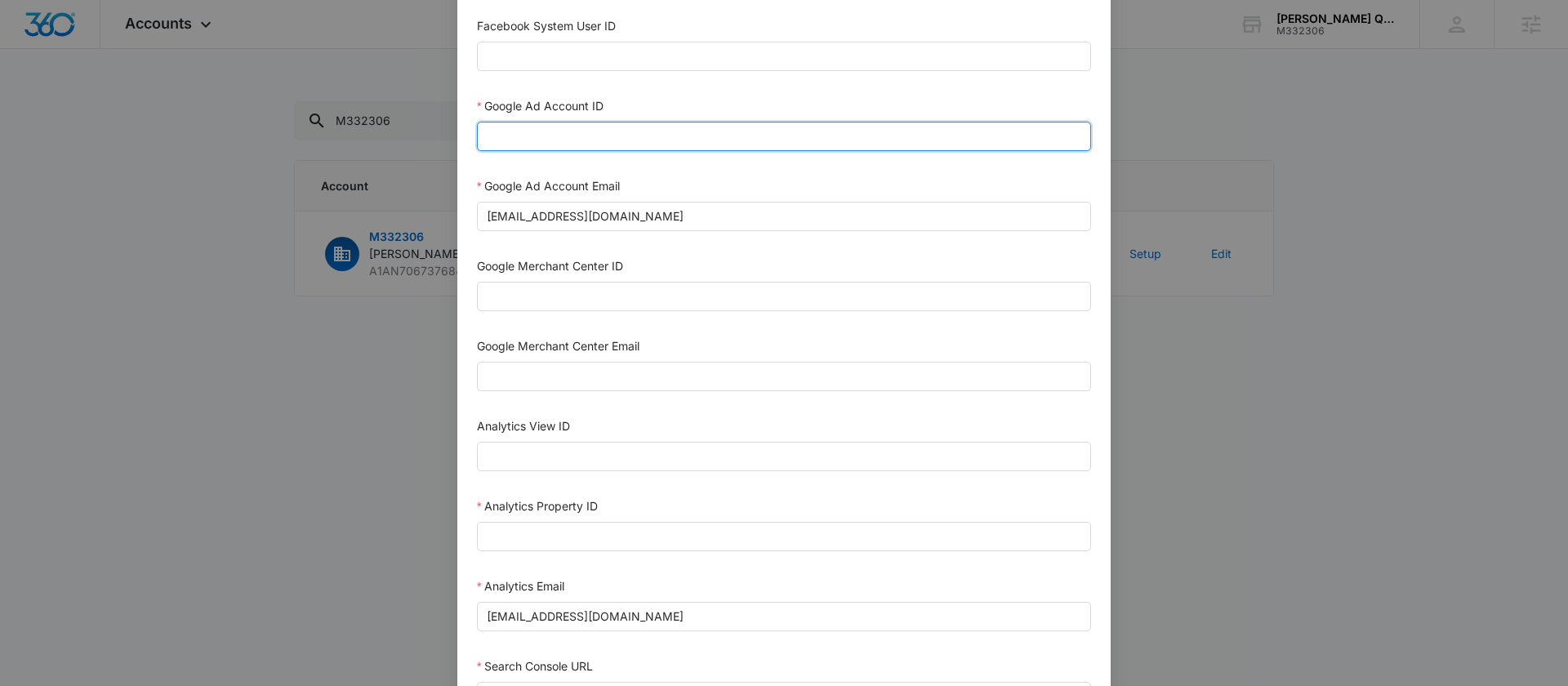 click on "Google Ad Account ID" at bounding box center (784, 136) 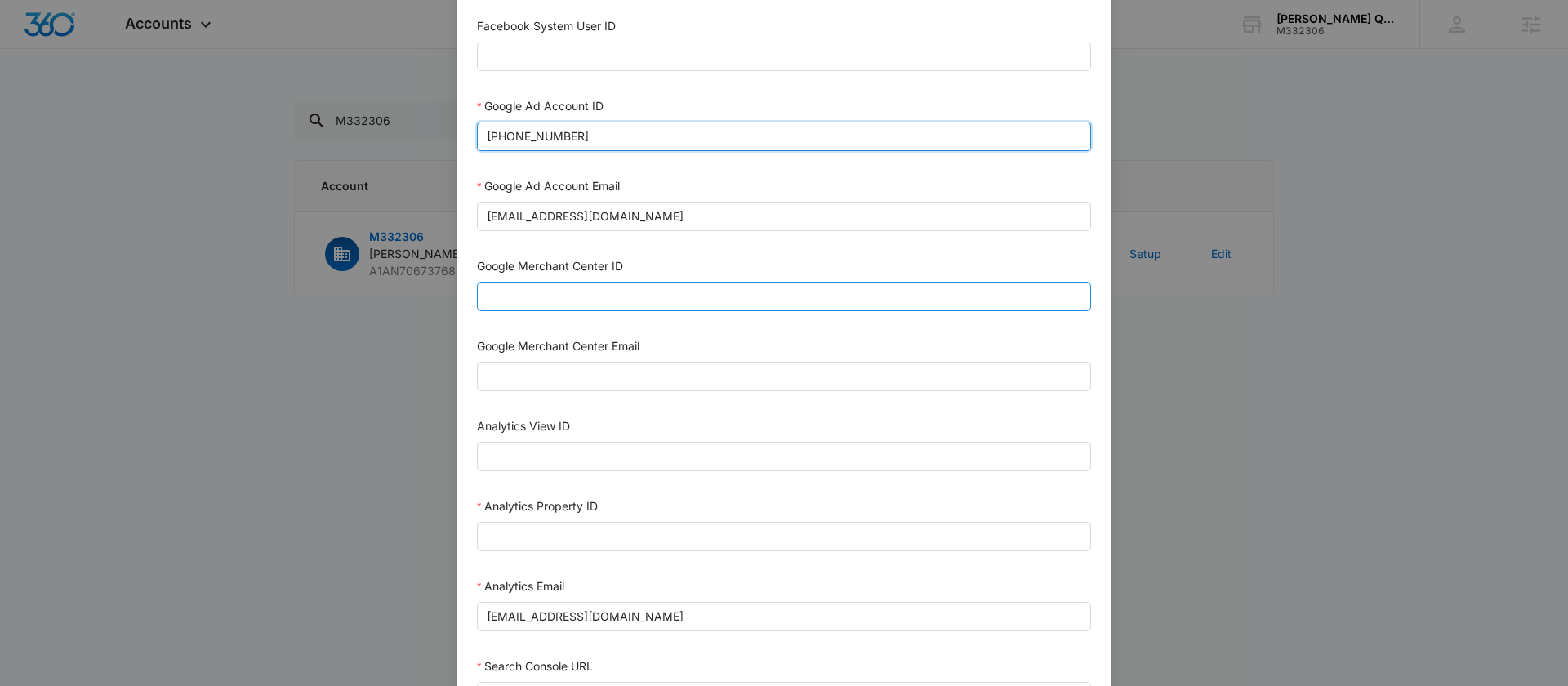 scroll, scrollTop: 619, scrollLeft: 0, axis: vertical 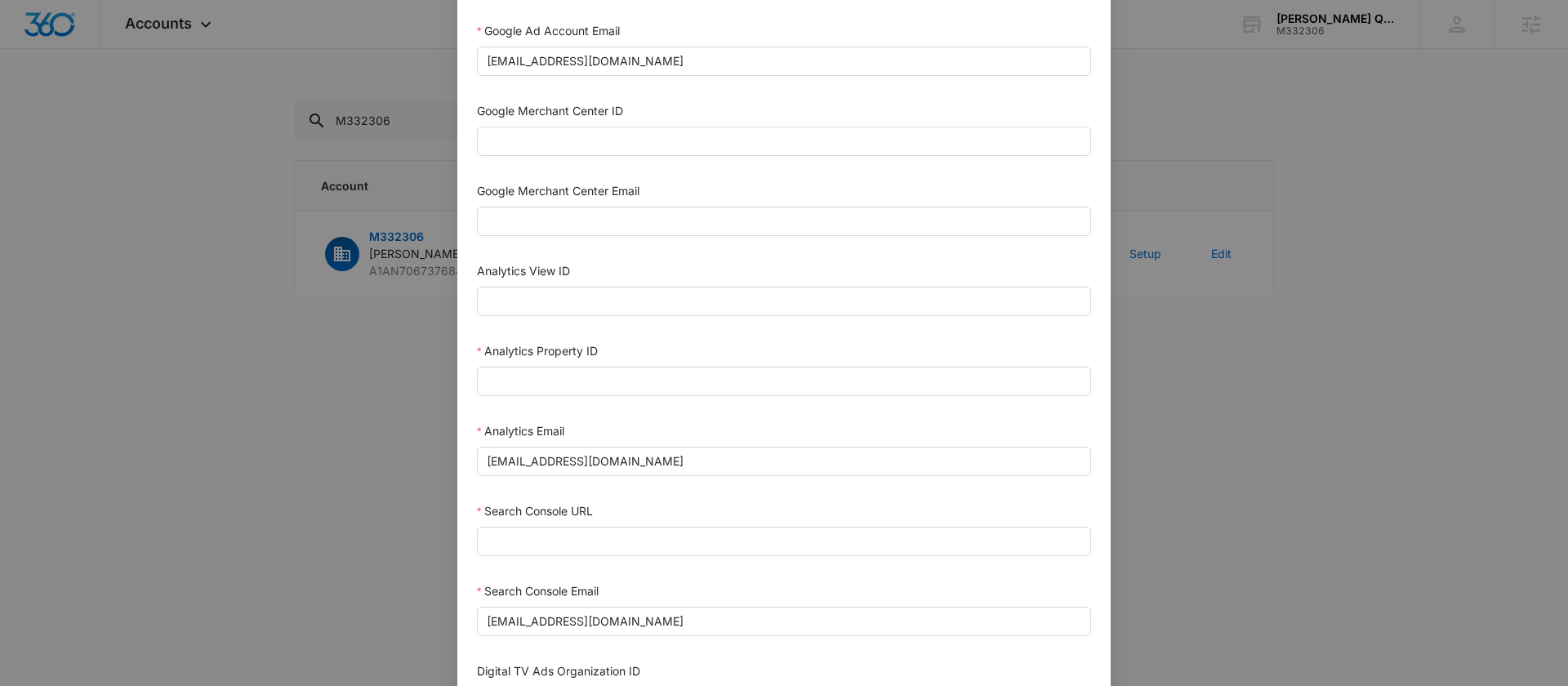 type on "[PHONE_NUMBER]" 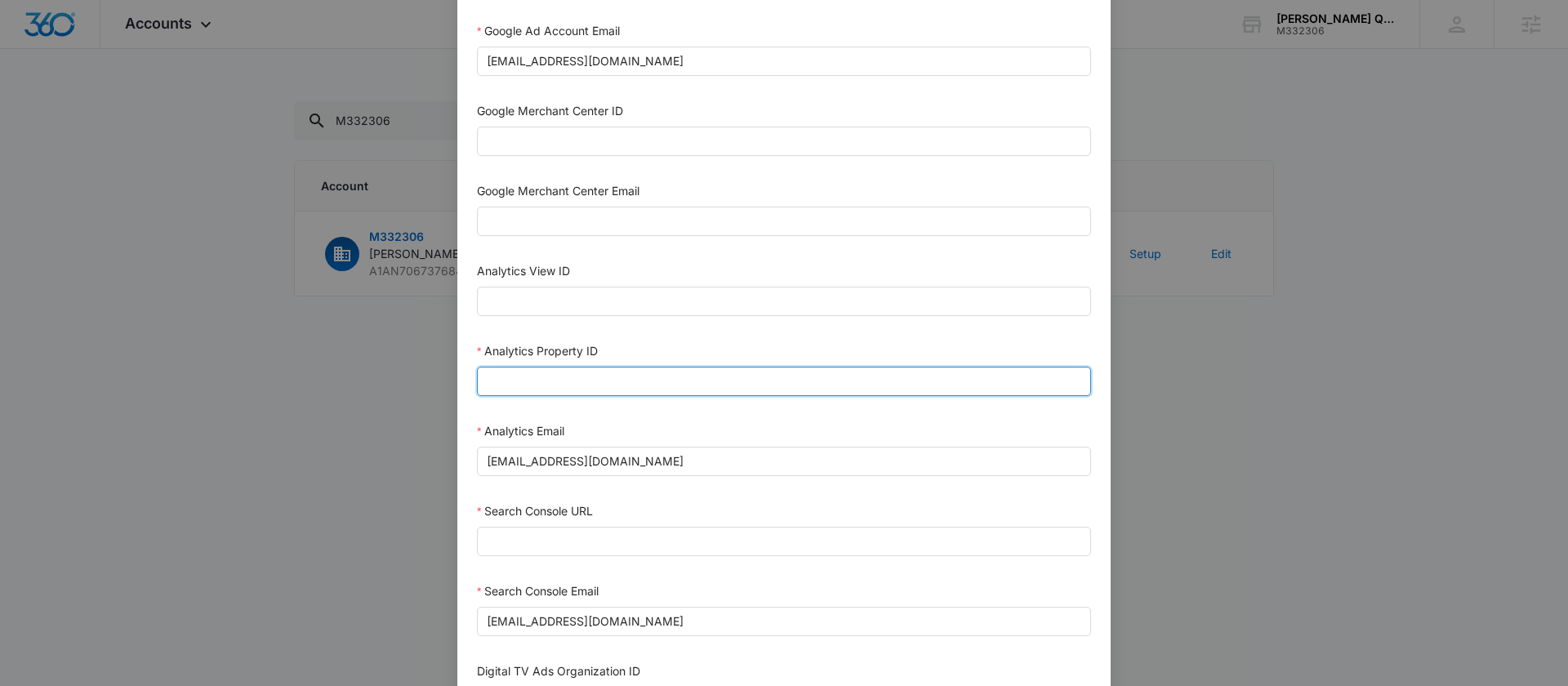 click on "Analytics Property ID" at bounding box center [784, 381] 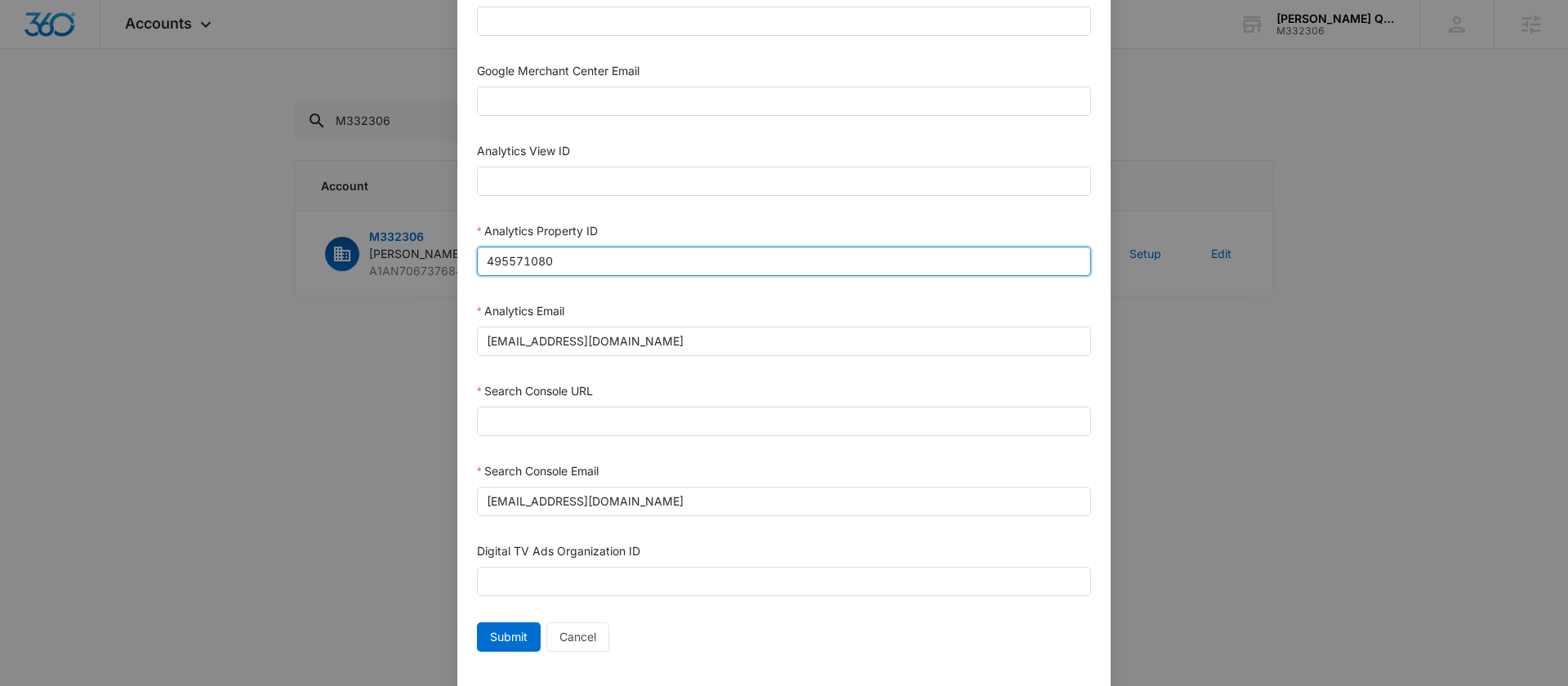 scroll, scrollTop: 751, scrollLeft: 0, axis: vertical 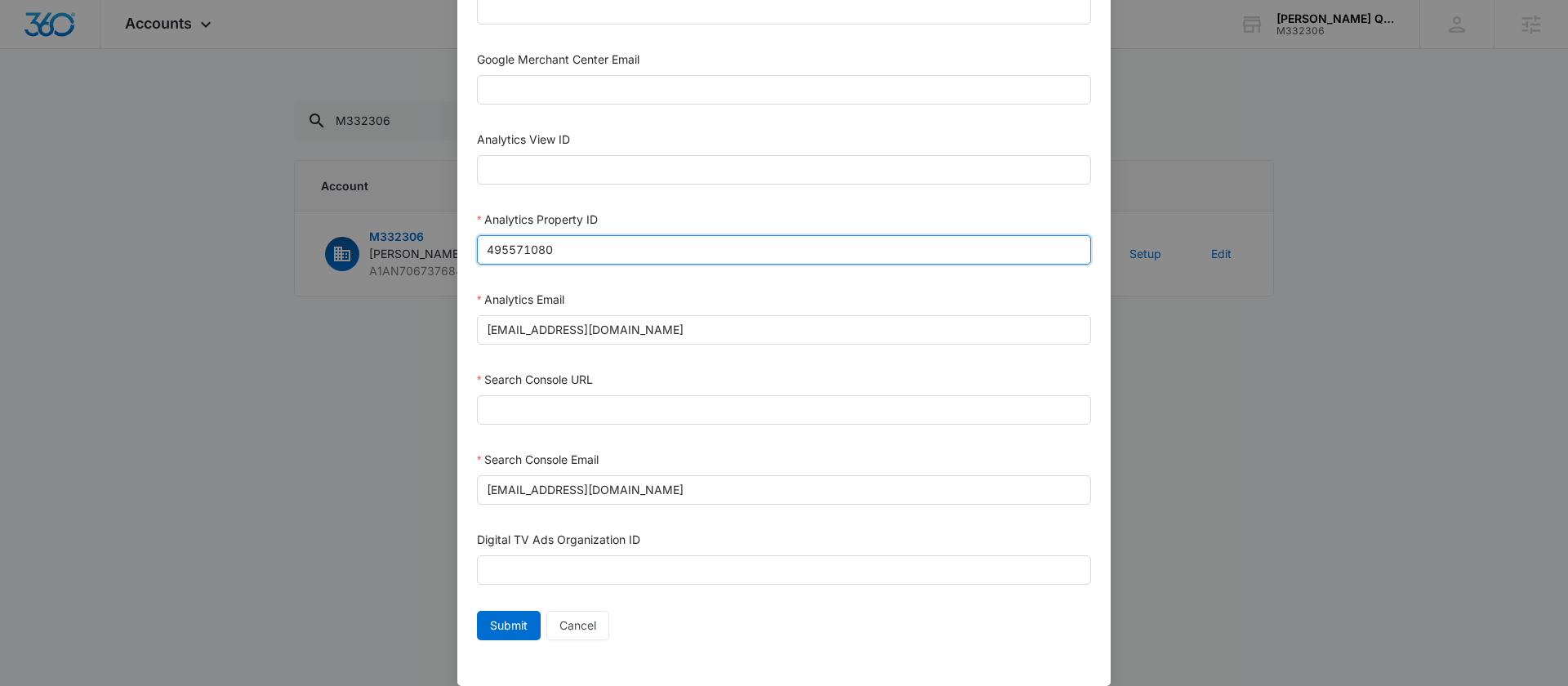 type on "495571080" 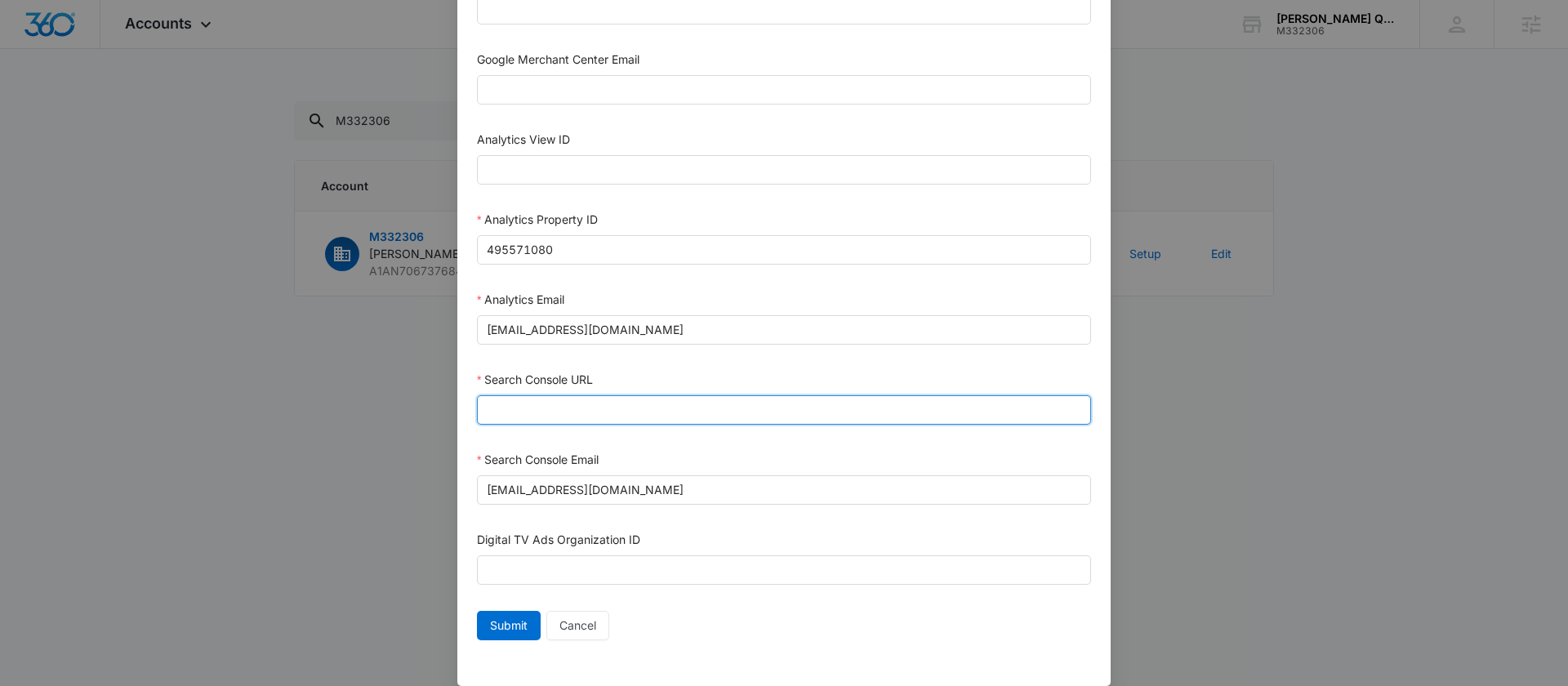 click on "Search Console URL" at bounding box center [784, 410] 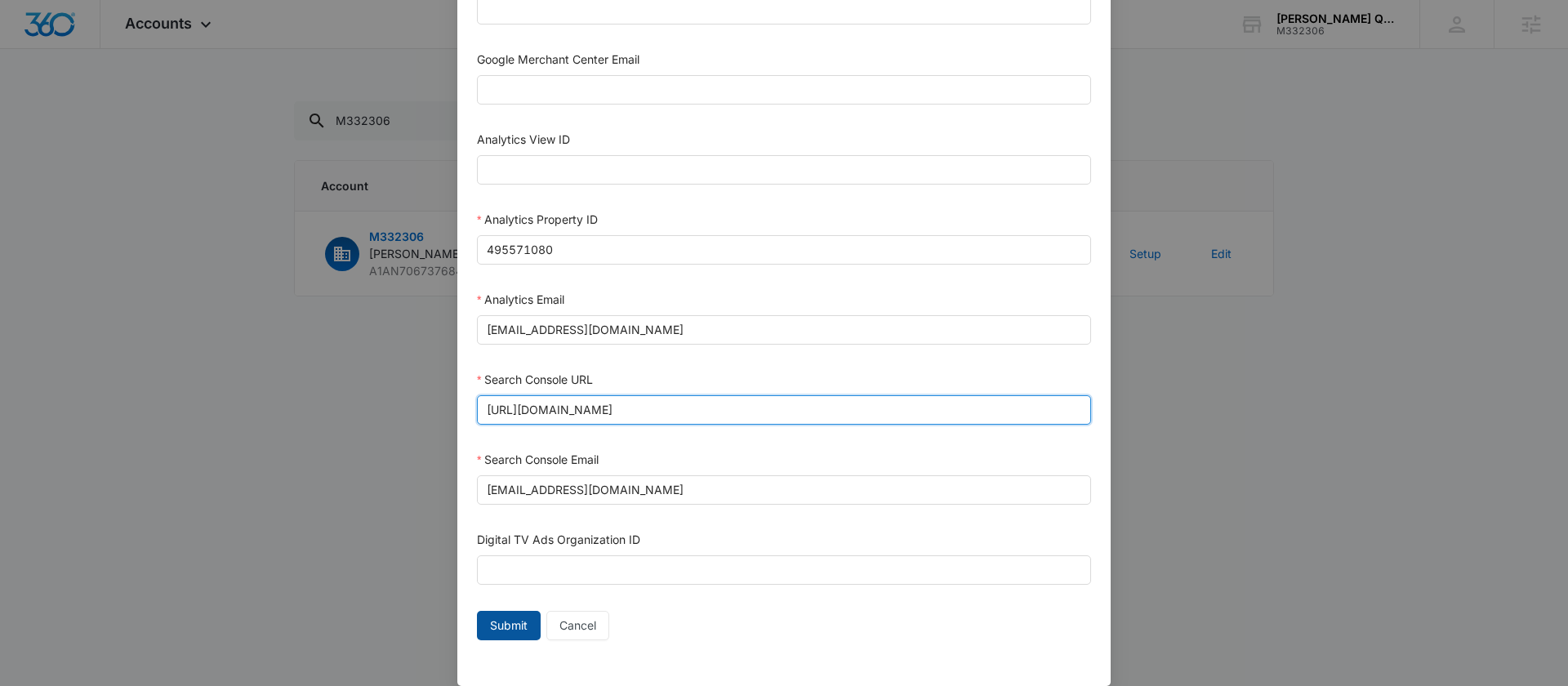 type on "[URL][DOMAIN_NAME]" 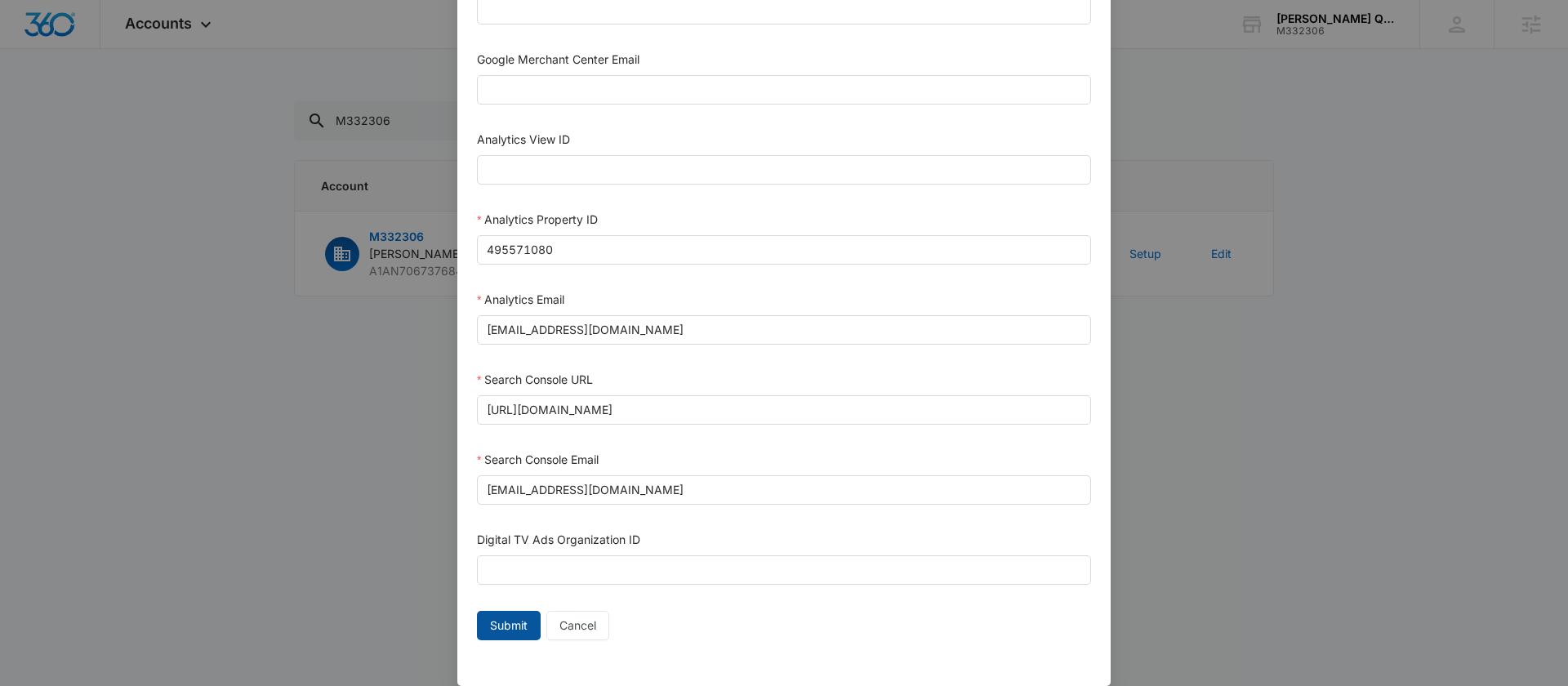 click on "Submit" at bounding box center (509, 626) 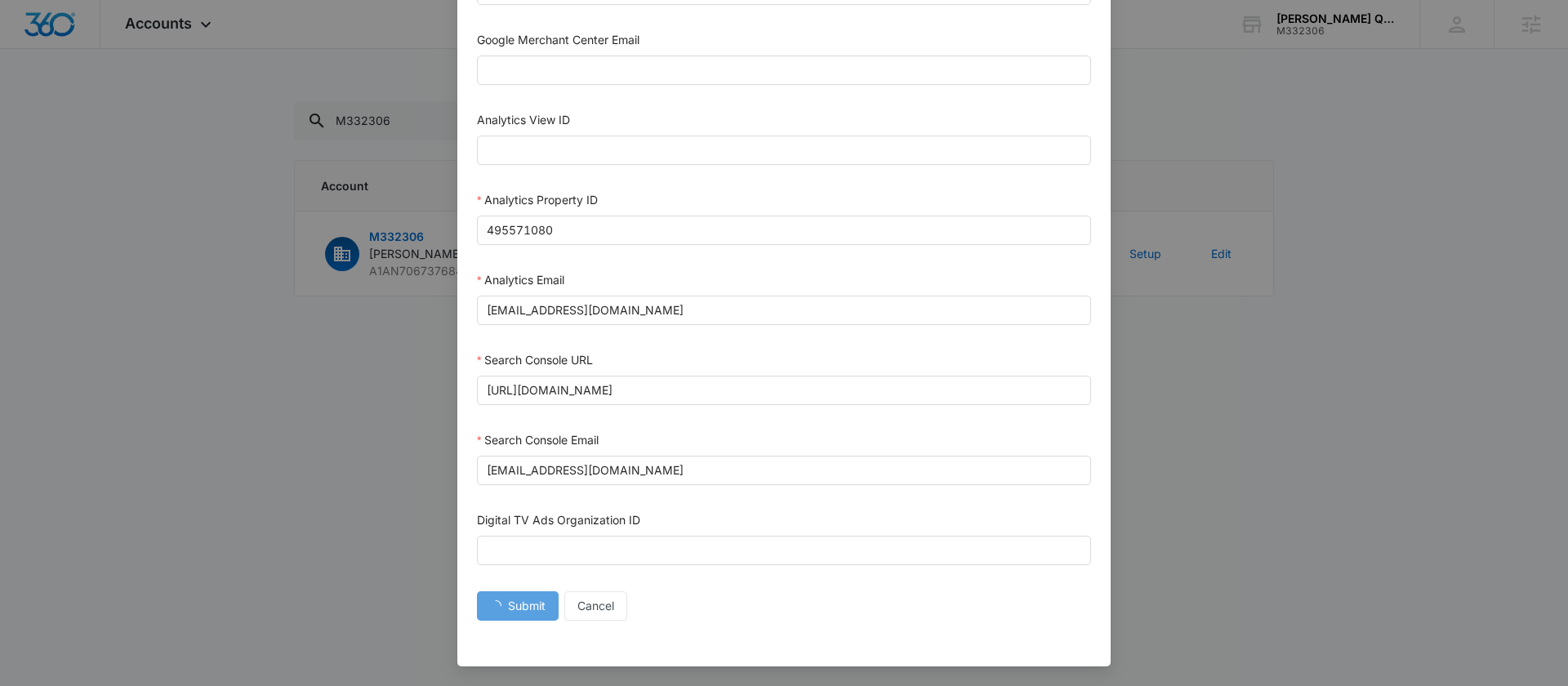 scroll, scrollTop: 754, scrollLeft: 0, axis: vertical 